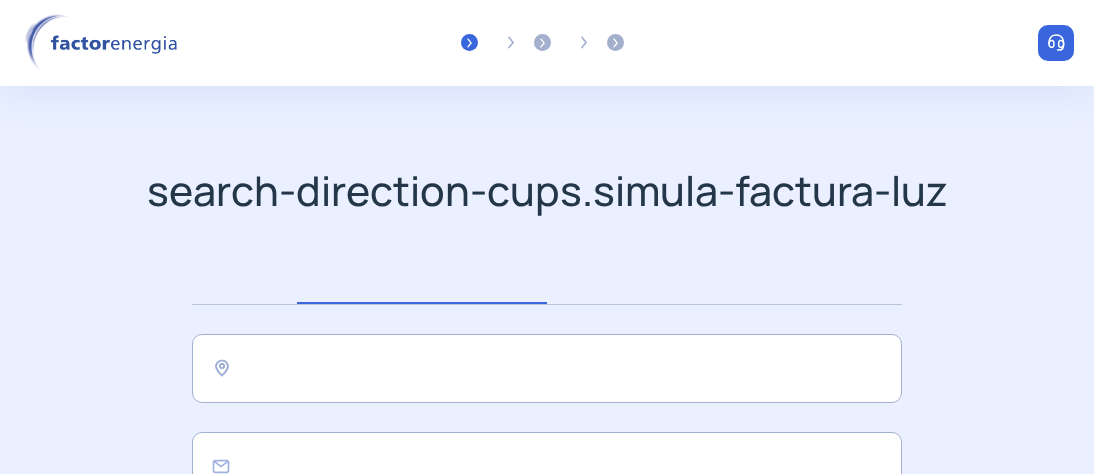 scroll, scrollTop: 0, scrollLeft: 0, axis: both 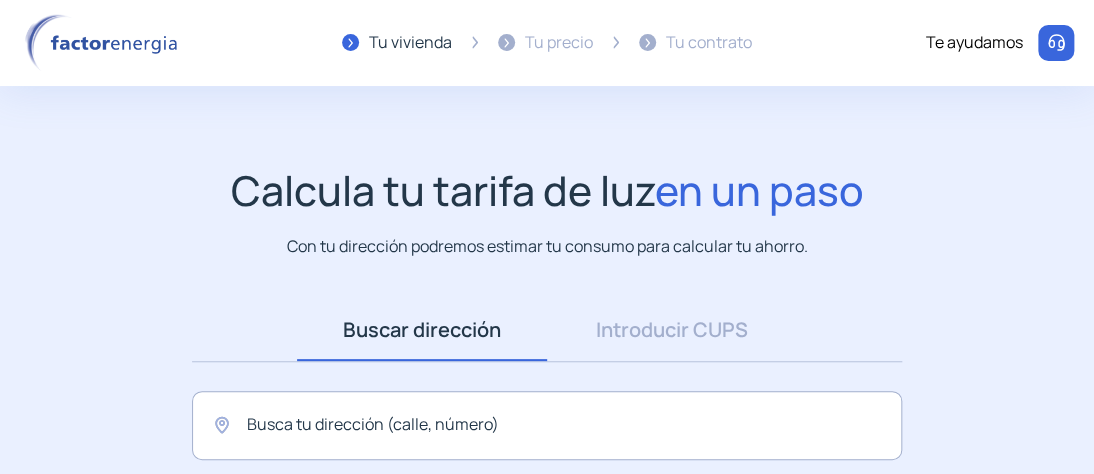 click on "Calcula tu tarifa de luz  en un paso  Con tu dirección podremos estimar tu consumo para calcular tu ahorro.  Buscar dirección Dirección Introducir CUPS CUPS Busca tu dirección (calle, número) Email  Confirmo que he leído y aceptado la  política de privacidad ¡Empieza a ahorrar! "Excelente servicio y atención al cliente" "Respeto por el cliente y variedad de tarifas" "Todo genial y muy rápido" "Rapidez y buen trato al cliente" "Excelente servicio y atención al cliente" "Respeto por el cliente y variedad de tarifas" "Todo genial y muy rápido" "Rapidez y buen trato al cliente"" 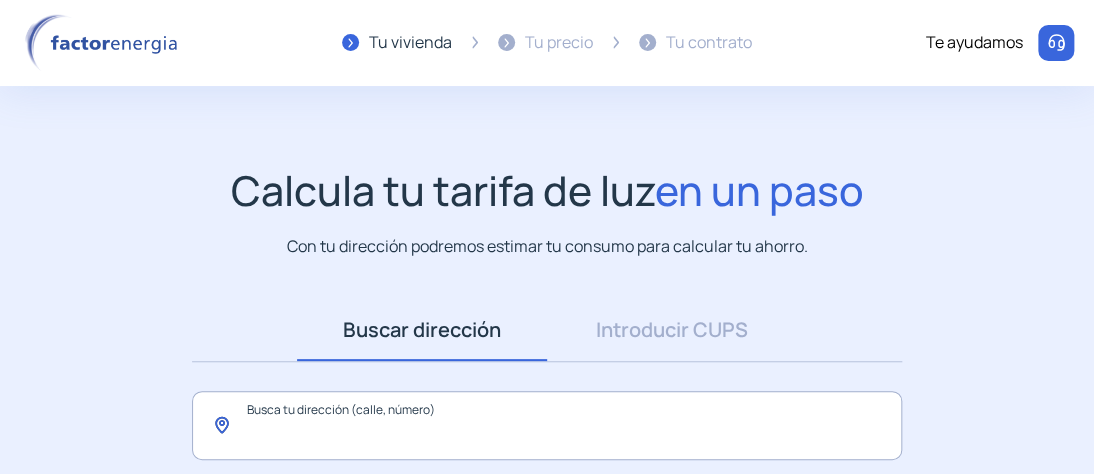 click 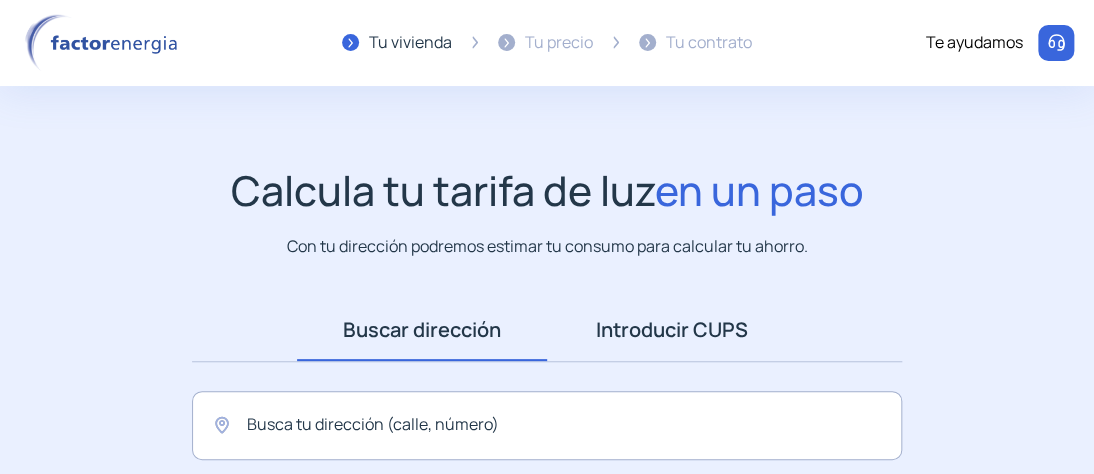 click on "Introducir CUPS" at bounding box center (672, 330) 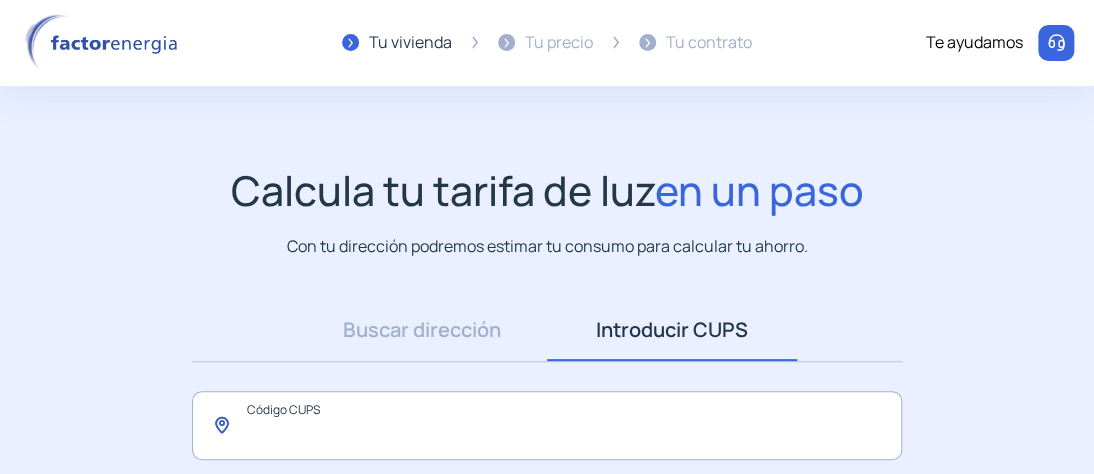 click 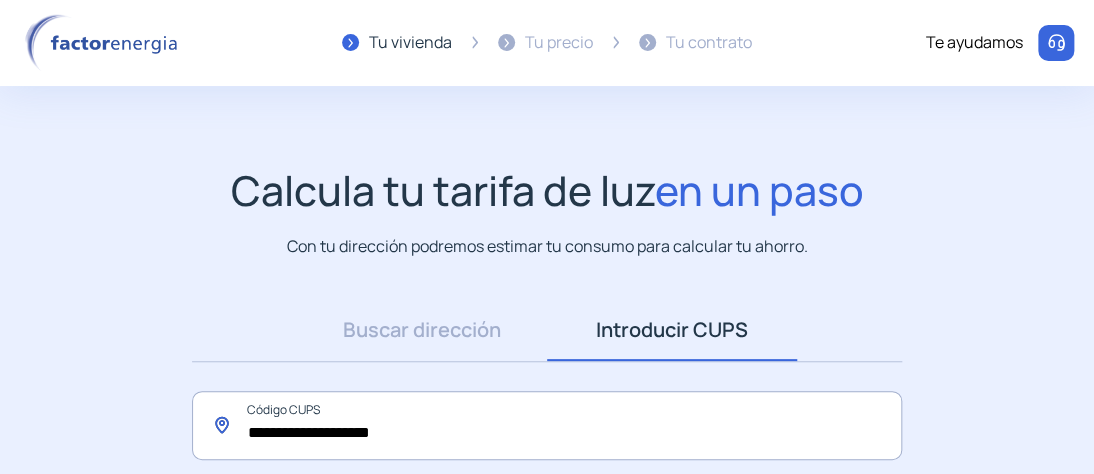 click on "**********" 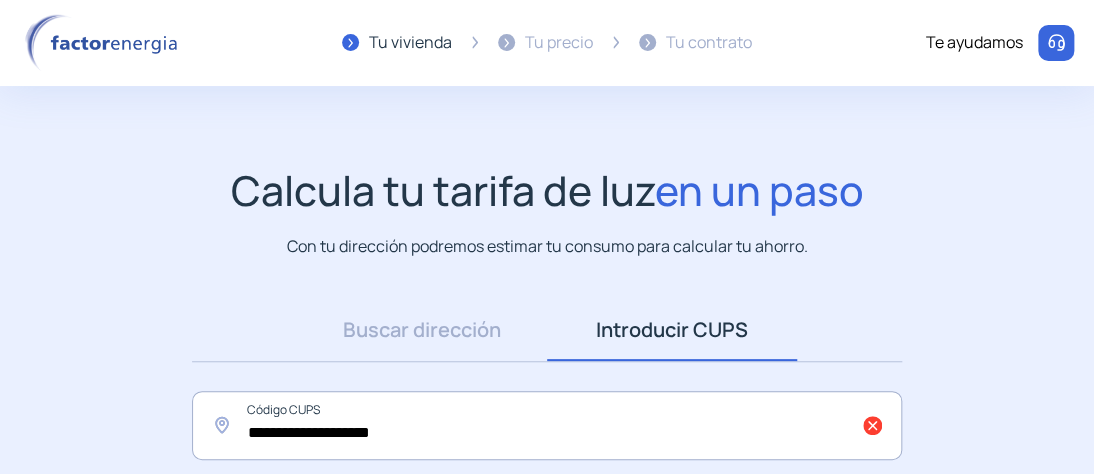 click on "**********" 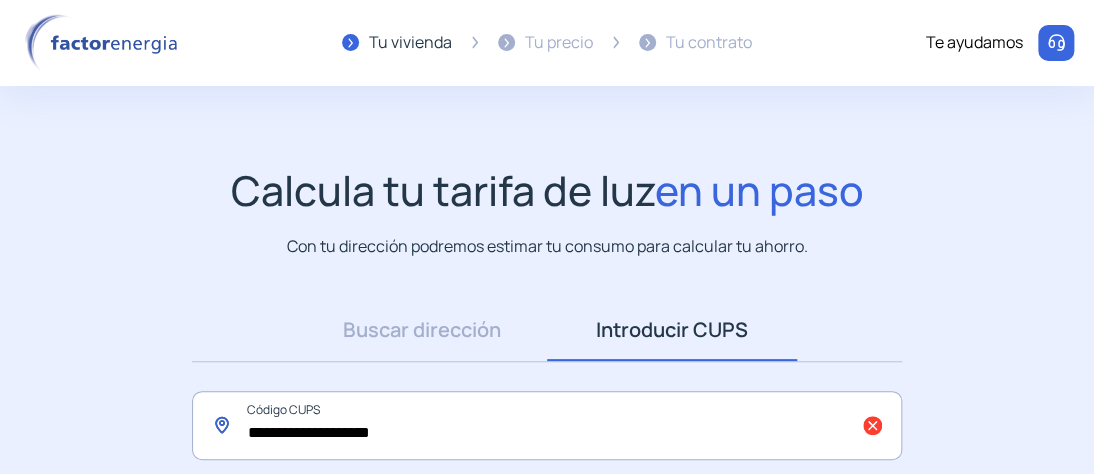 click on "**********" 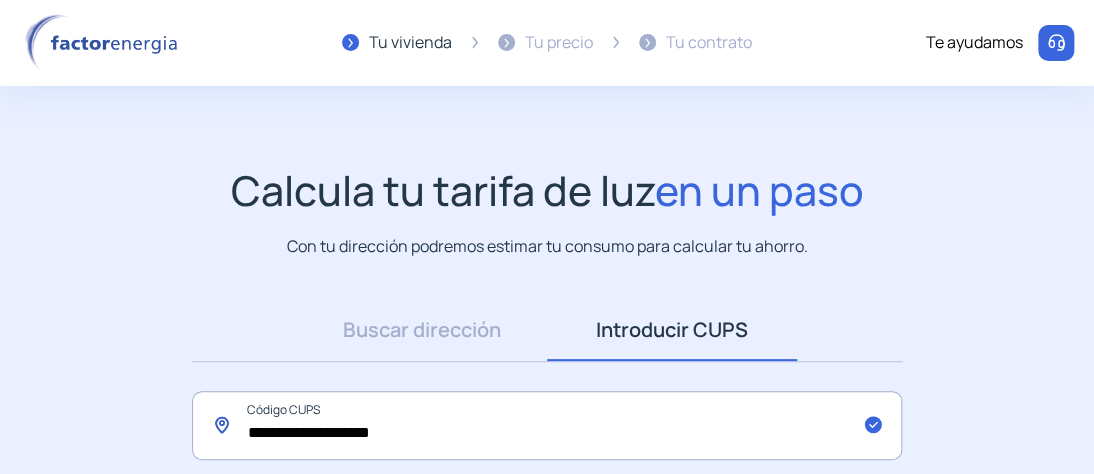 type on "**********" 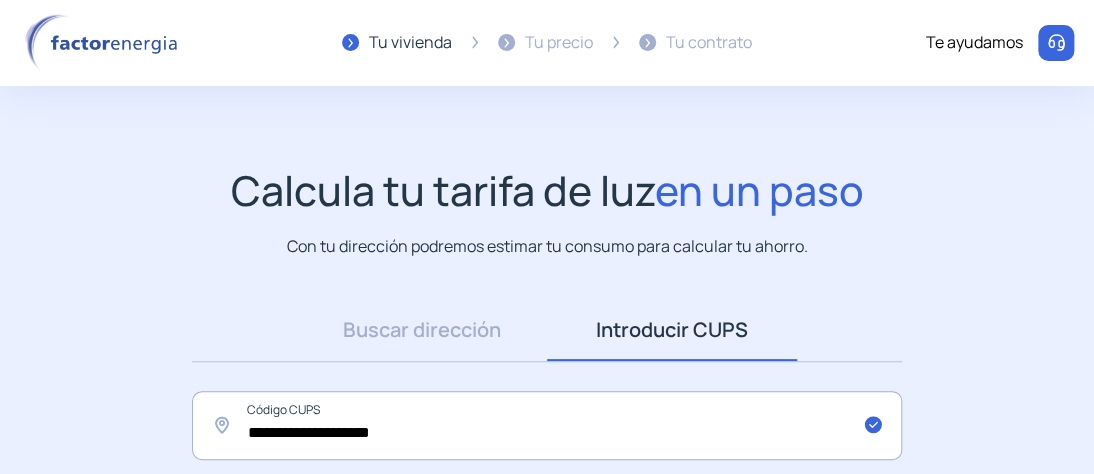 click on "**********" 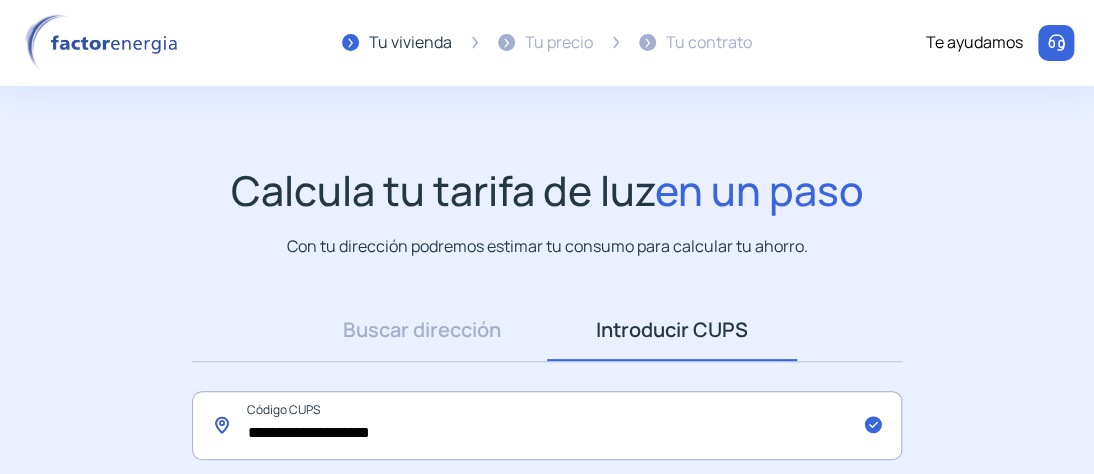click on "**********" 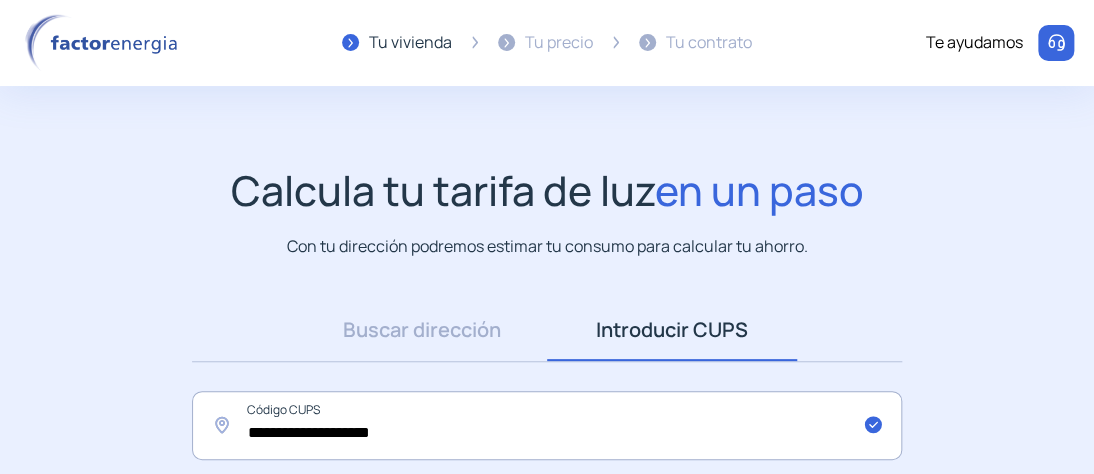 click on "**********" 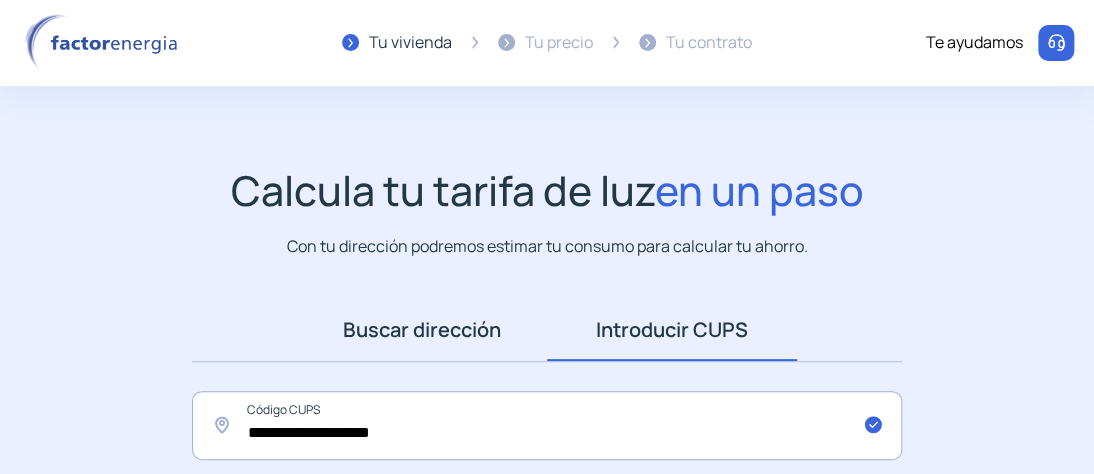 click on "Buscar dirección" at bounding box center (422, 330) 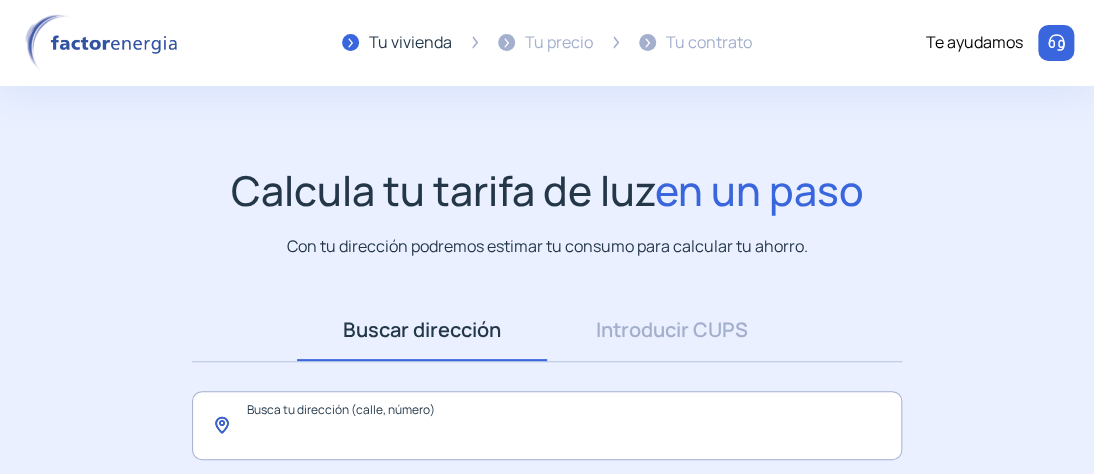 click 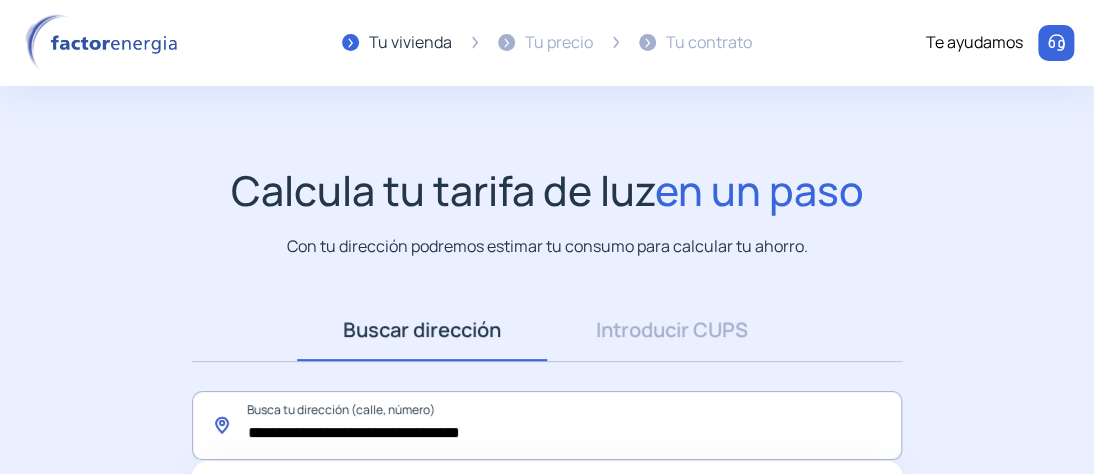 click on "**********" 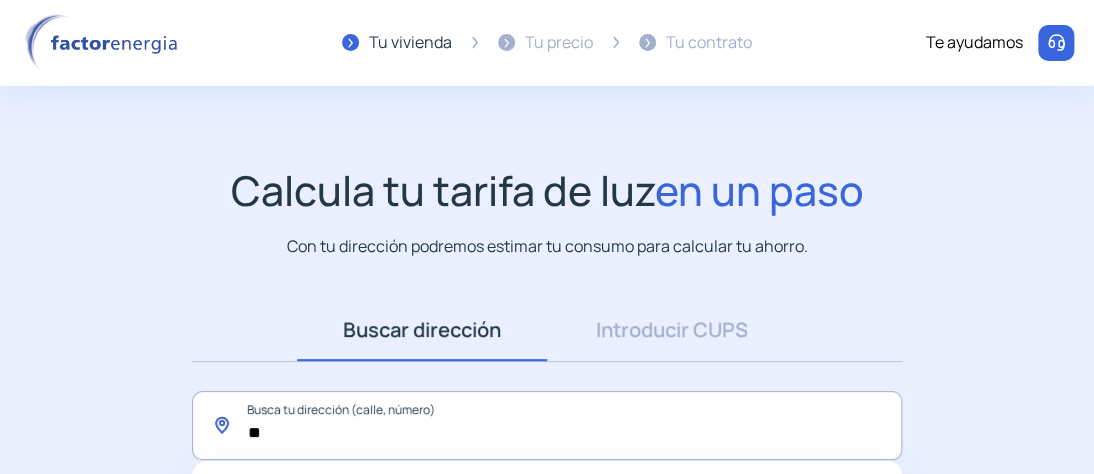 type on "*" 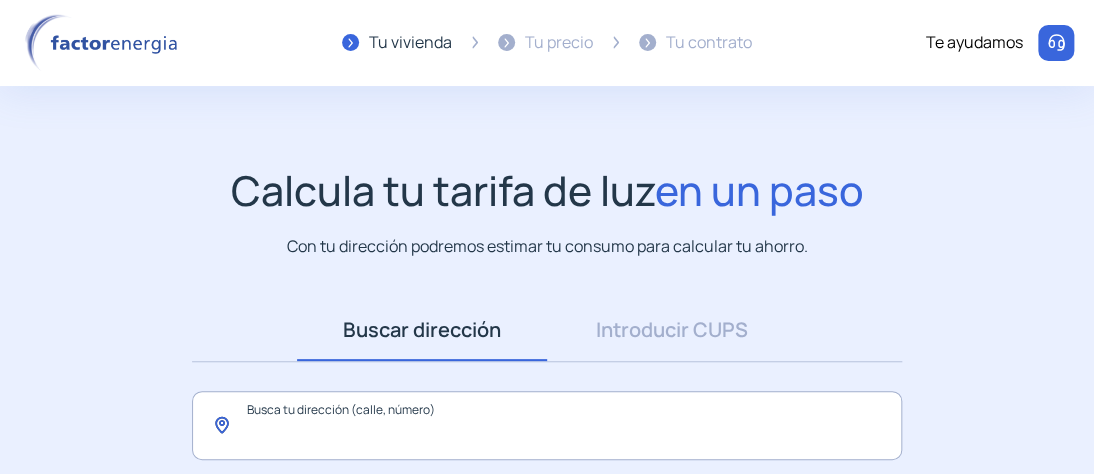 type 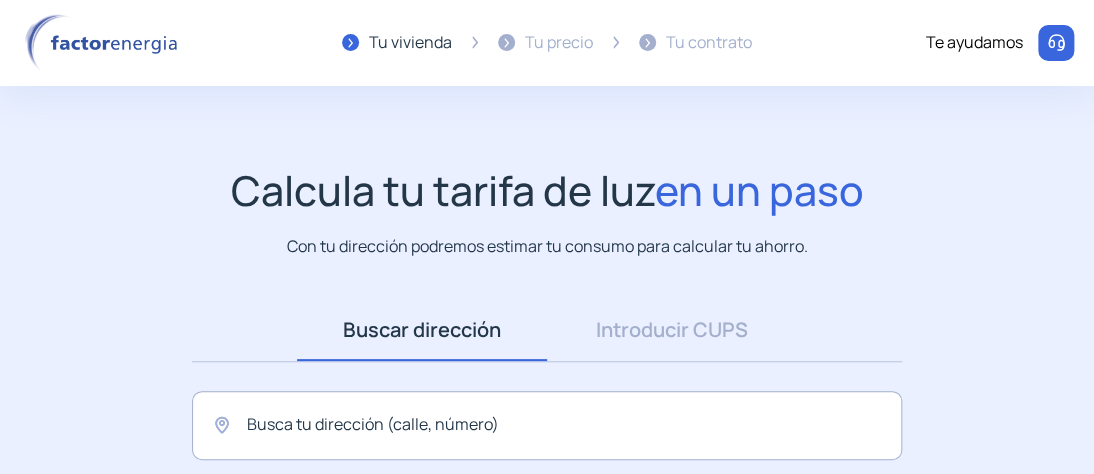 click on "Calcula tu tarifa de luz  en un paso  Con tu dirección podremos estimar tu consumo para calcular tu ahorro.  Buscar dirección Dirección Introducir CUPS CUPS Busca tu dirección (calle, número) Es necesario introducir una dirección Email  Confirmo que he leído y aceptado la  política de privacidad ¡Empieza a ahorrar! "Excelente servicio y atención al cliente" "Respeto por el cliente y variedad de tarifas" "Todo genial y muy rápido" "Rapidez y buen trato al cliente" "Excelente servicio y atención al cliente" "Respeto por el cliente y variedad de tarifas" "Todo genial y muy rápido" "Rapidez y buen trato al cliente"" 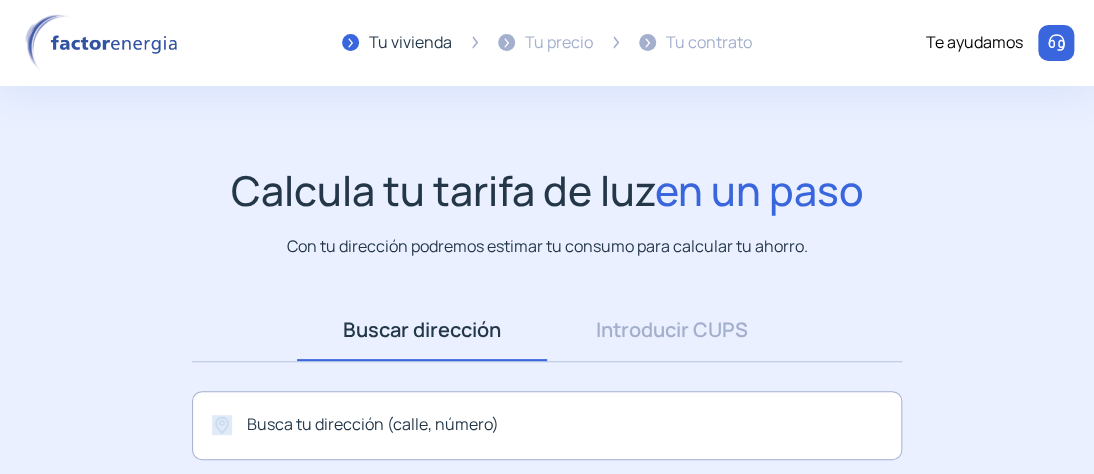 click on "Calcula tu tarifa de luz  en un paso  Con tu dirección podremos estimar tu consumo para calcular tu ahorro.  Buscar dirección Dirección Introducir CUPS CUPS Busca tu dirección (calle, número) Es necesario introducir una dirección Email  Confirmo que he leído y aceptado la  política de privacidad ¡Empieza a ahorrar! "Excelente servicio y atención al cliente" "Respeto por el cliente y variedad de tarifas" "Todo genial y muy rápido" "Rapidez y buen trato al cliente" "Excelente servicio y atención al cliente" "Respeto por el cliente y variedad de tarifas" "Todo genial y muy rápido" "Rapidez y buen trato al cliente"" 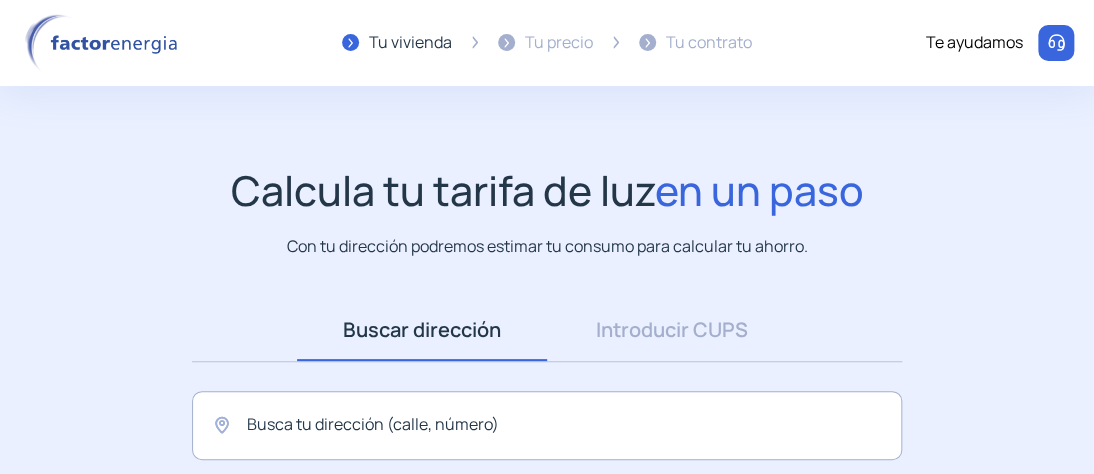 click on "Tu precio" 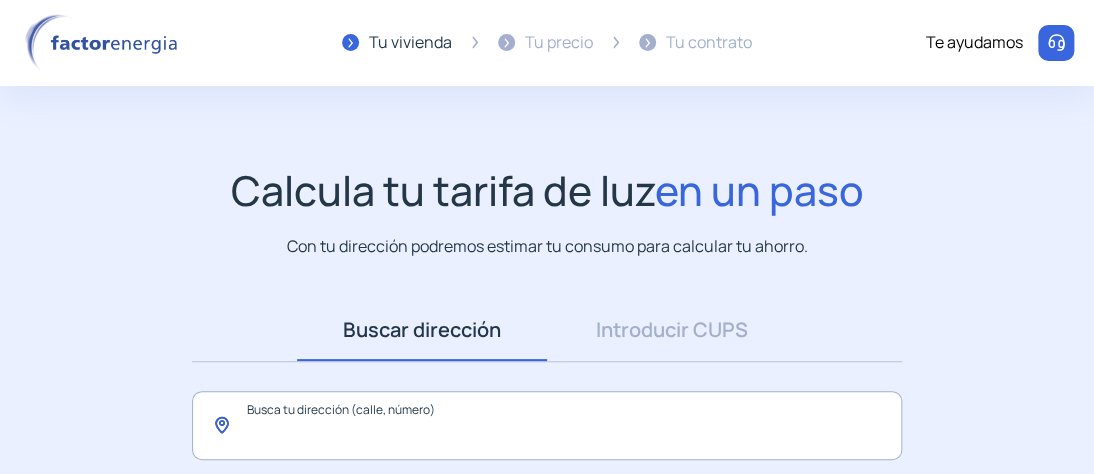 click 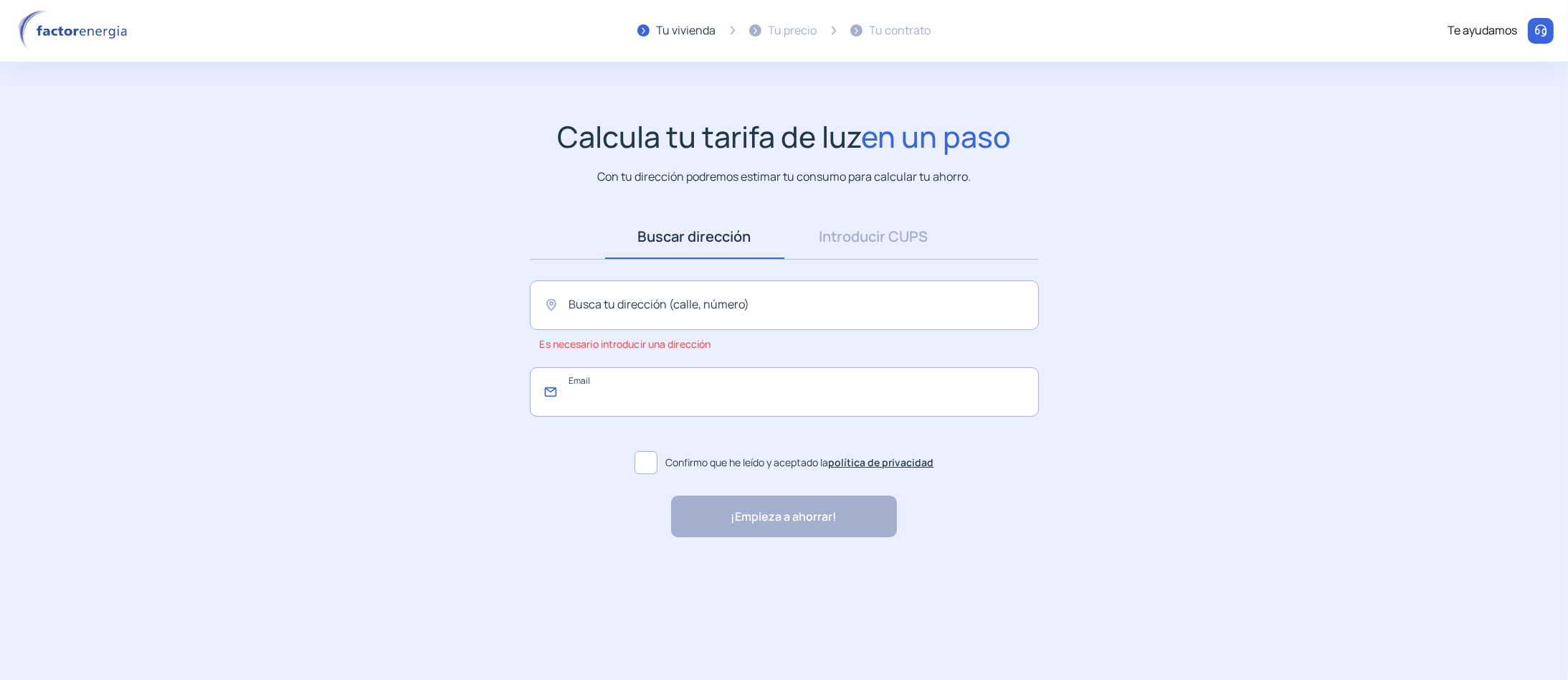 click 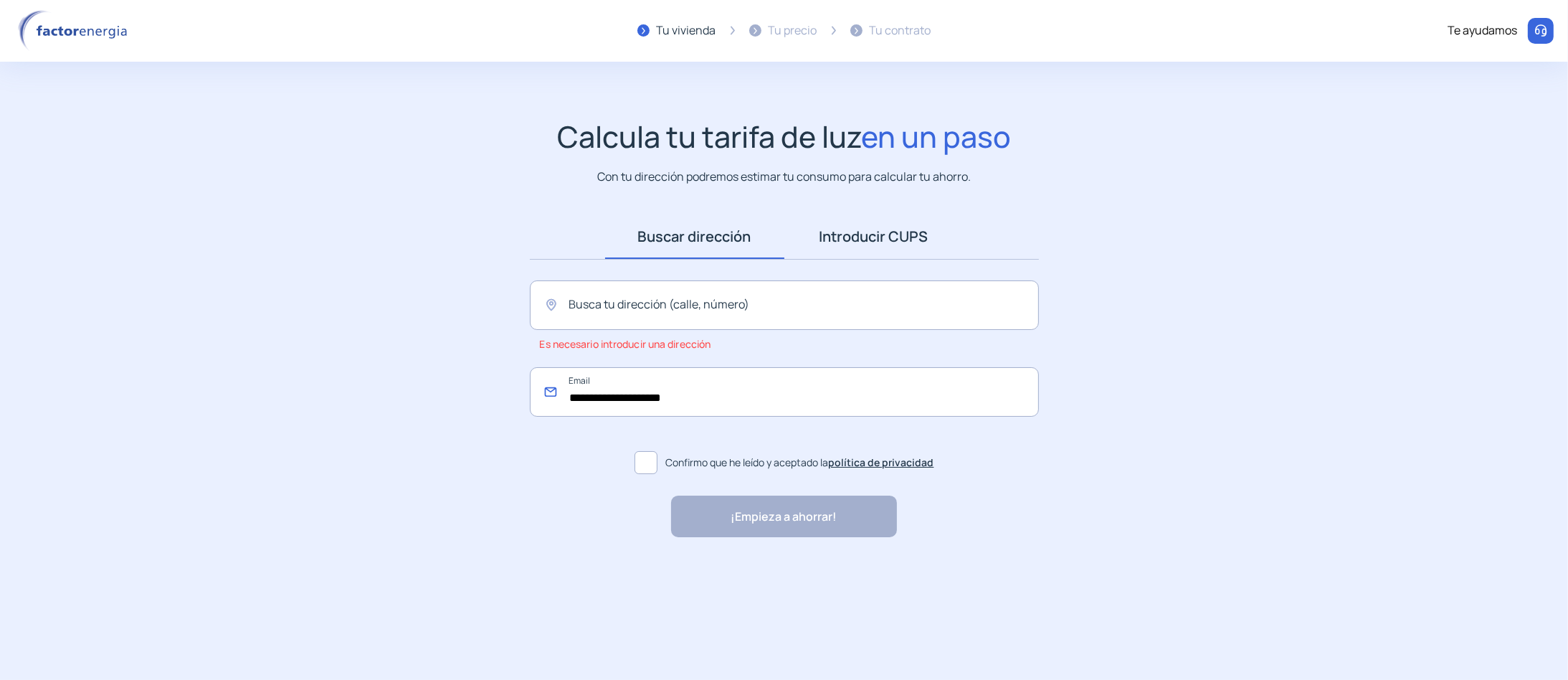 type on "**********" 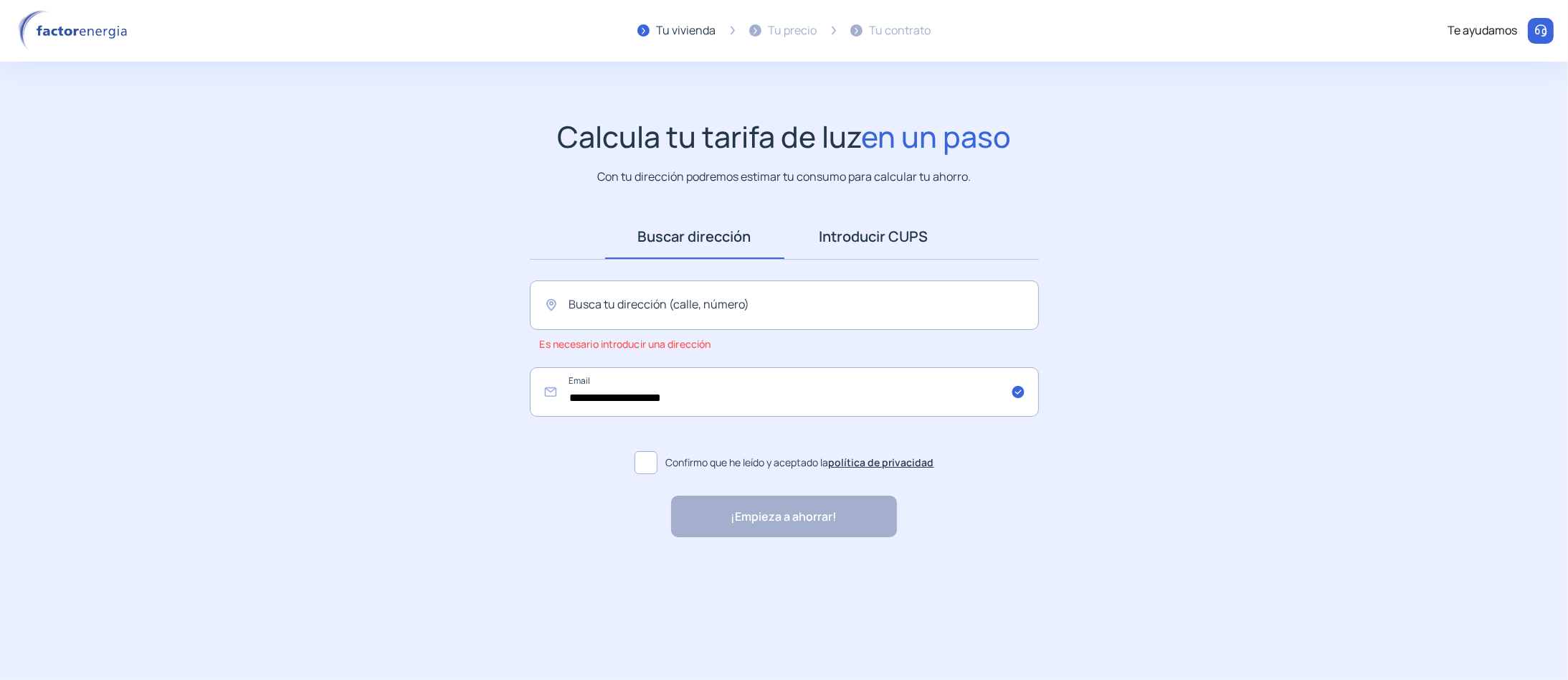 click on "Introducir CUPS" at bounding box center (874, 237) 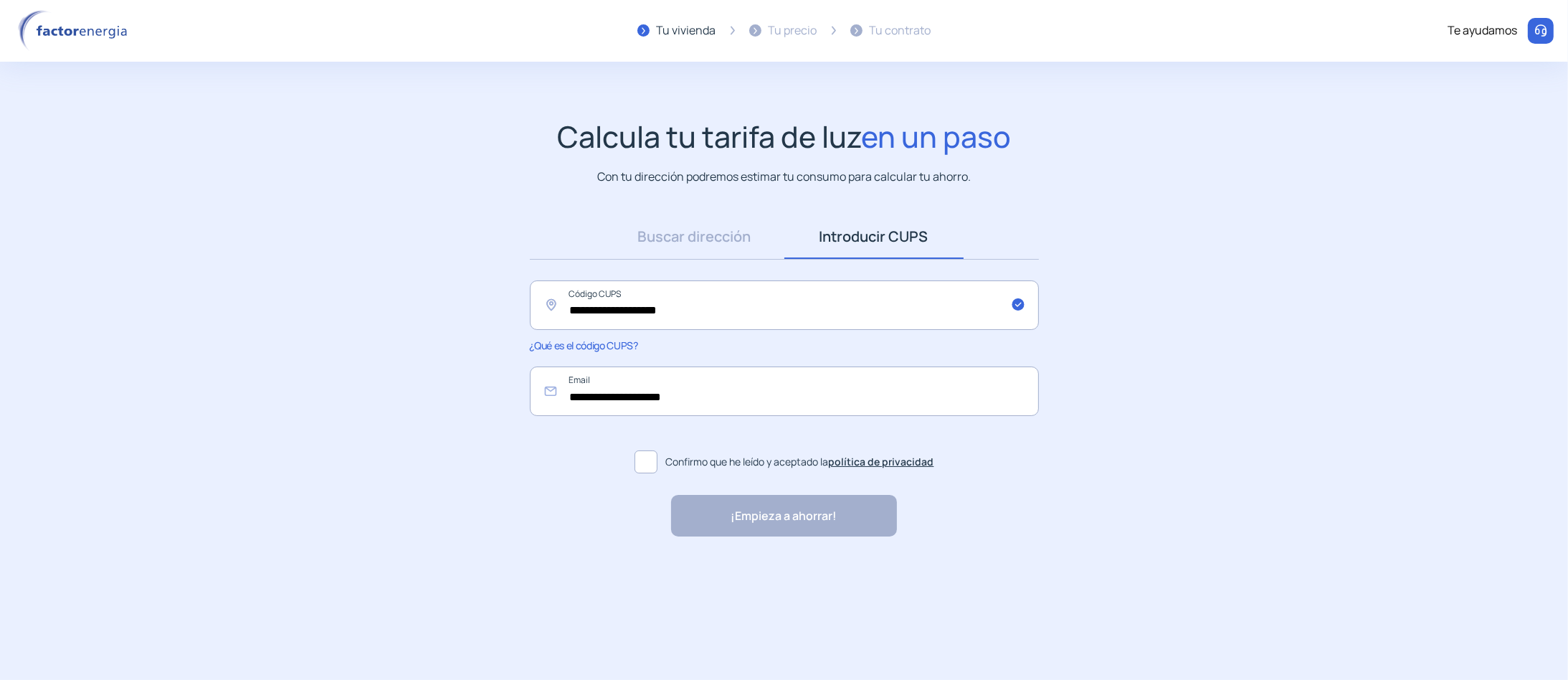 click on "Confirmo que he leído y aceptado la  política de privacidad" 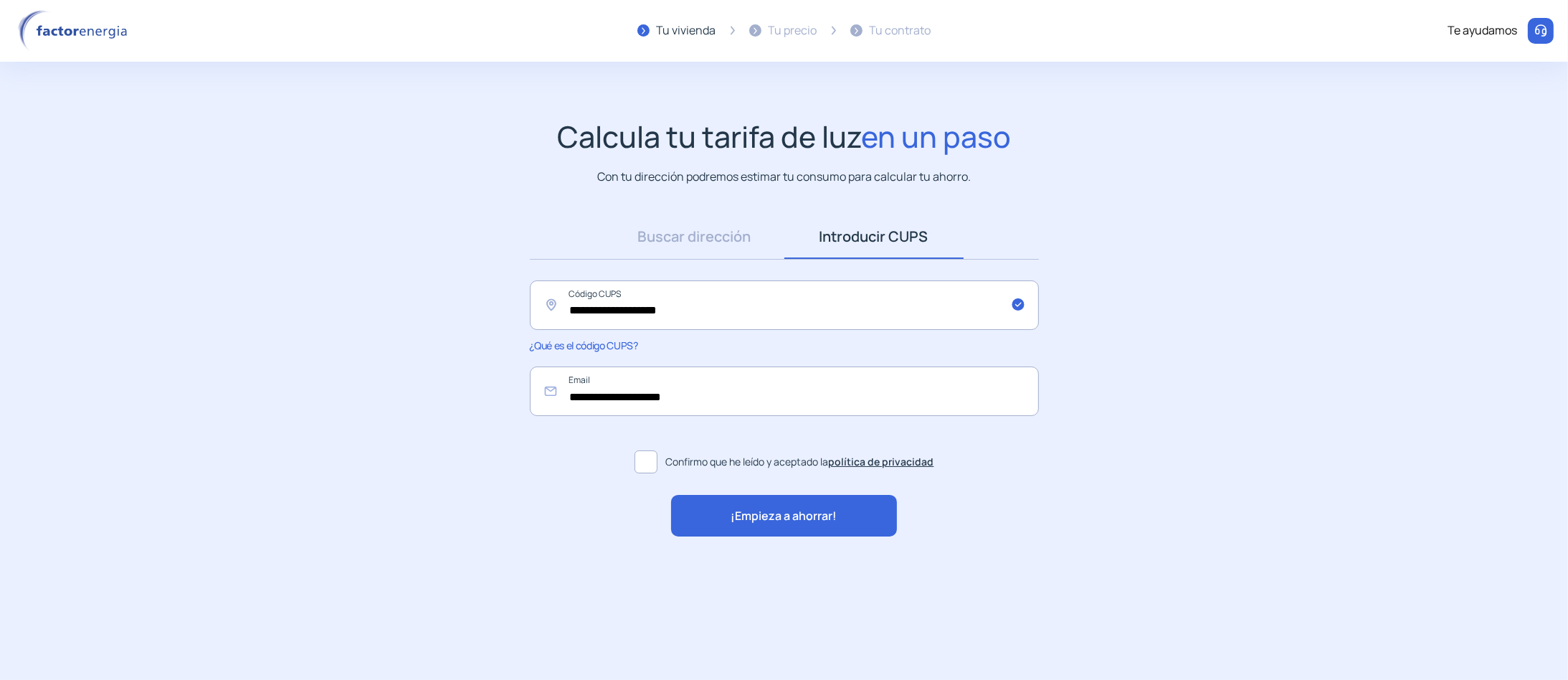 click on "¡Empieza a ahorrar!" 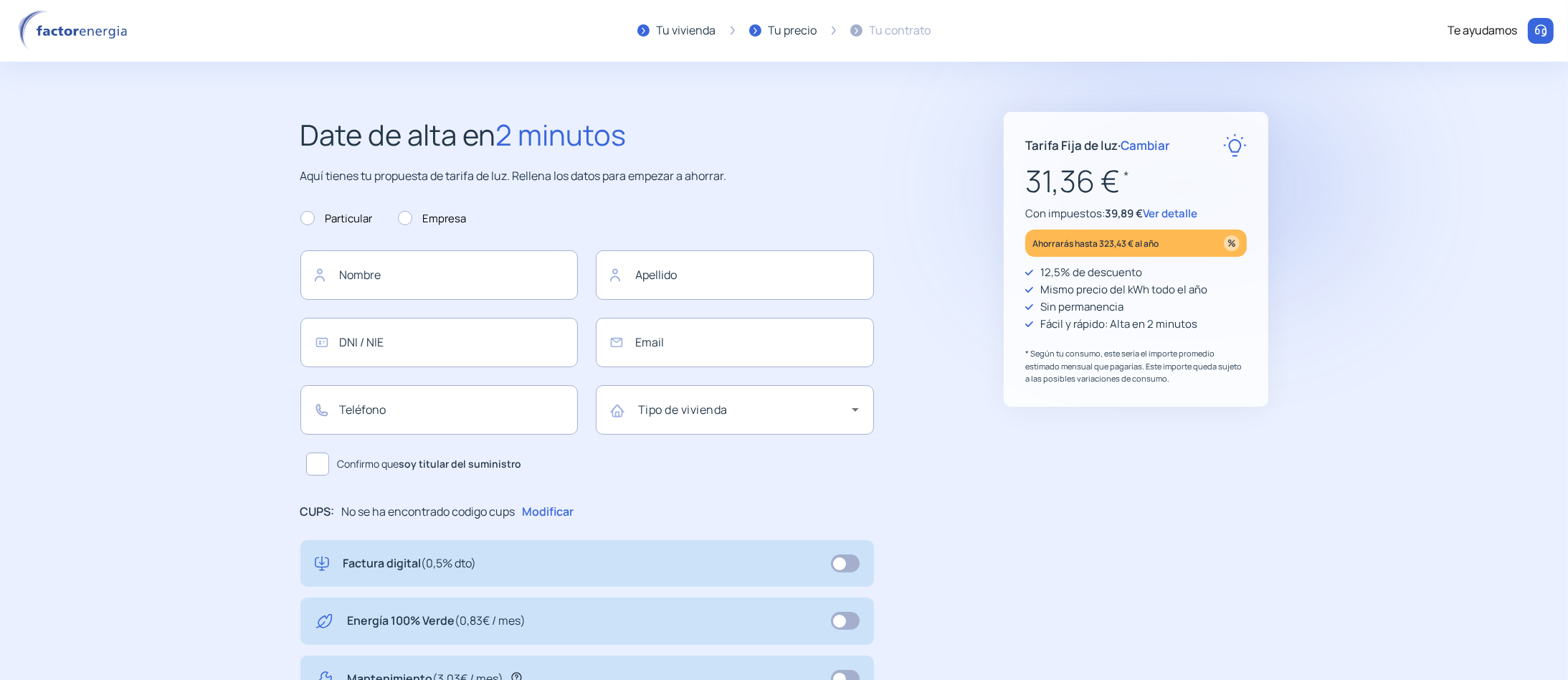 type on "**********" 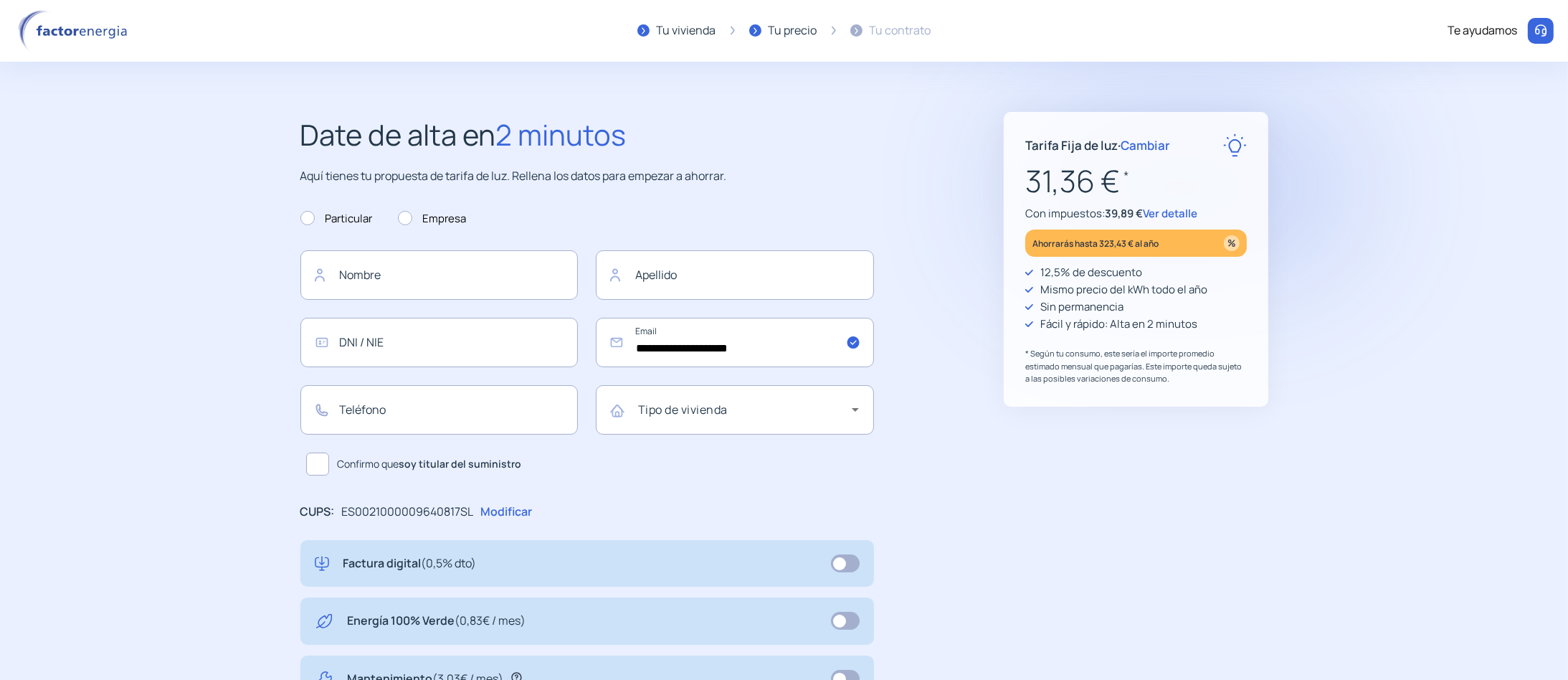 click 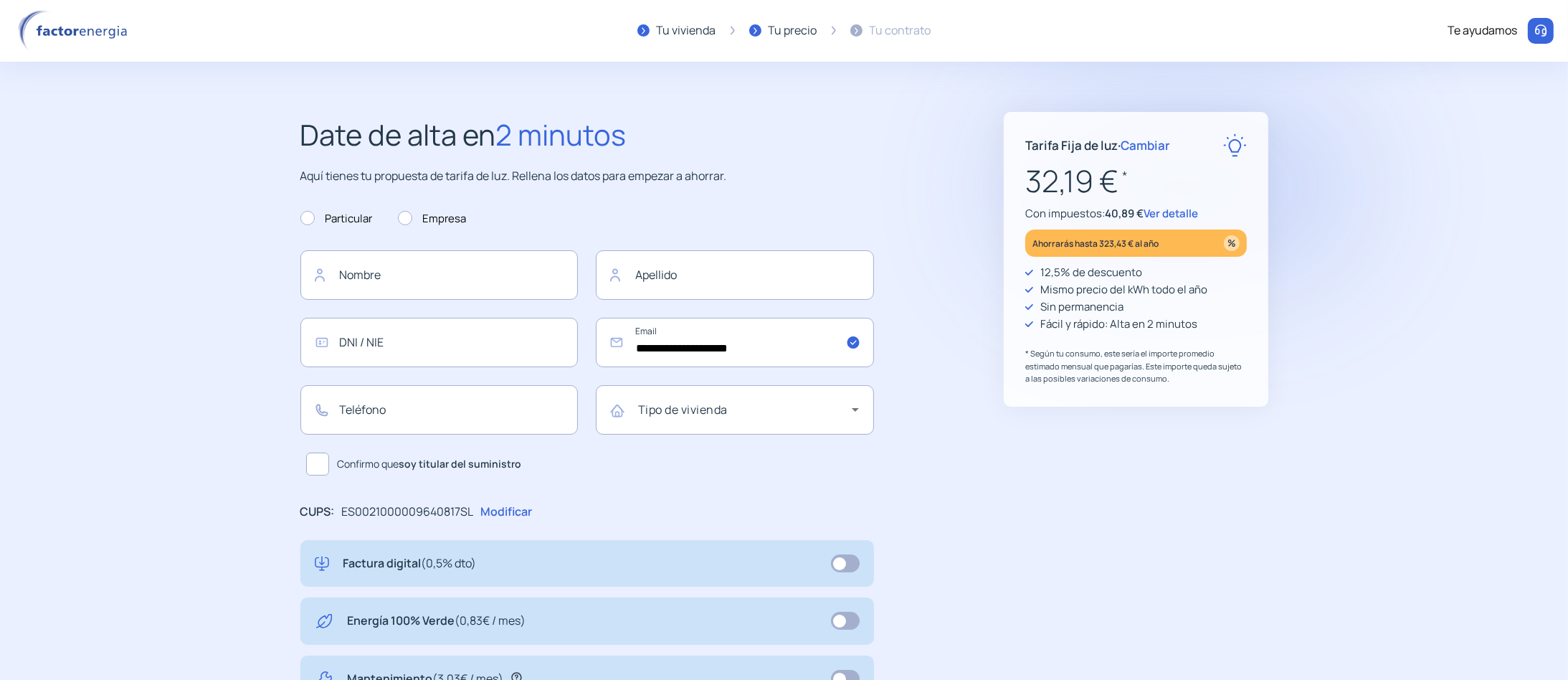 click 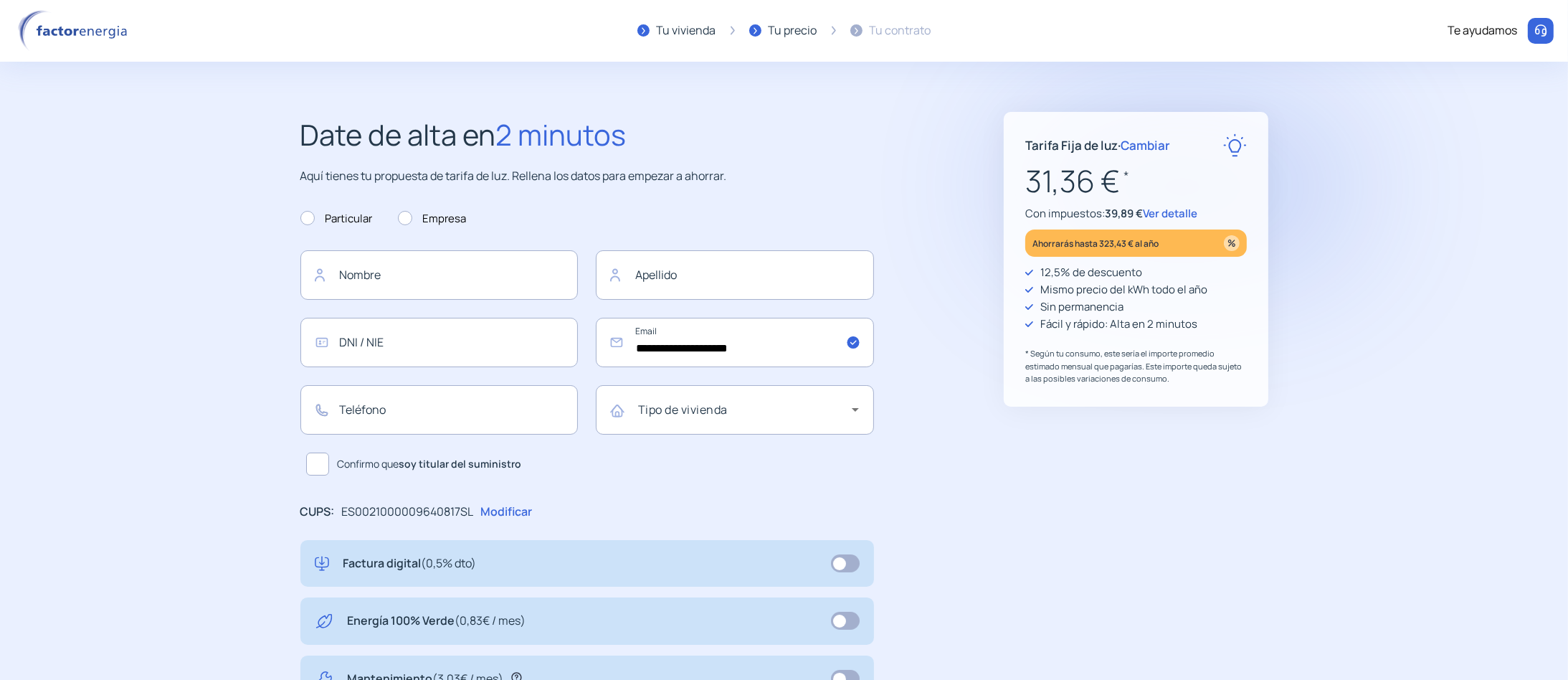 click on "**********" 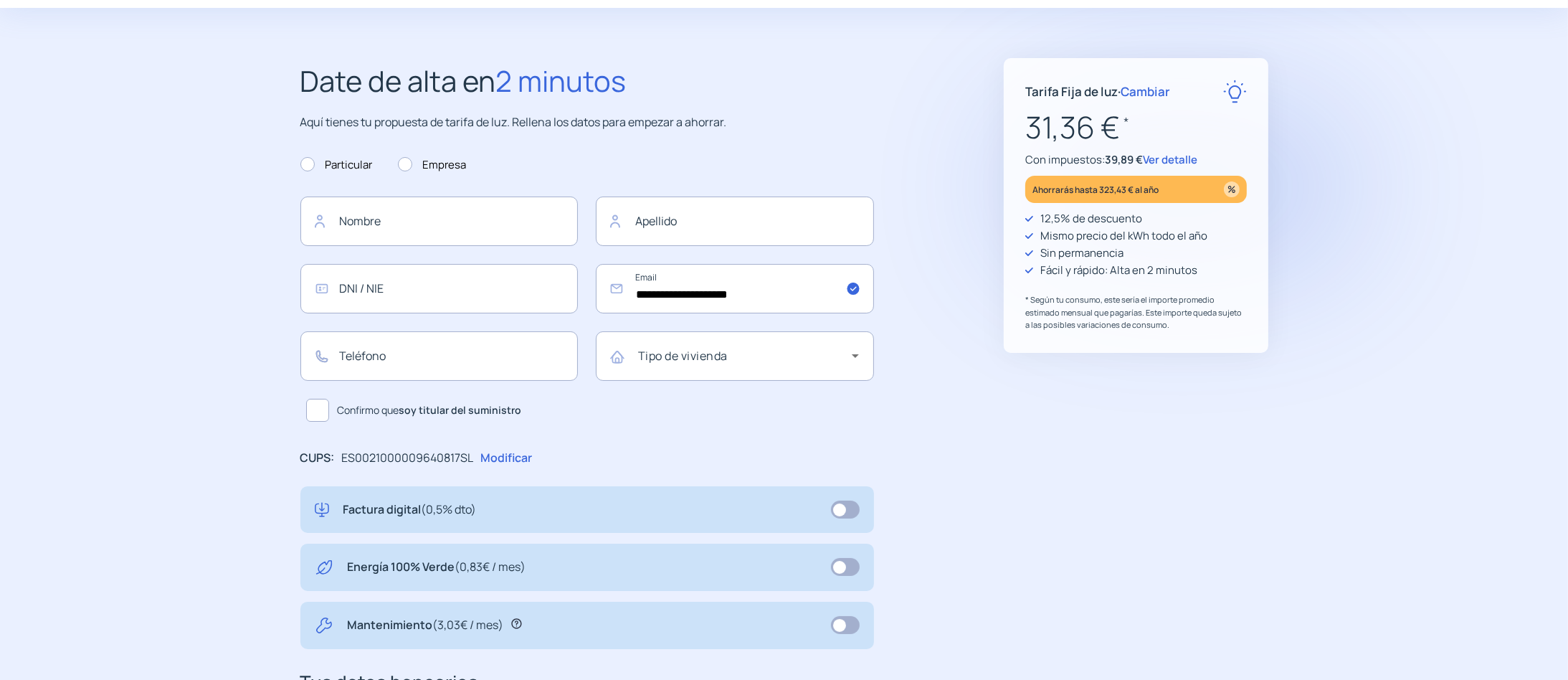 scroll, scrollTop: 0, scrollLeft: 0, axis: both 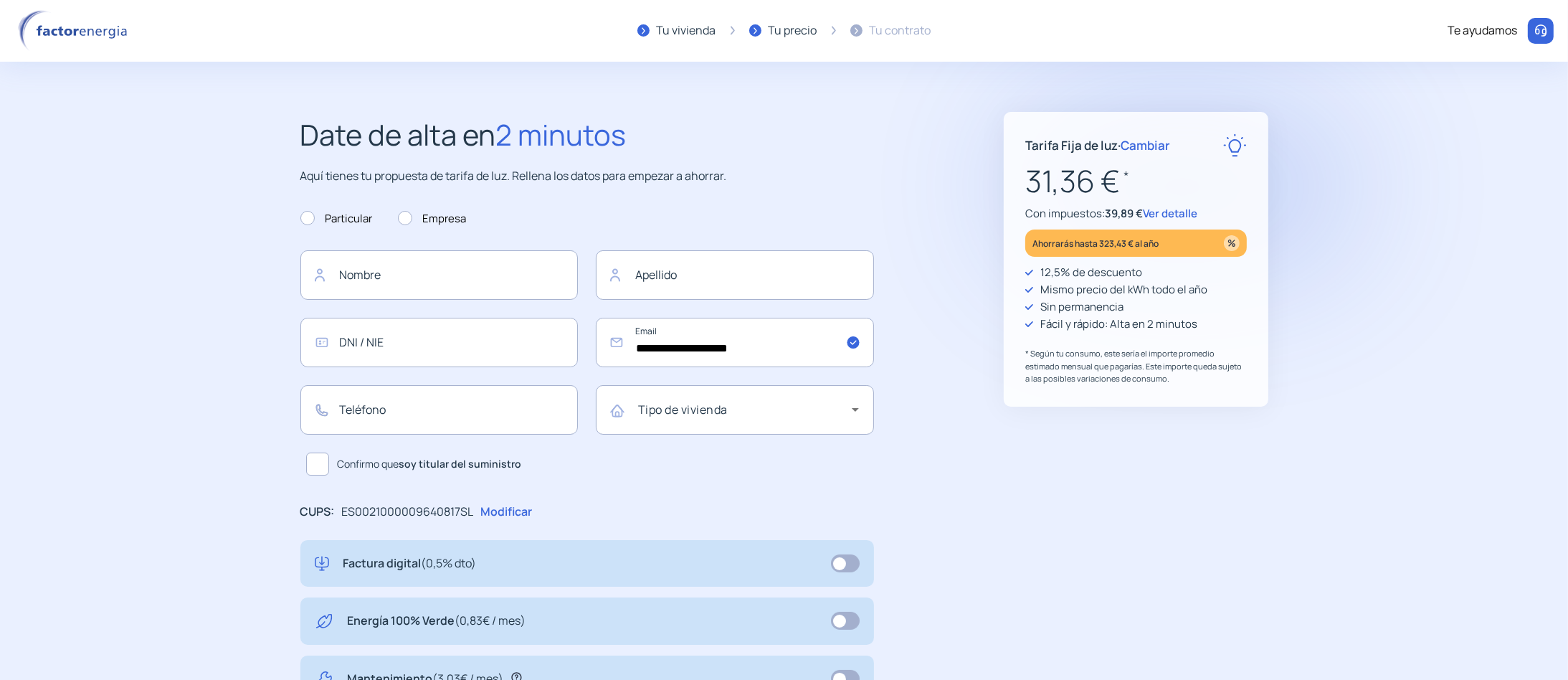 click on "Modificar" 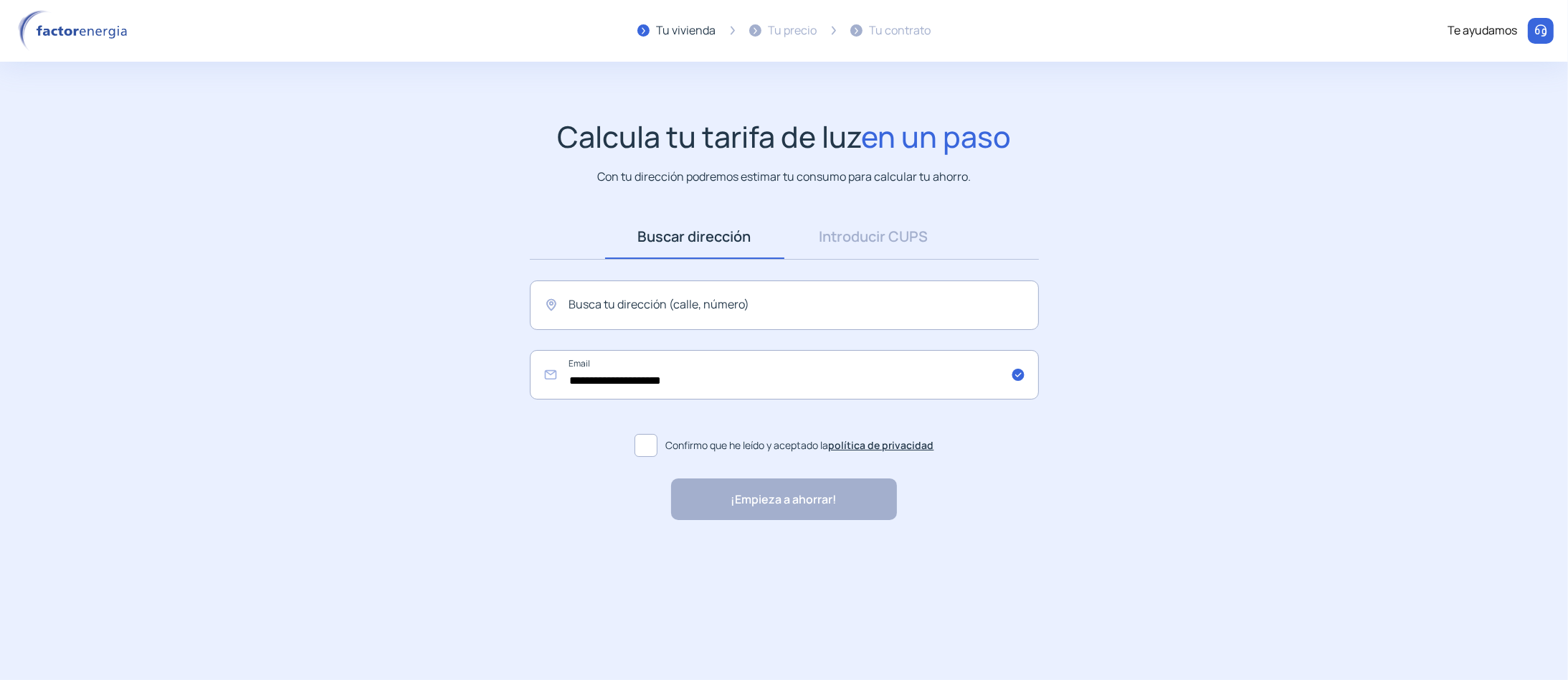 click on "**********" 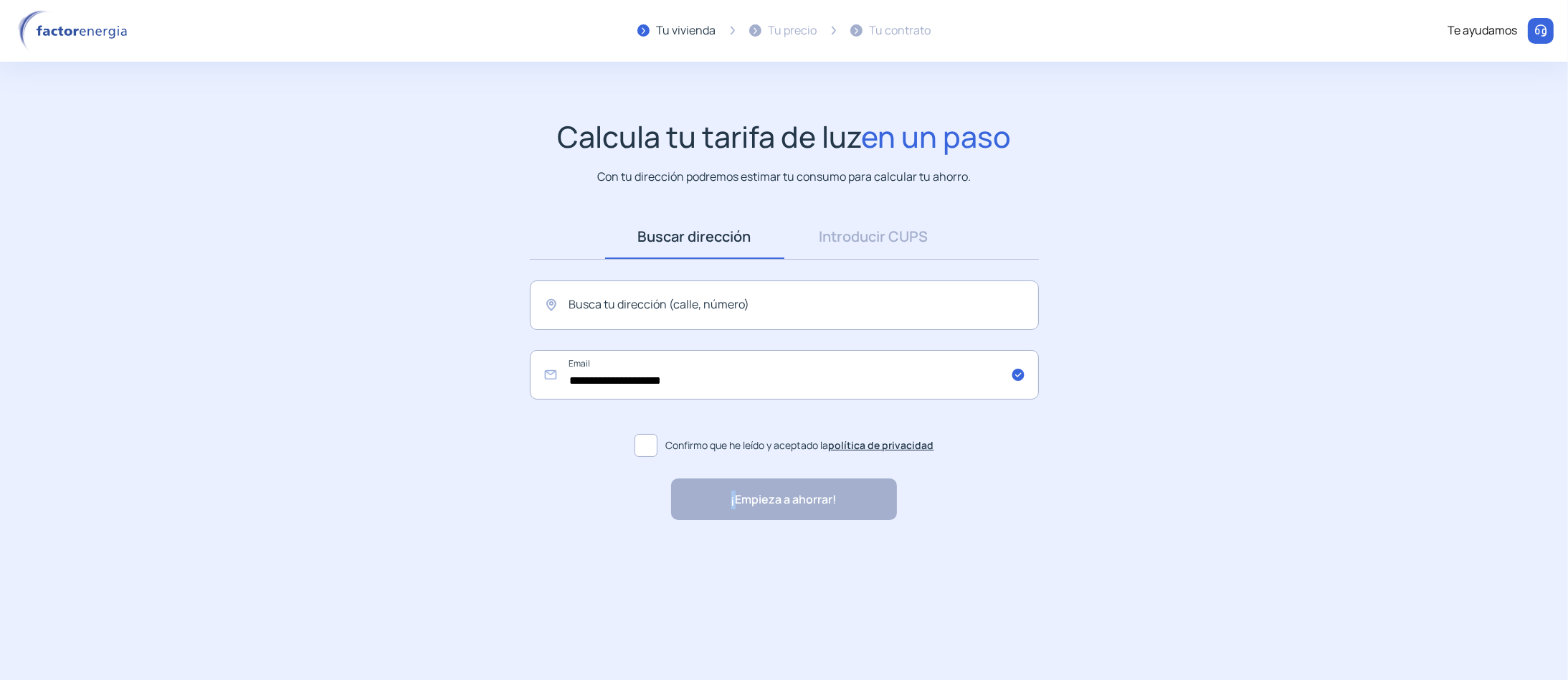 click on "**********" 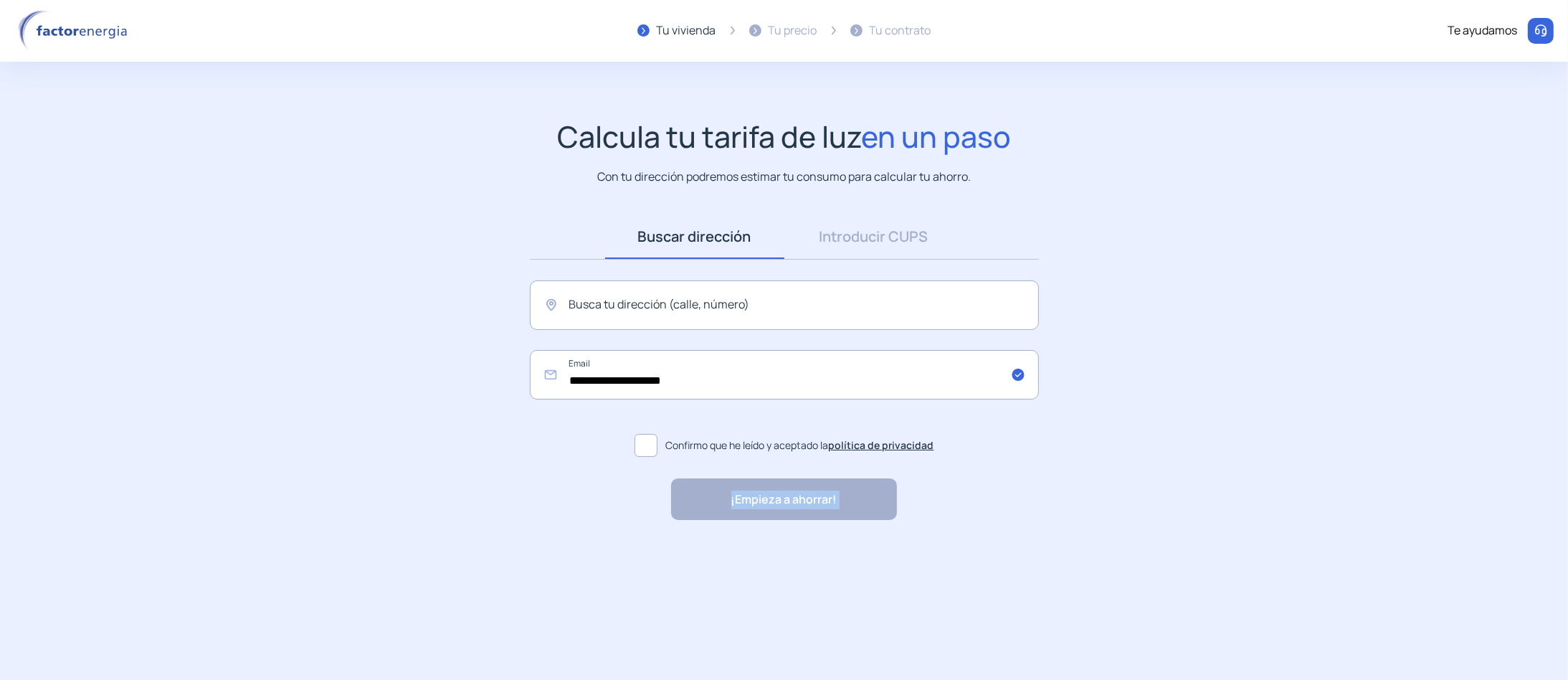 click on "**********" 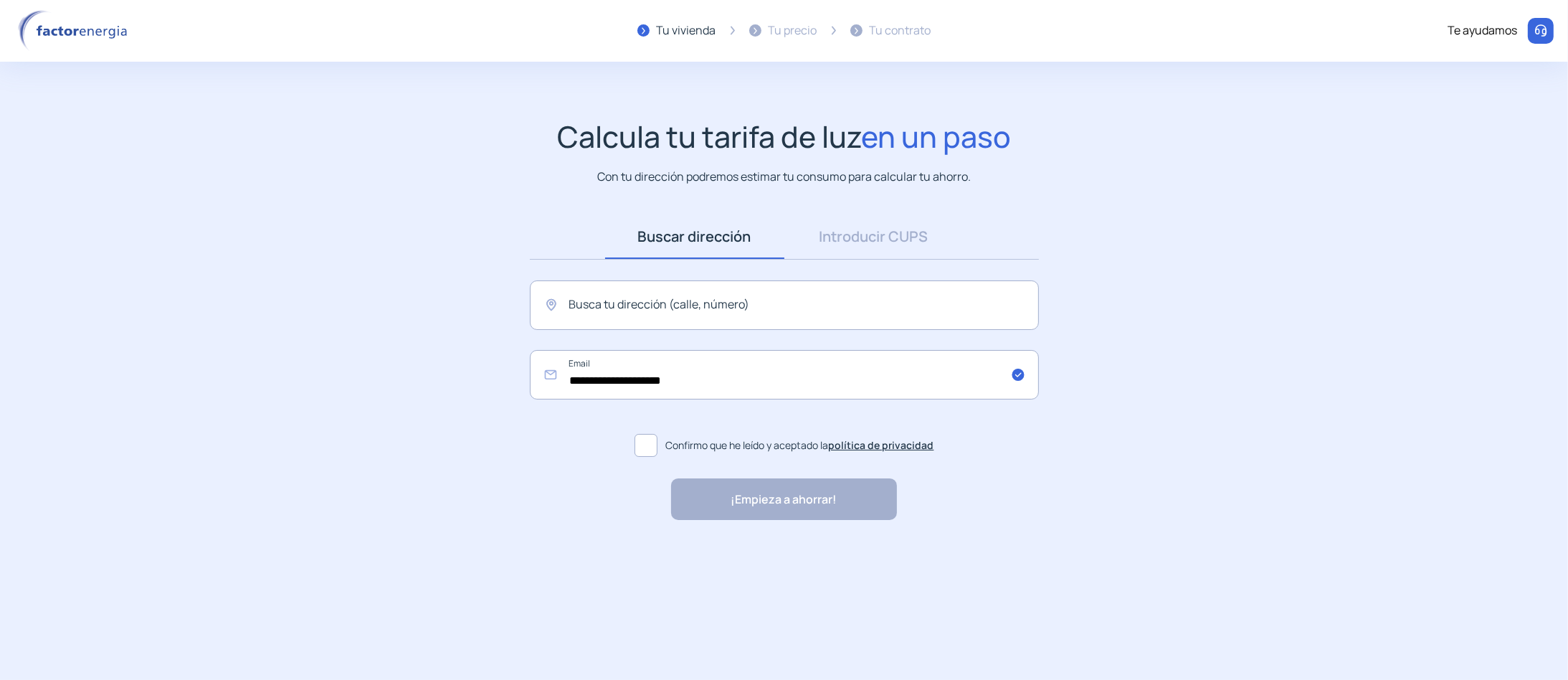 click on "**********" 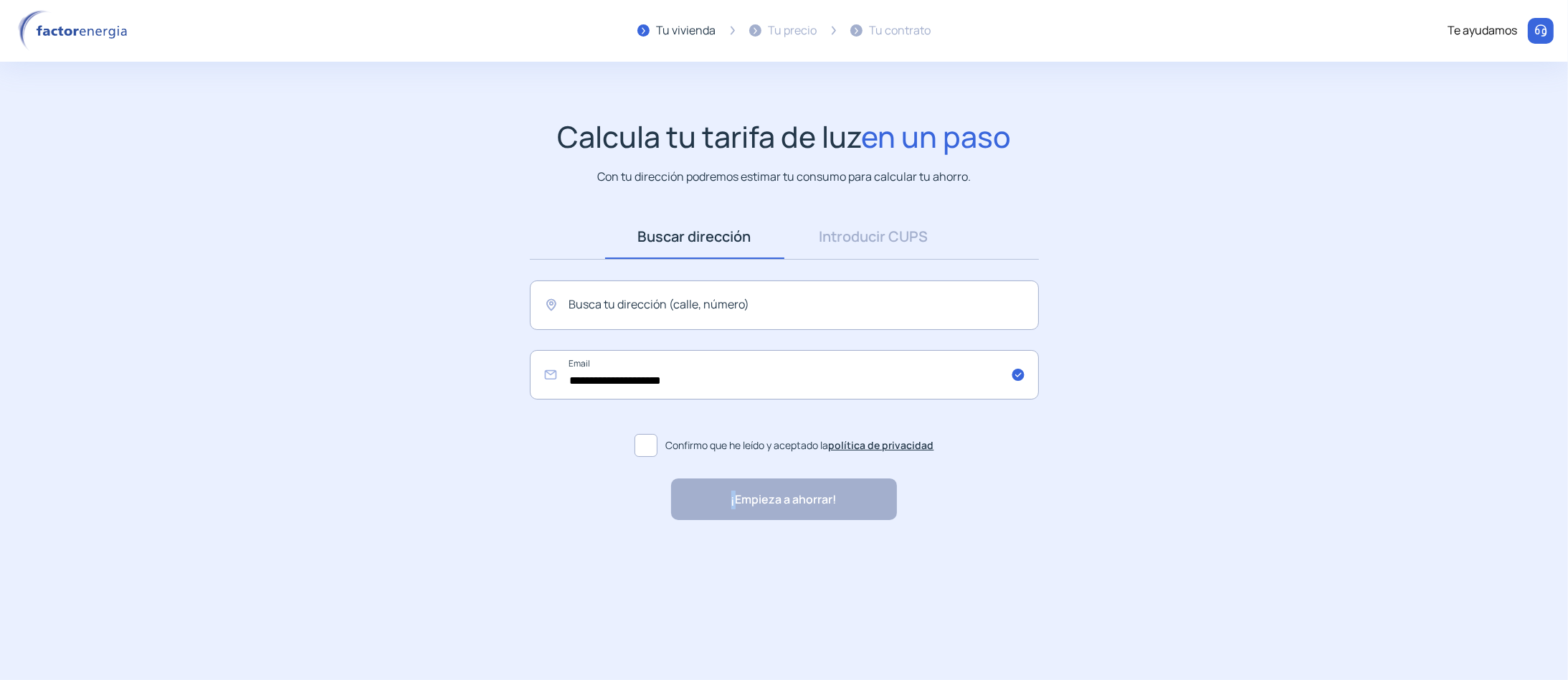 click on "**********" 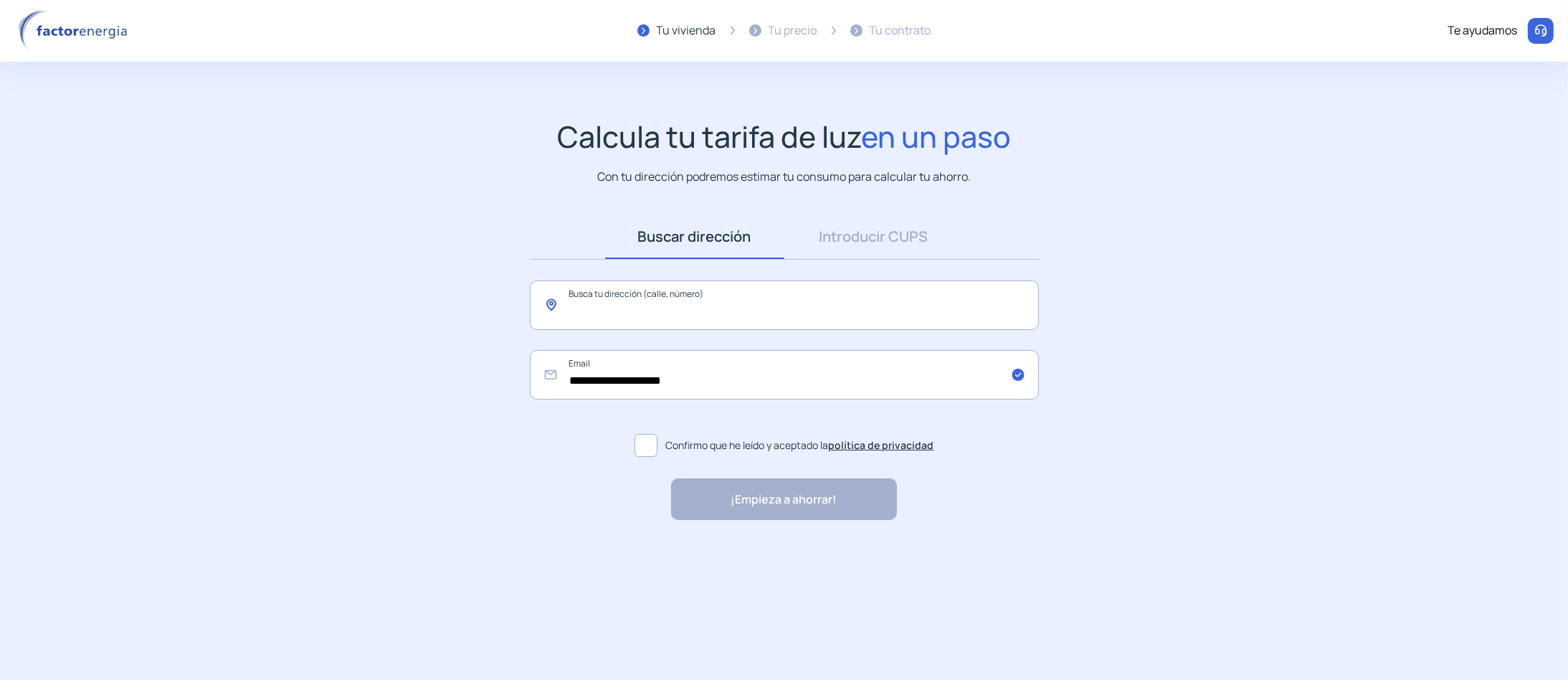 click 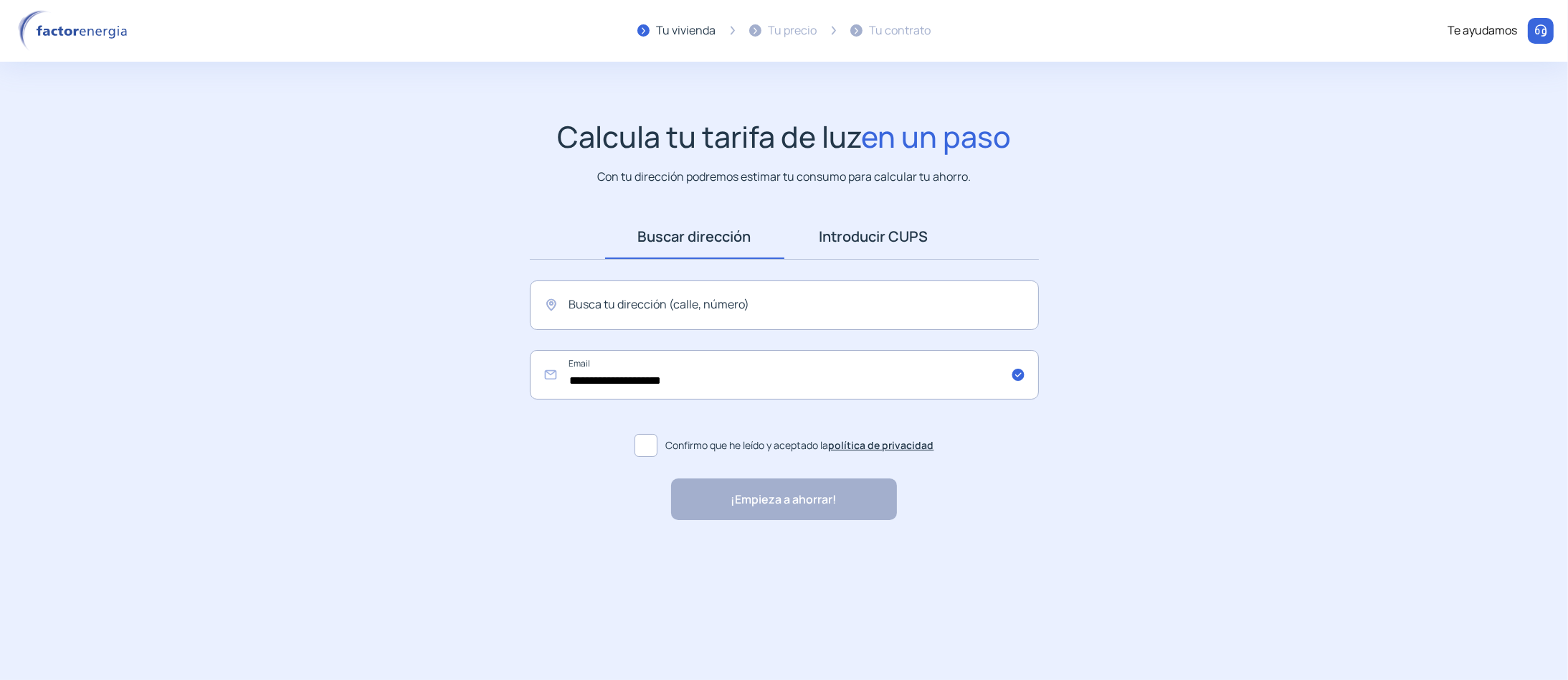 click on "Introducir CUPS" at bounding box center (874, 237) 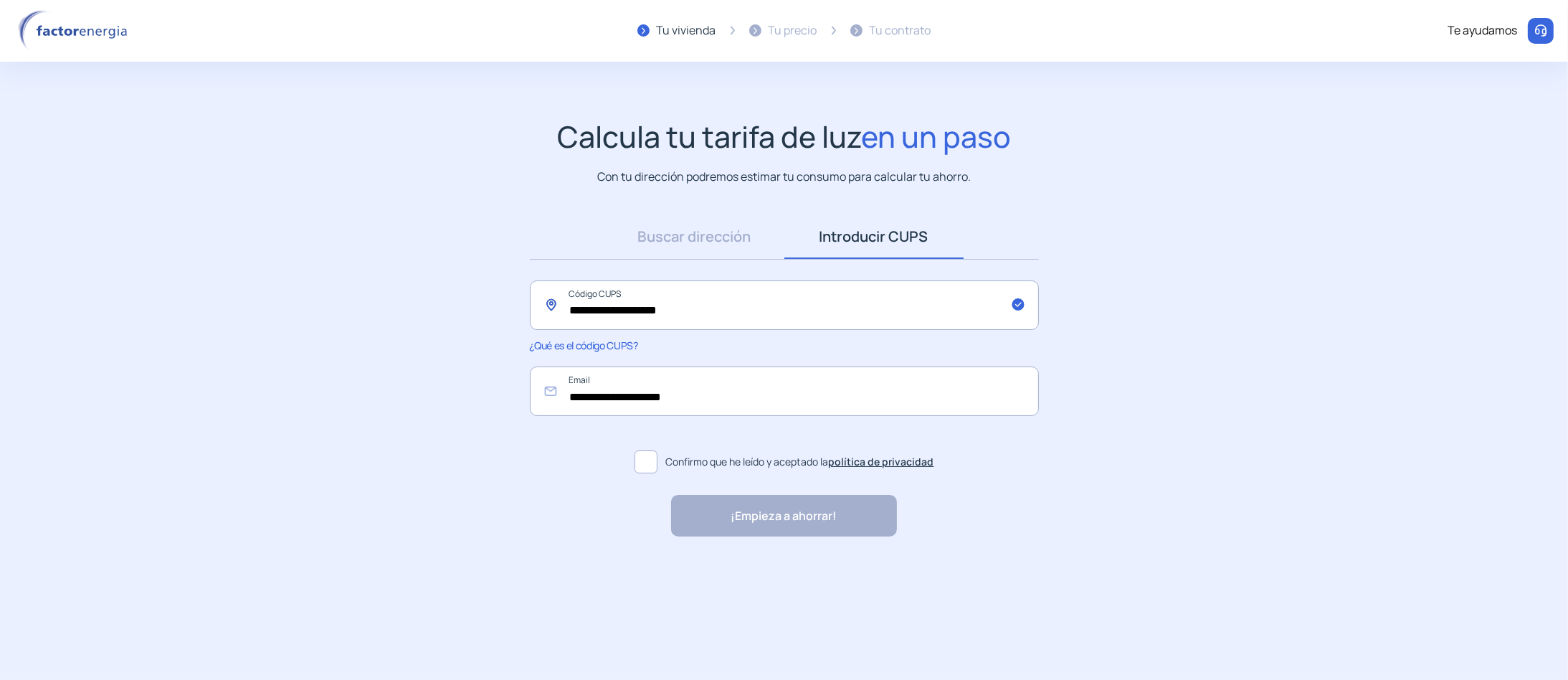 click on "**********" 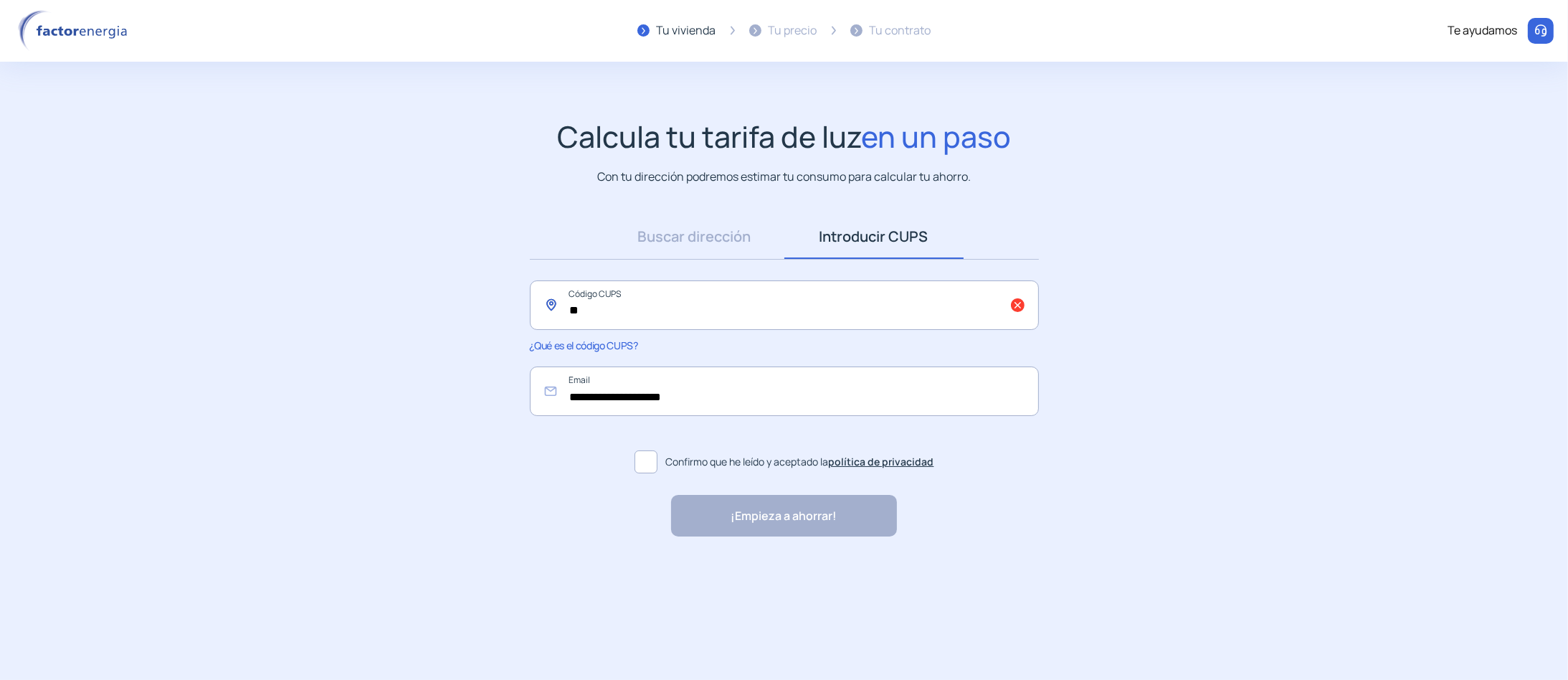 type on "*" 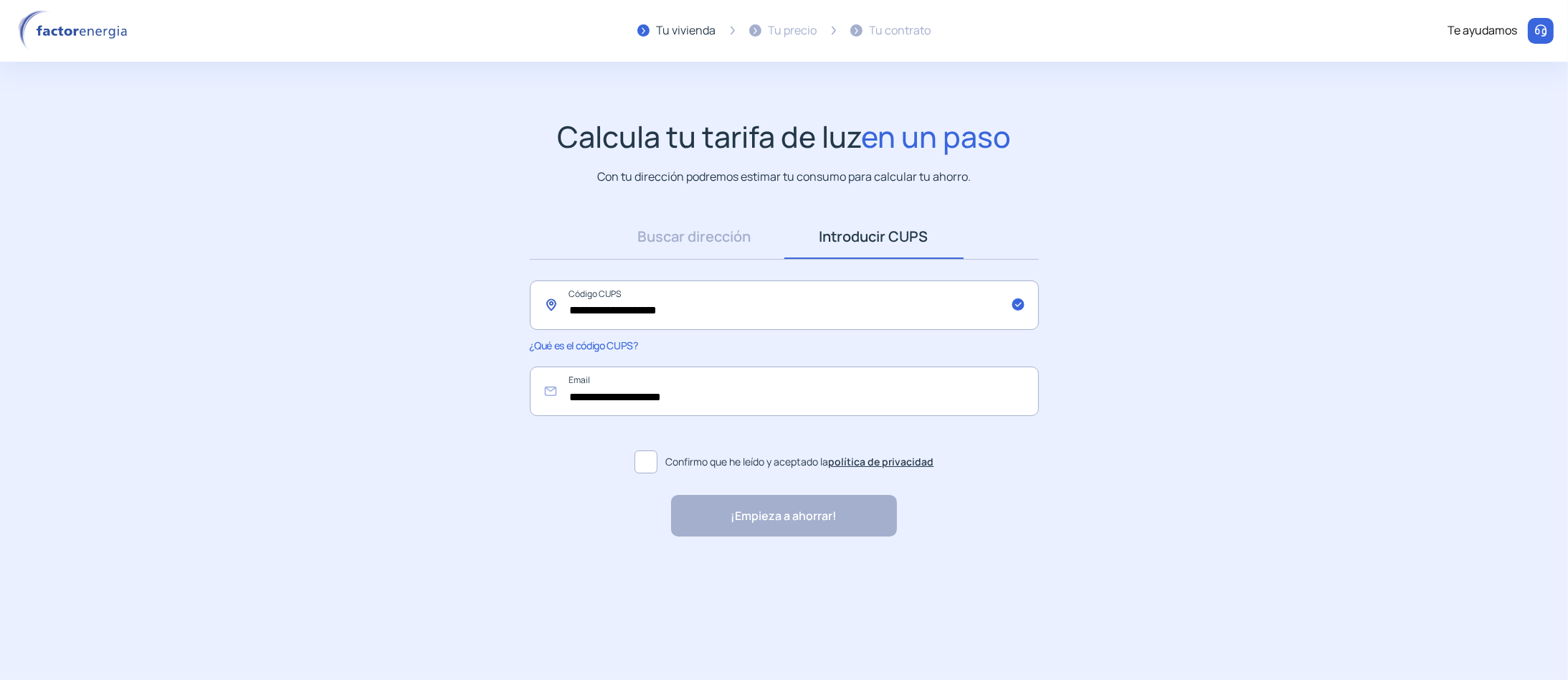 type on "**********" 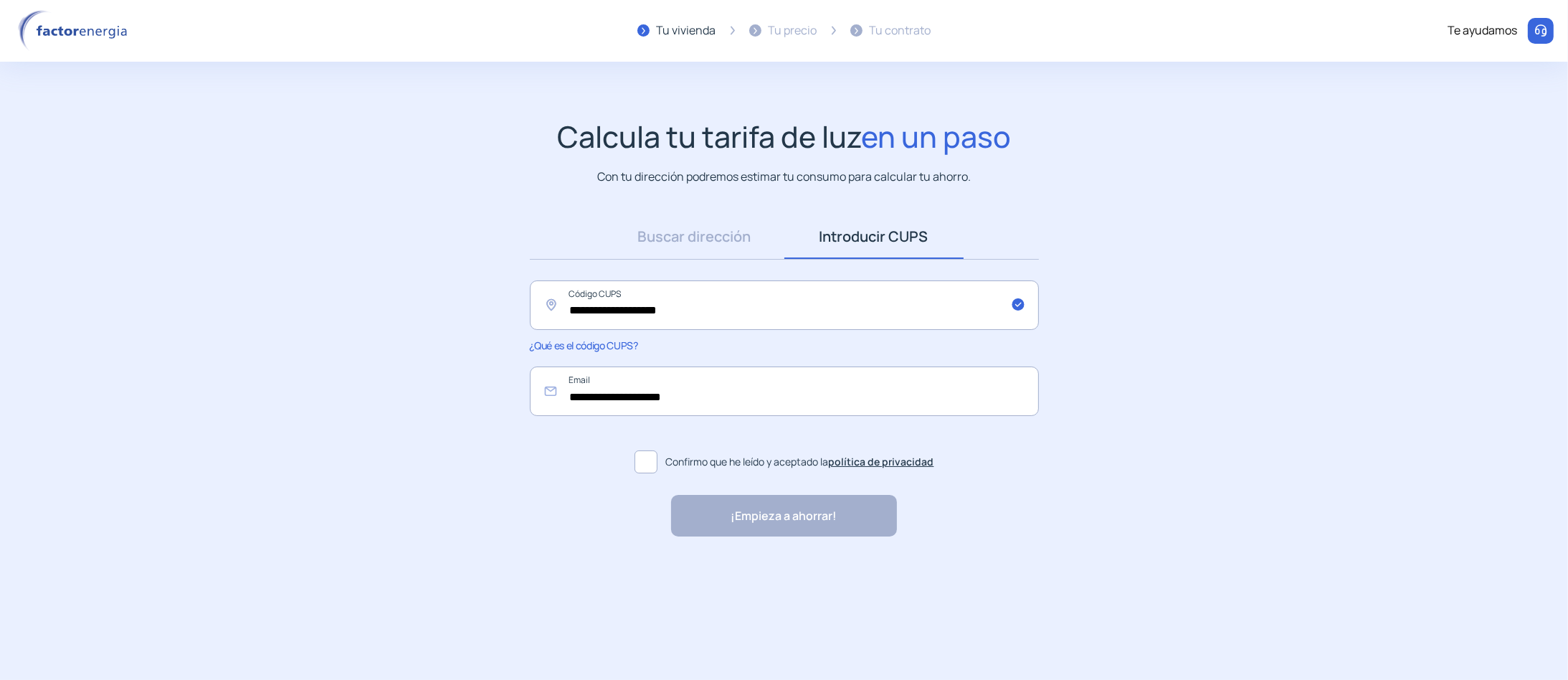 click 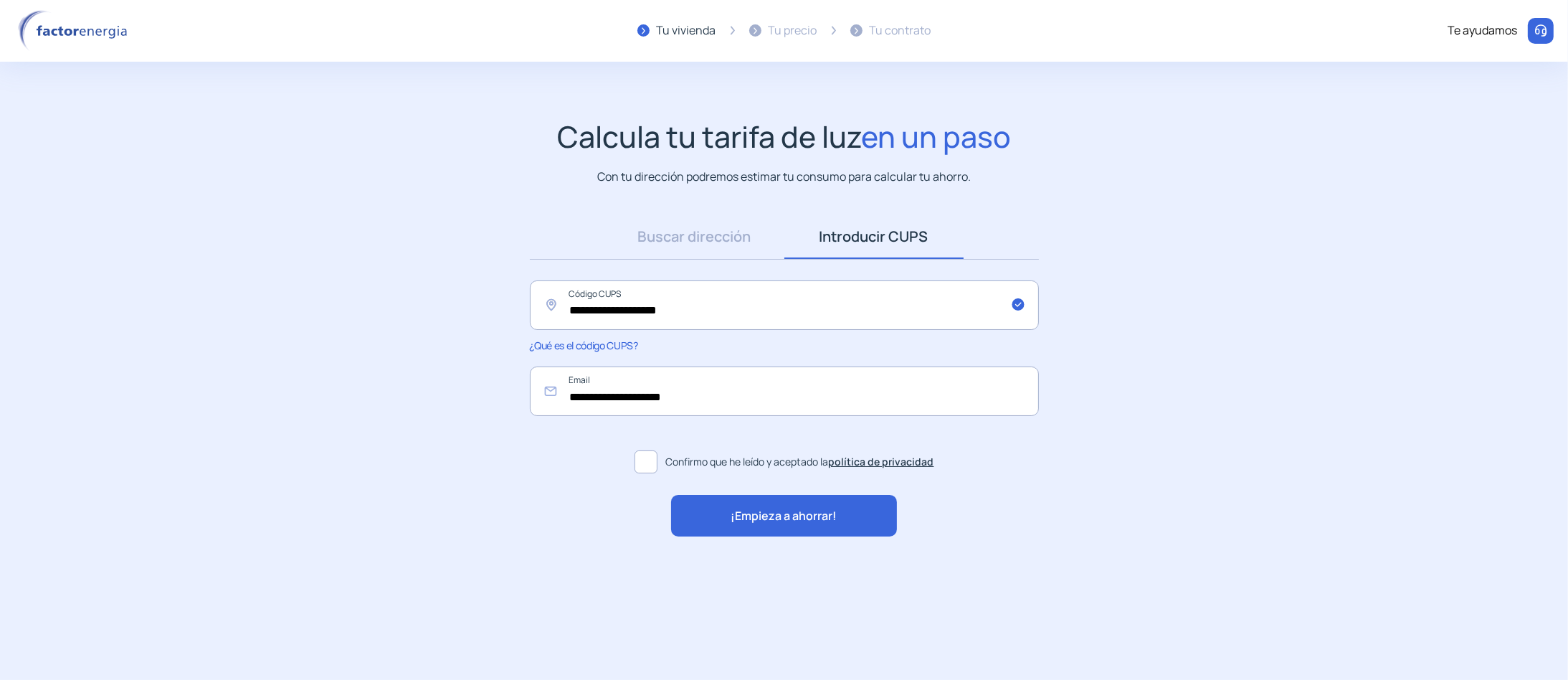 click on "¡Empieza a ahorrar!" 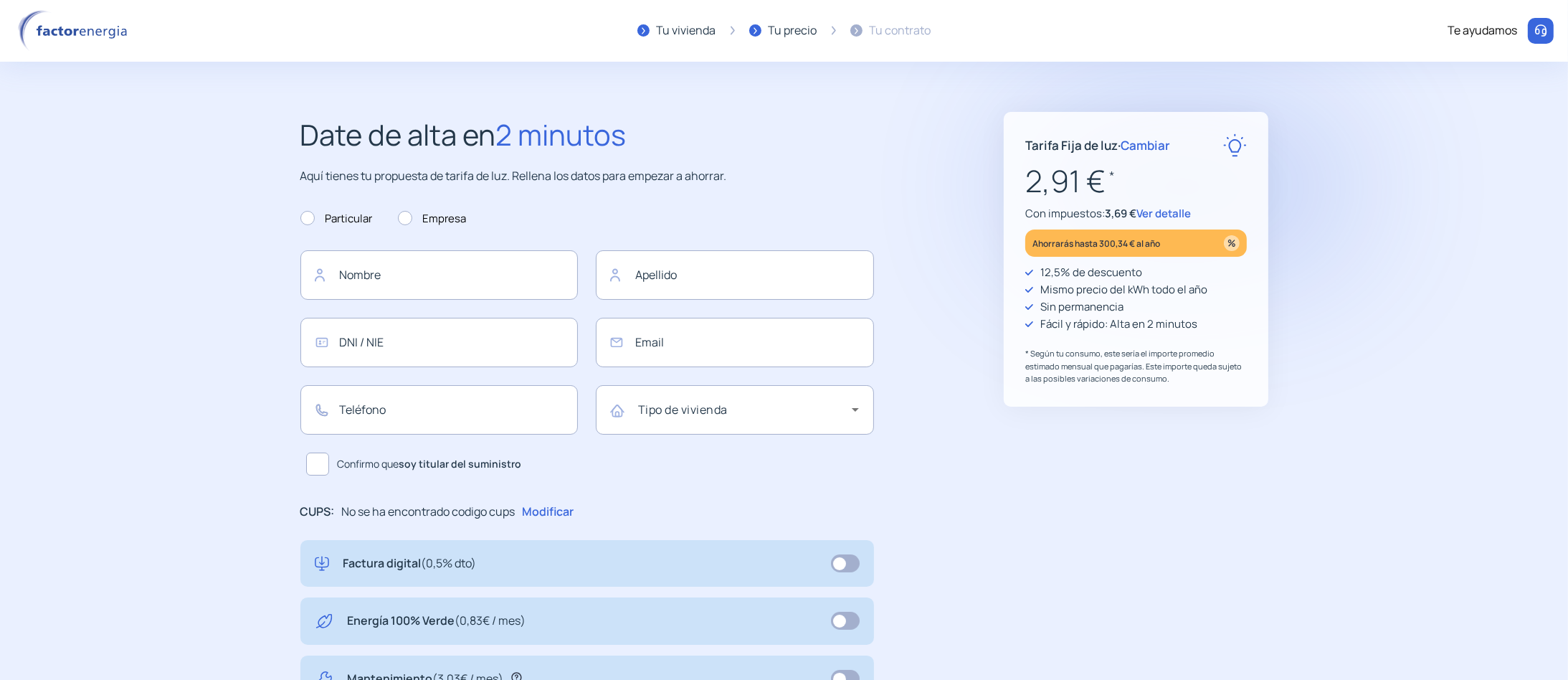 type on "**********" 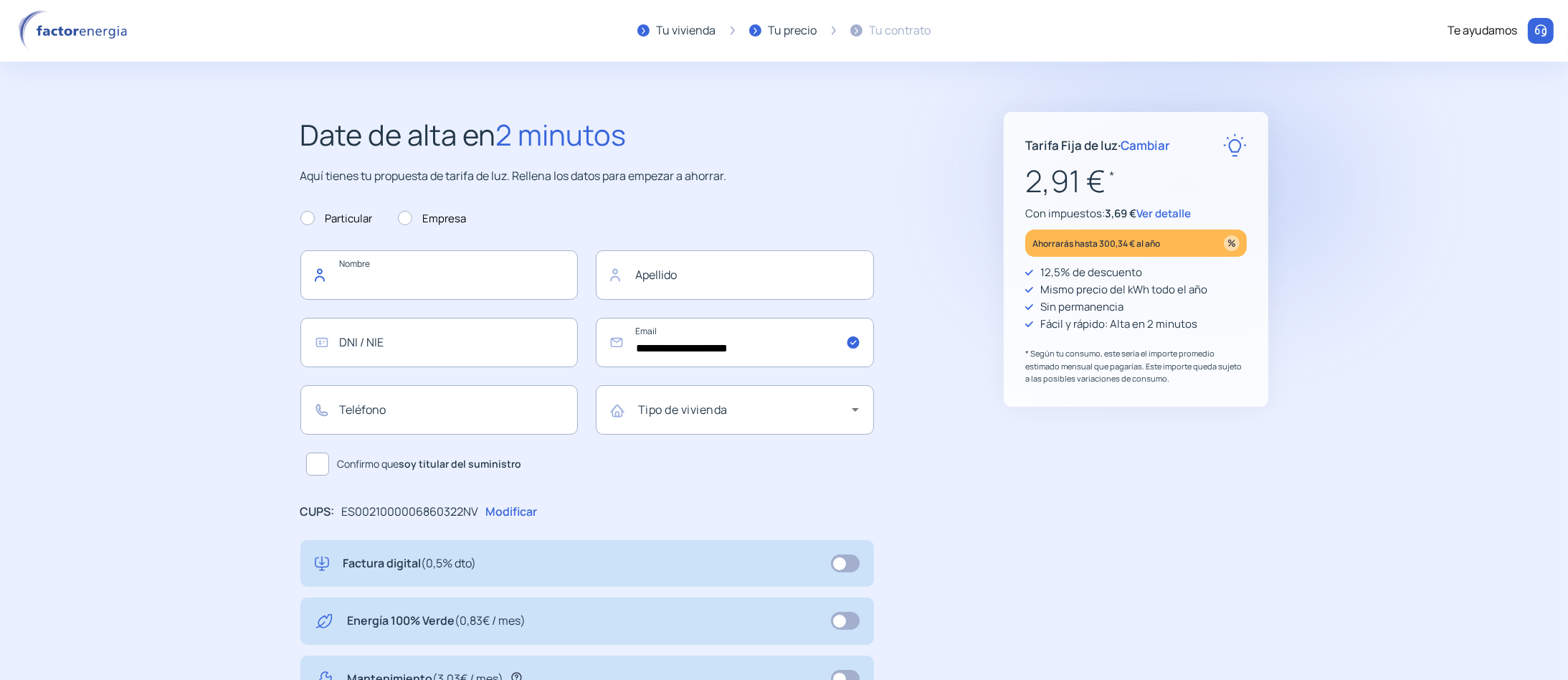 click 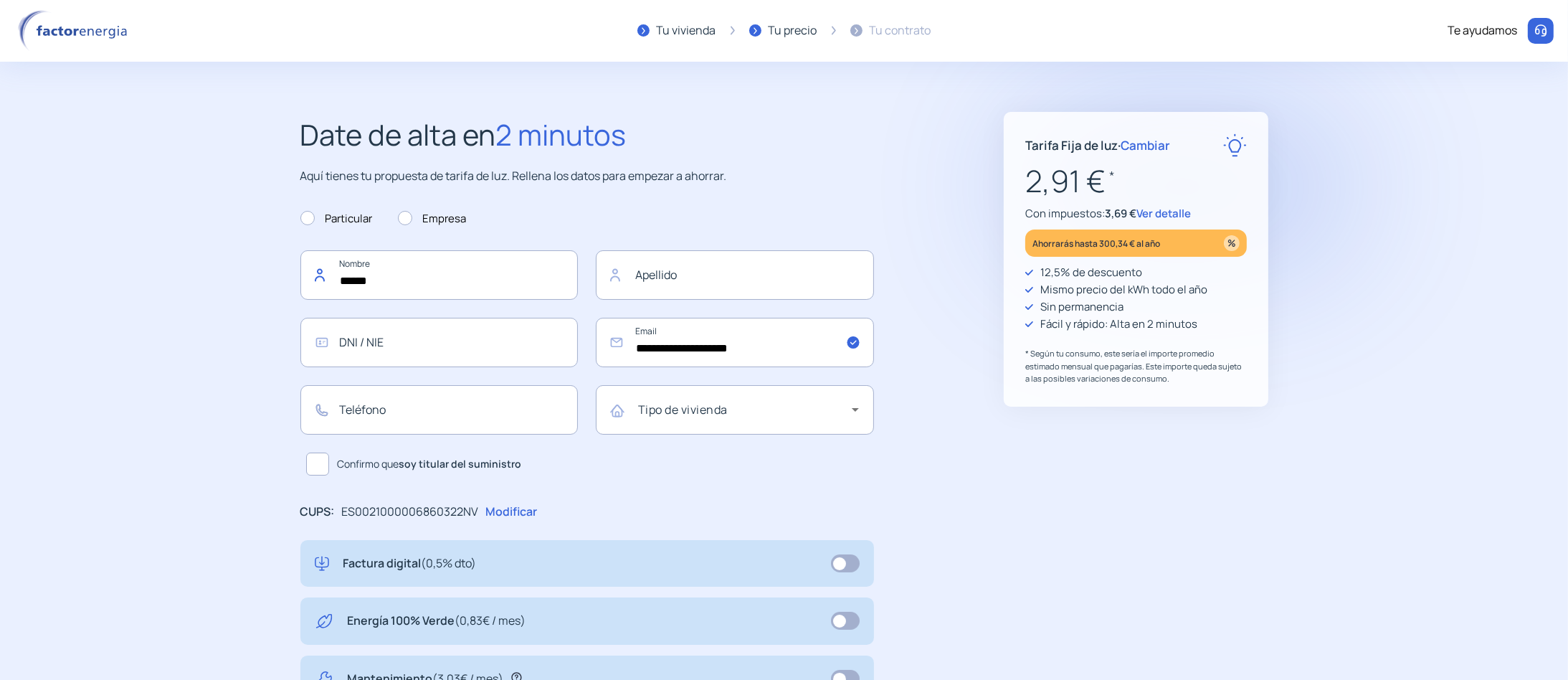 type on "******" 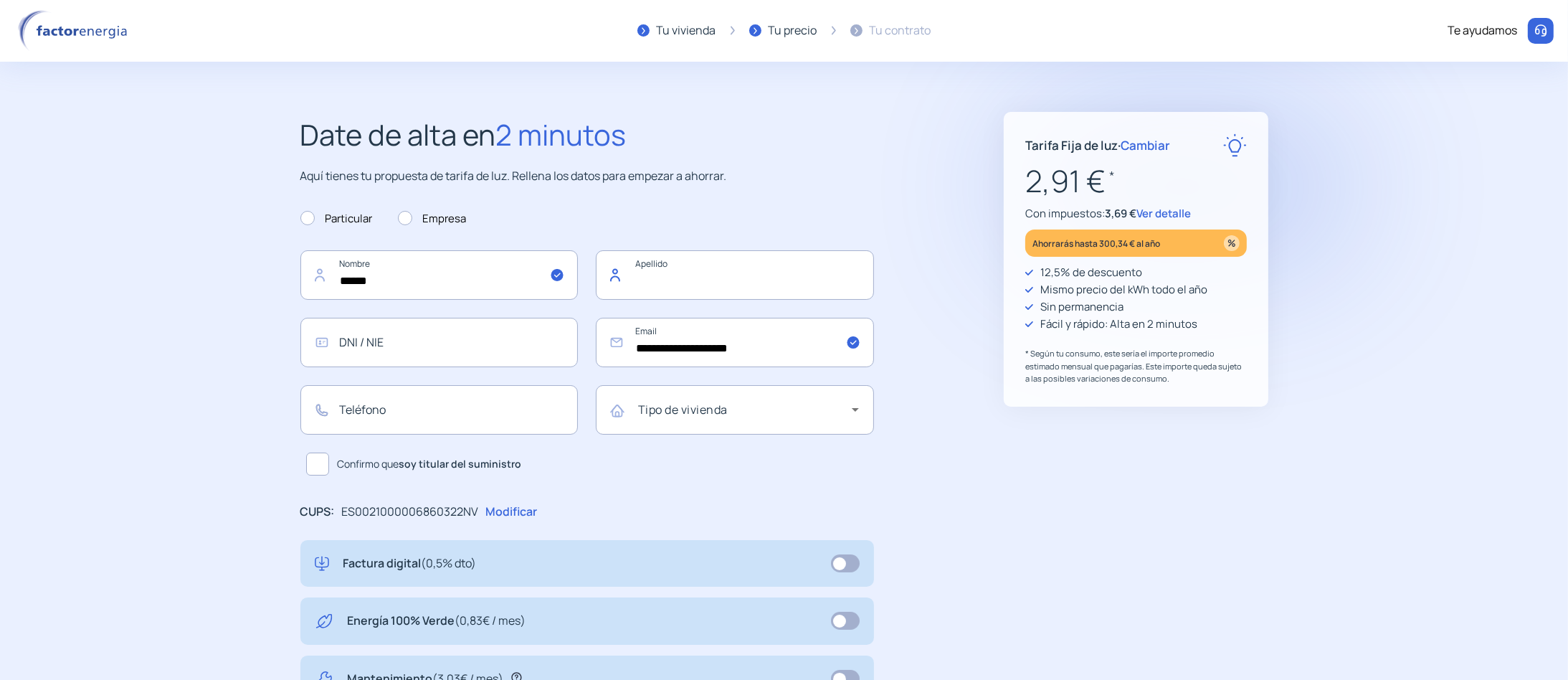 click 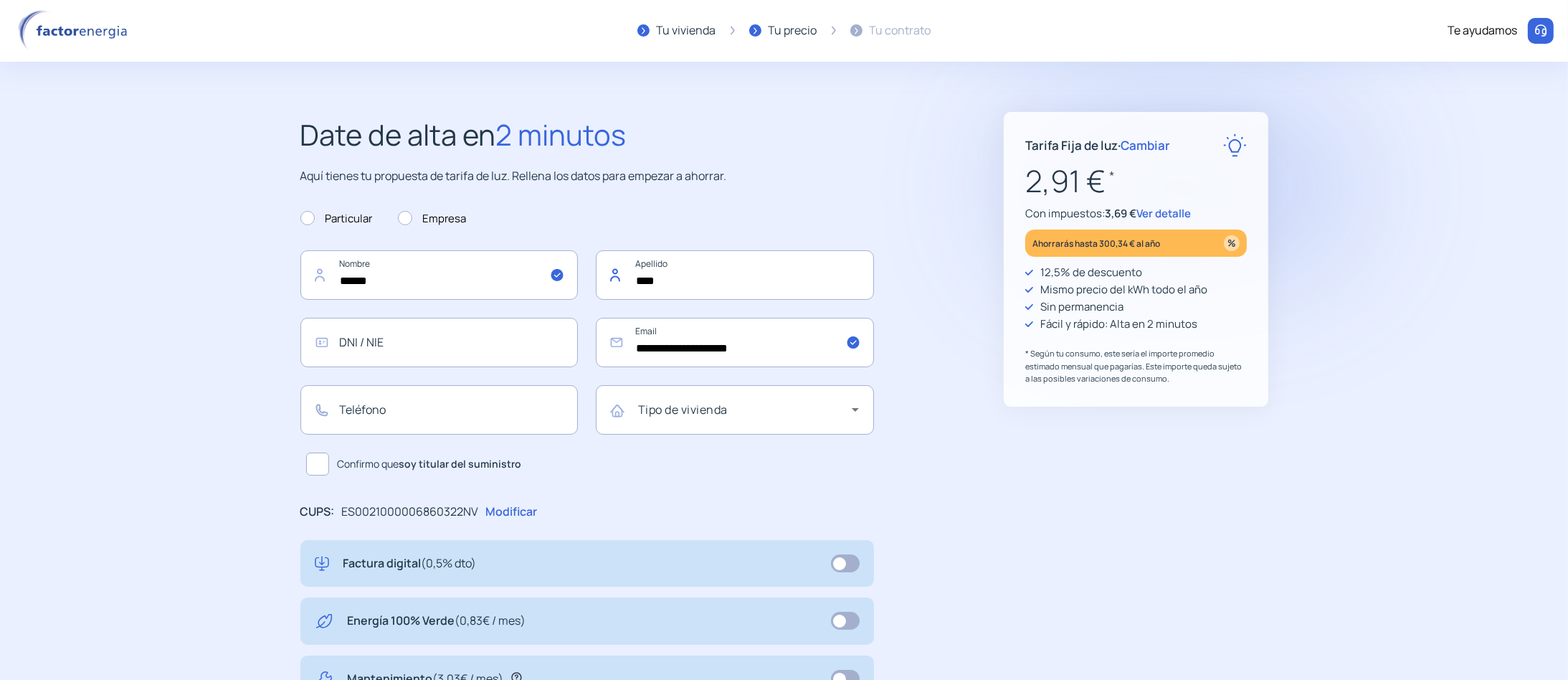 type on "****" 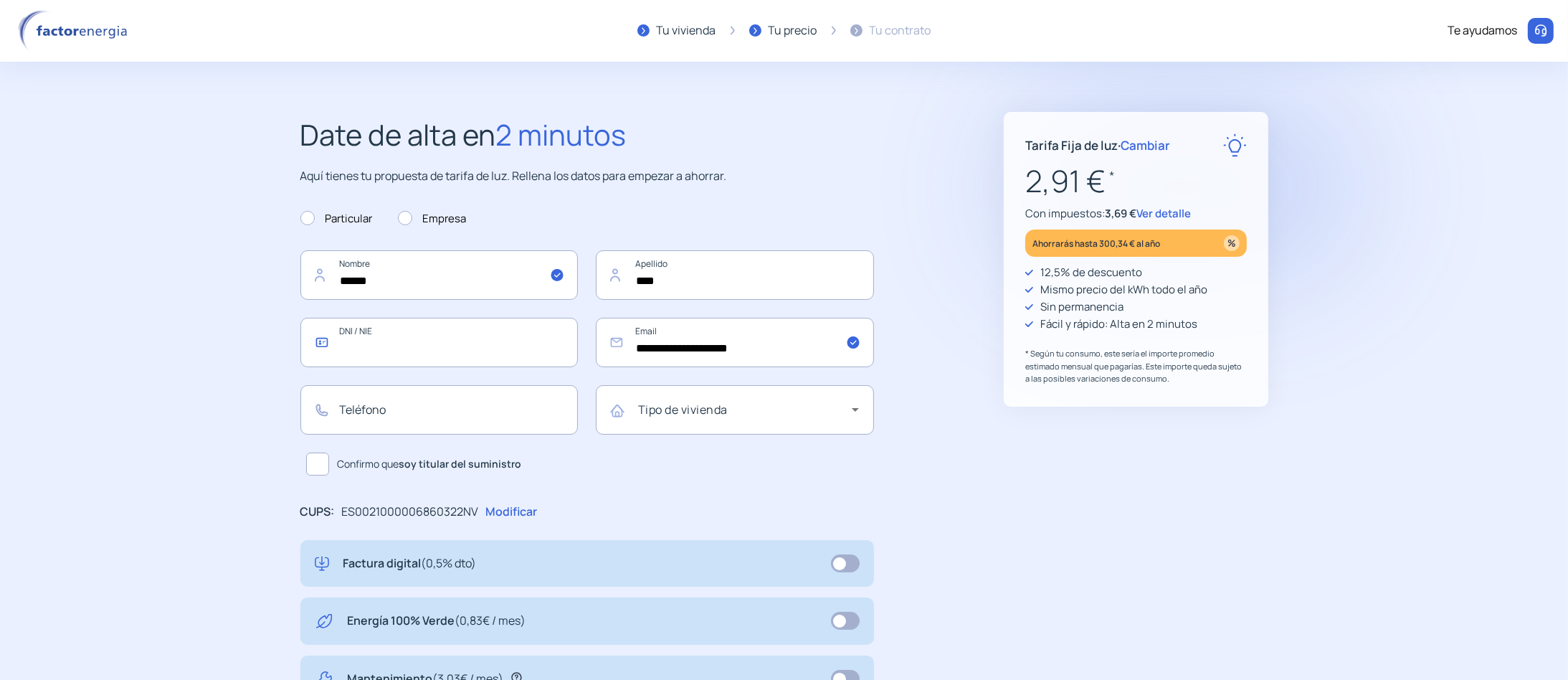 click 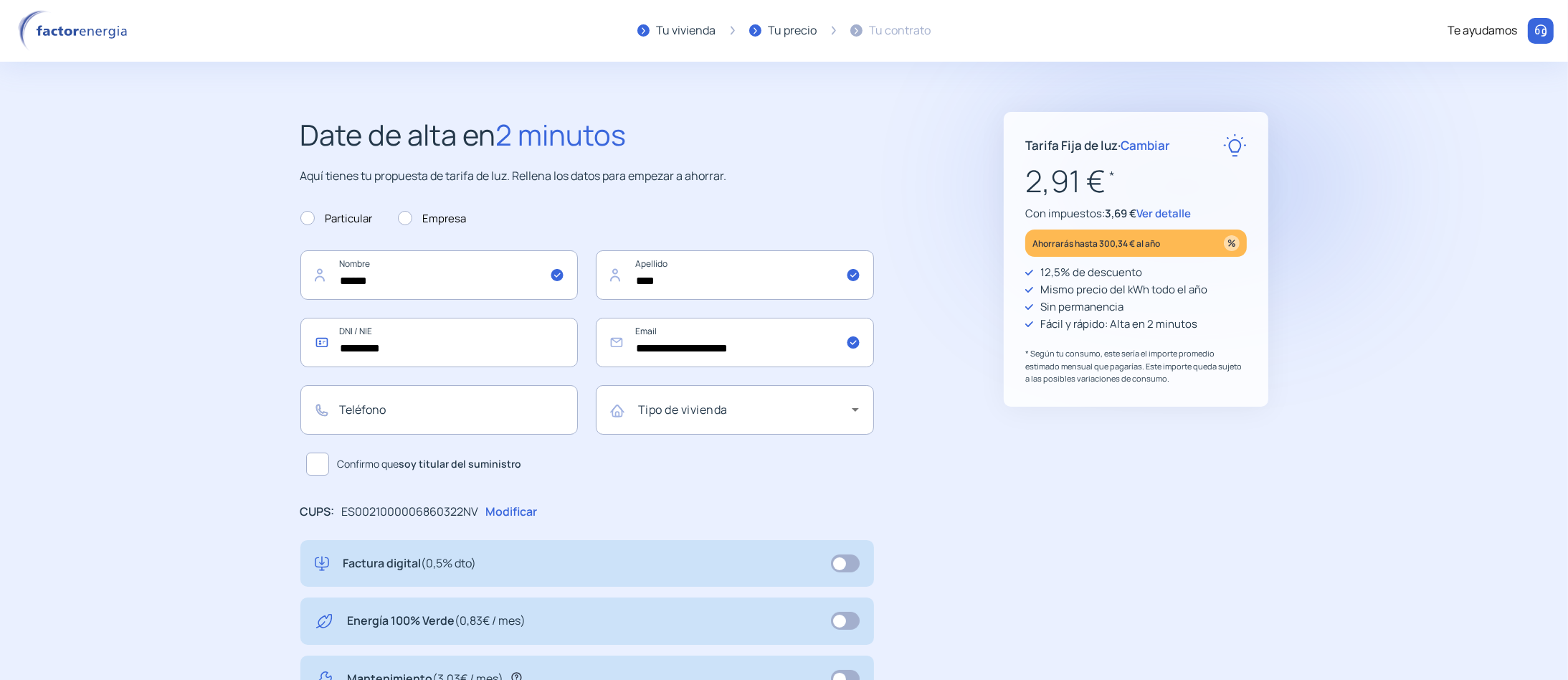 type on "*********" 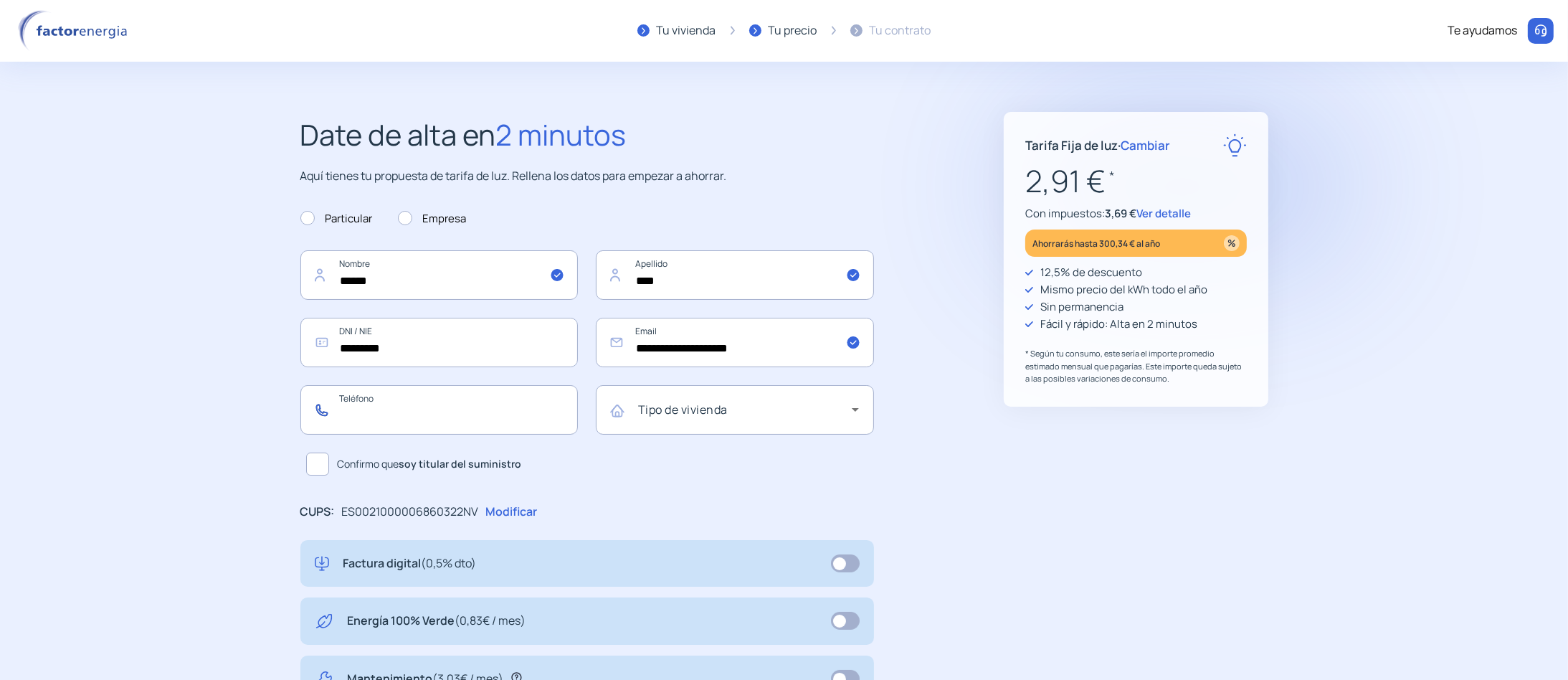 click 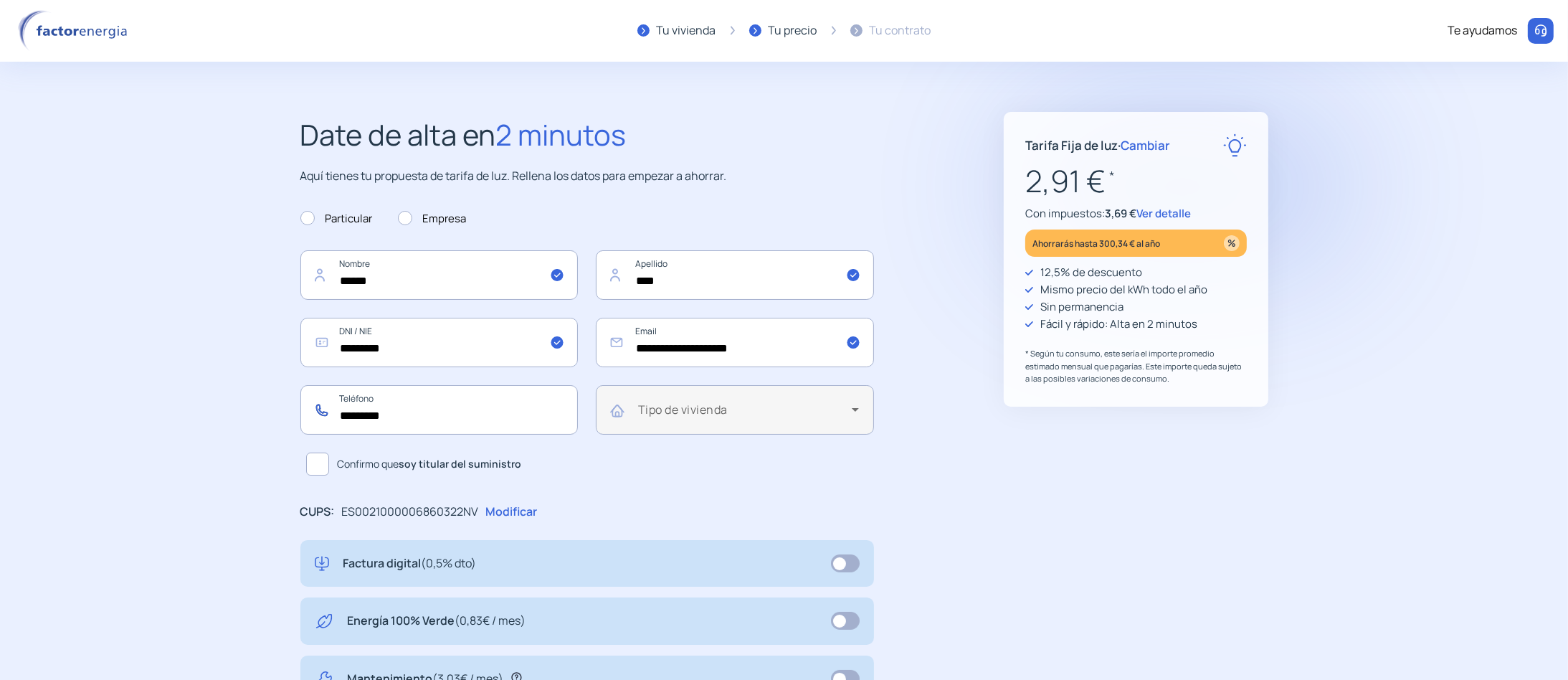 type on "*********" 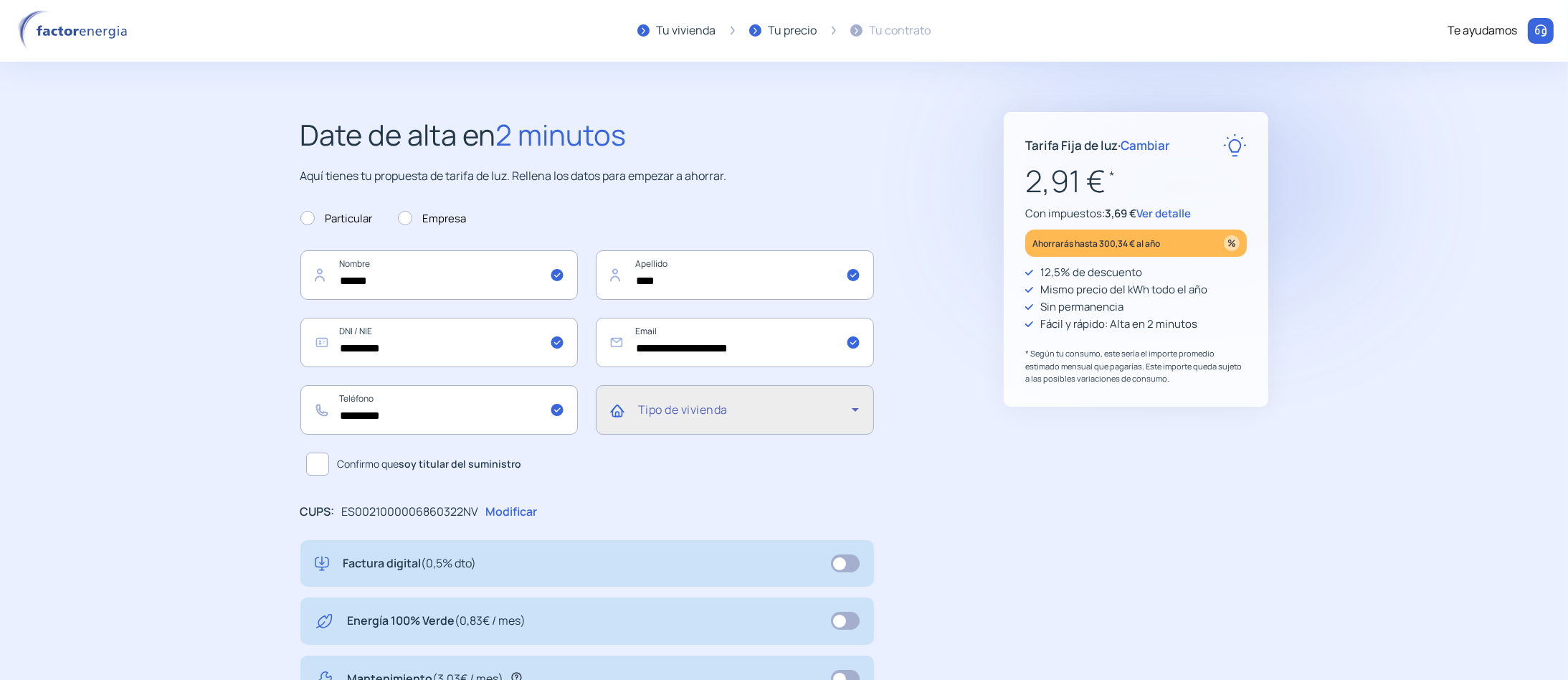 click 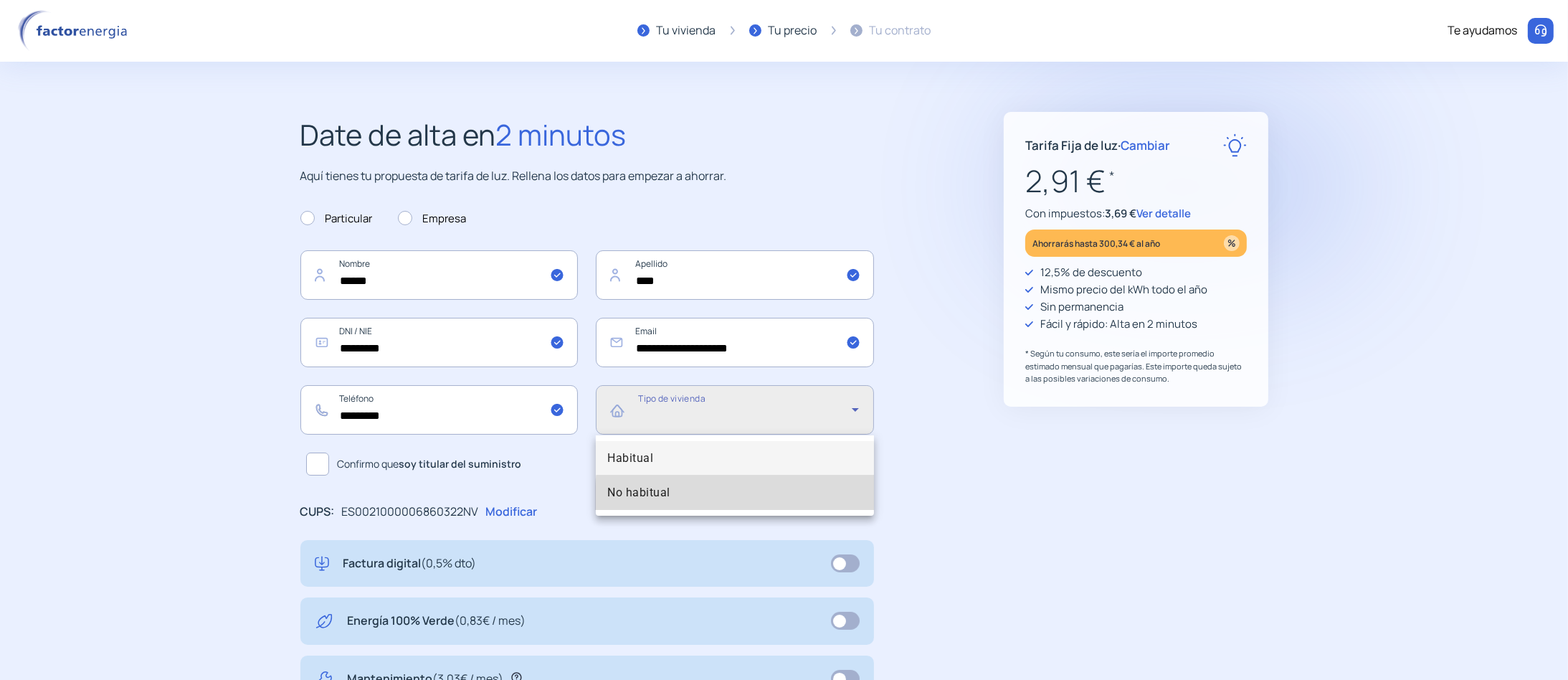 click on "No habitual" at bounding box center (735, 493) 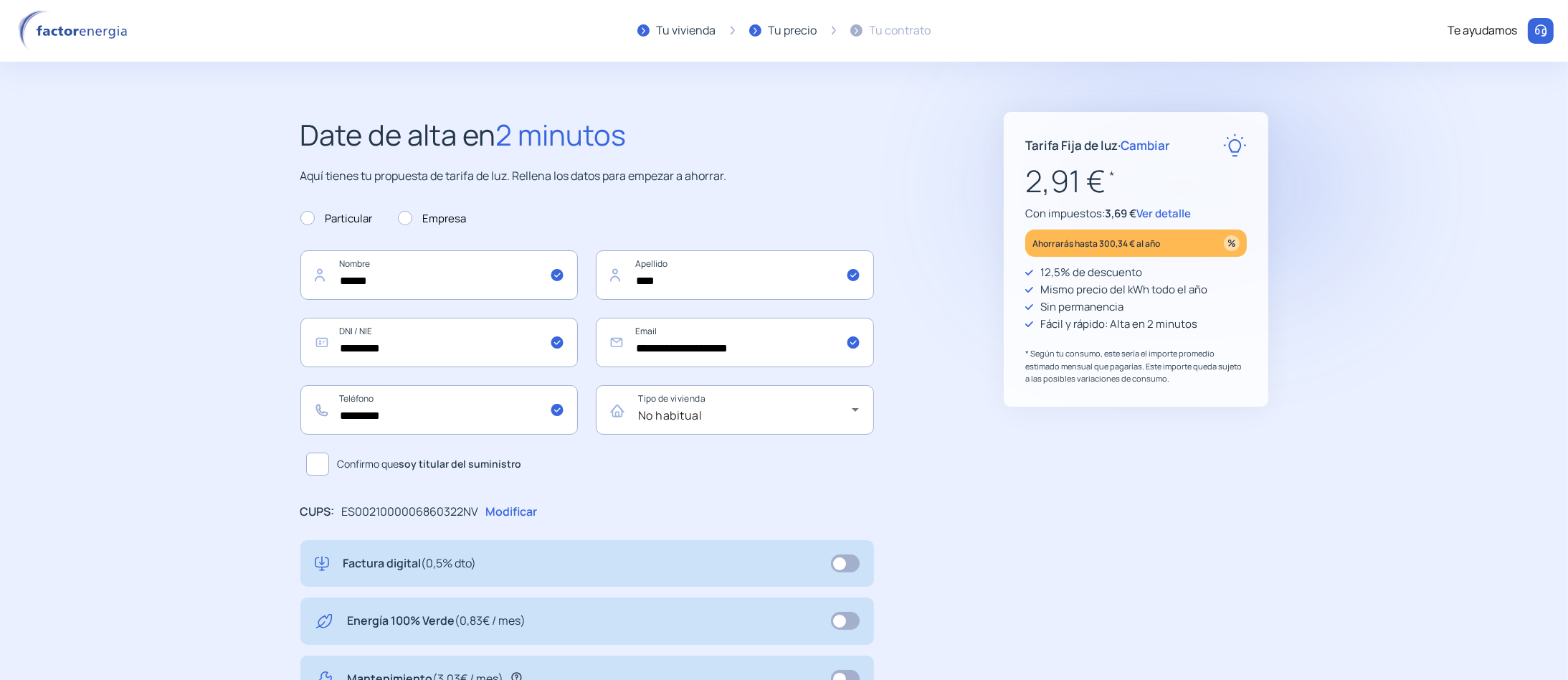 click 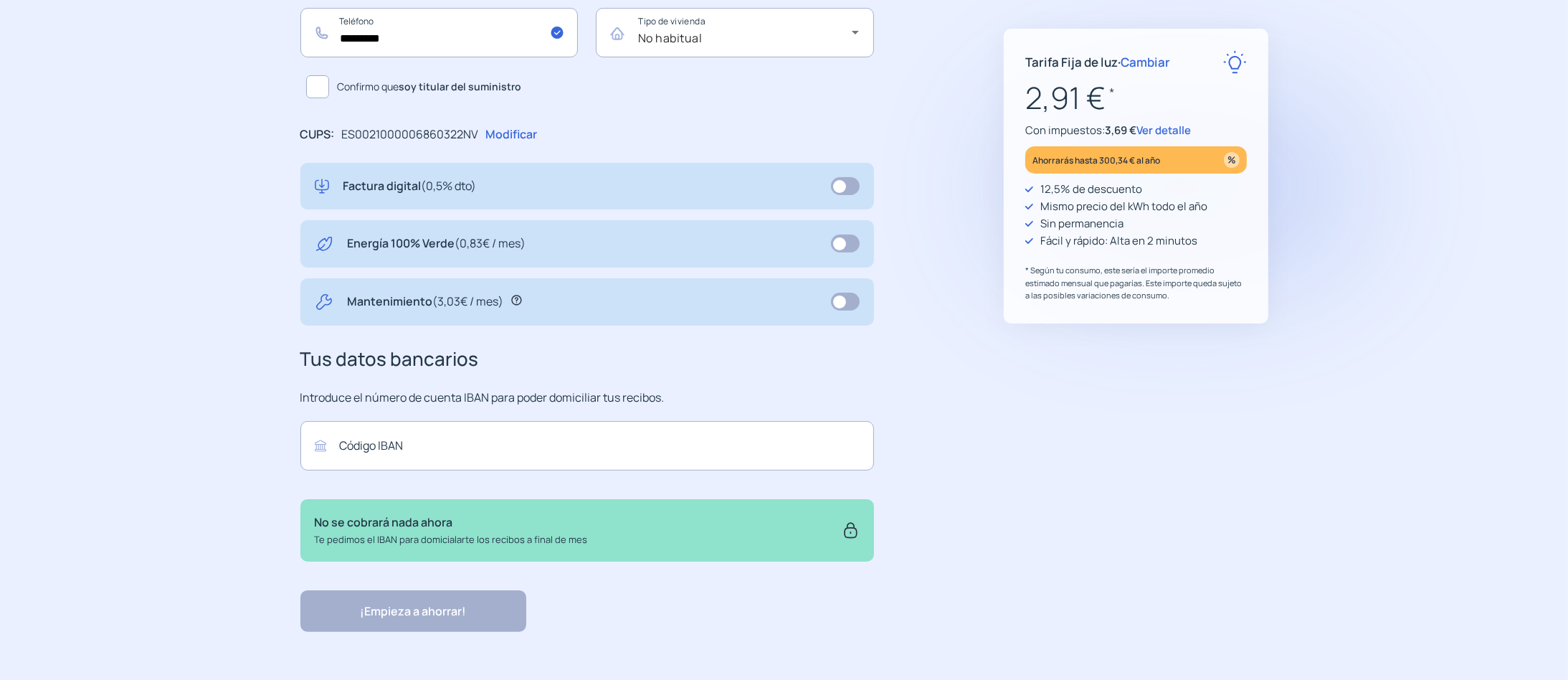 scroll, scrollTop: 379, scrollLeft: 0, axis: vertical 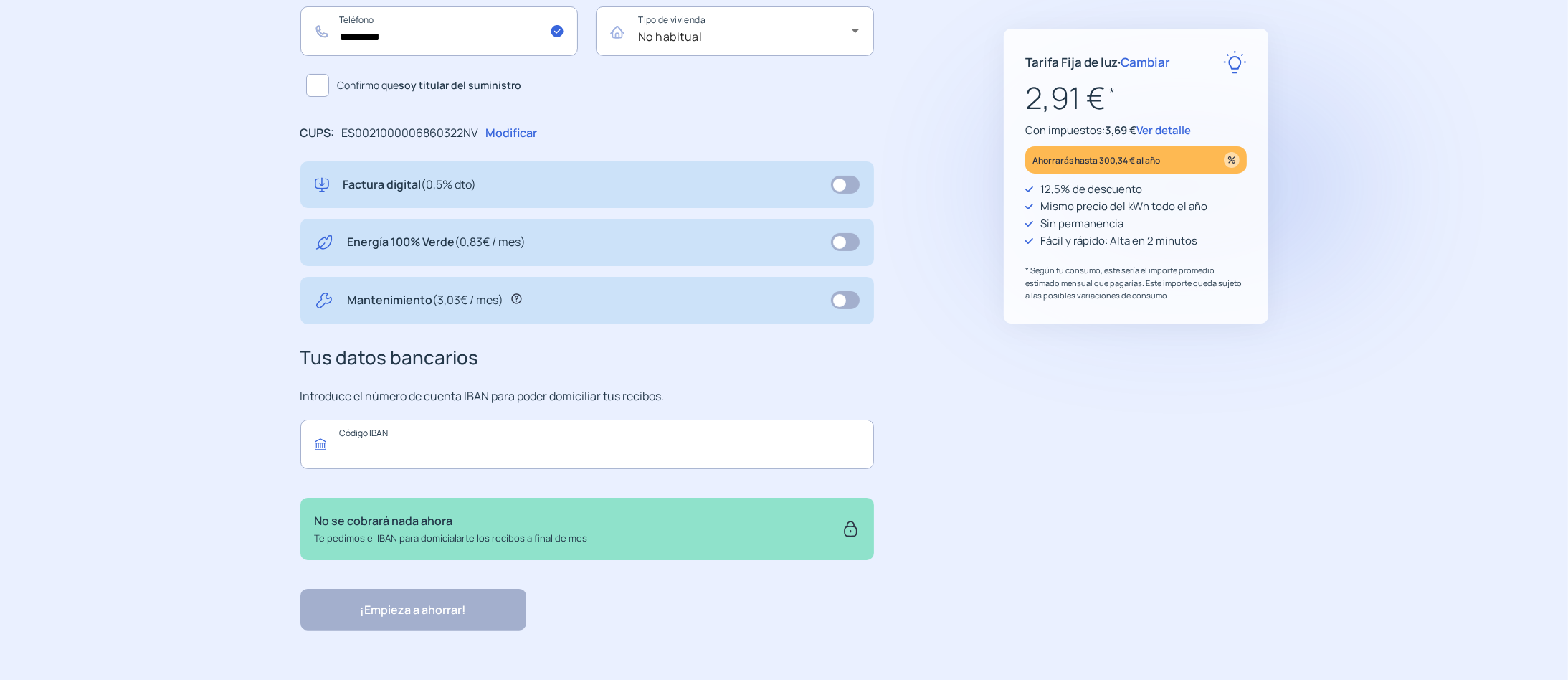 click 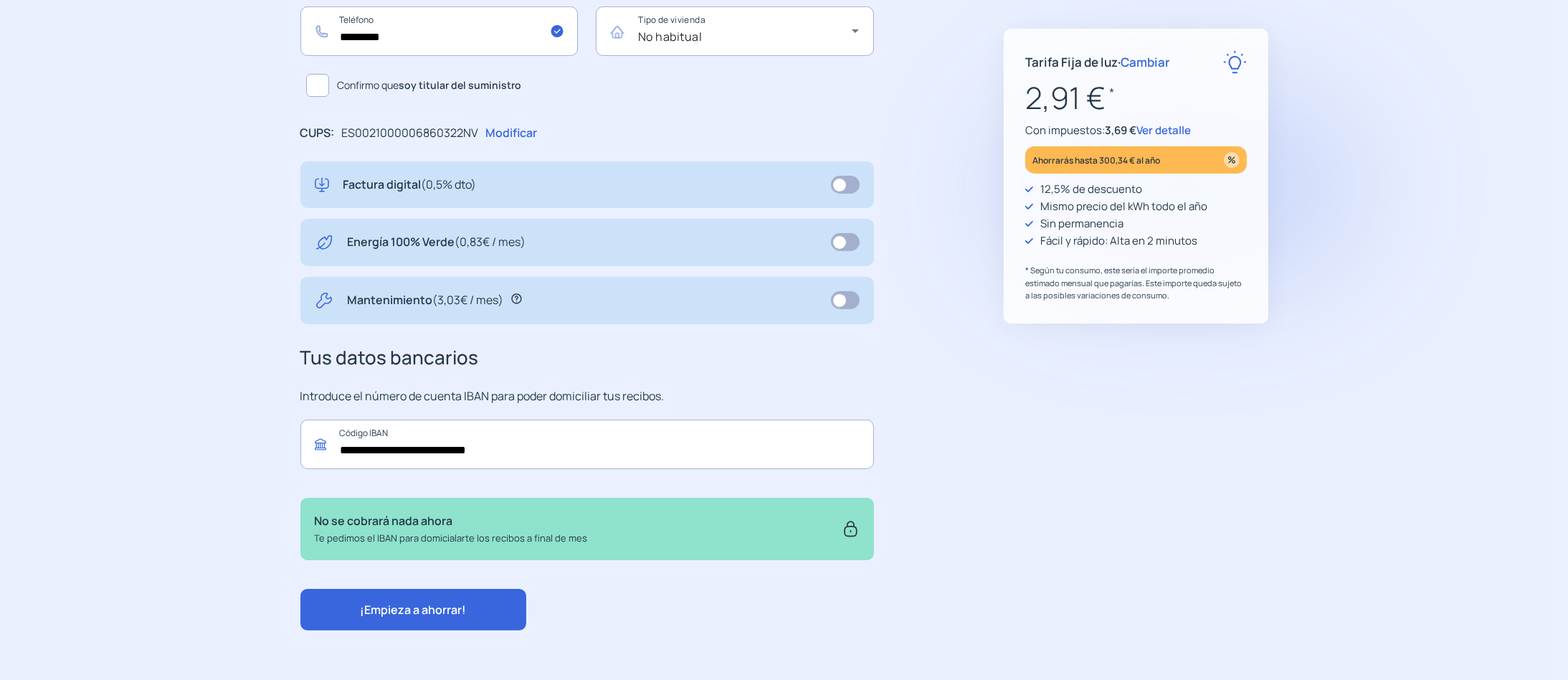 type on "**********" 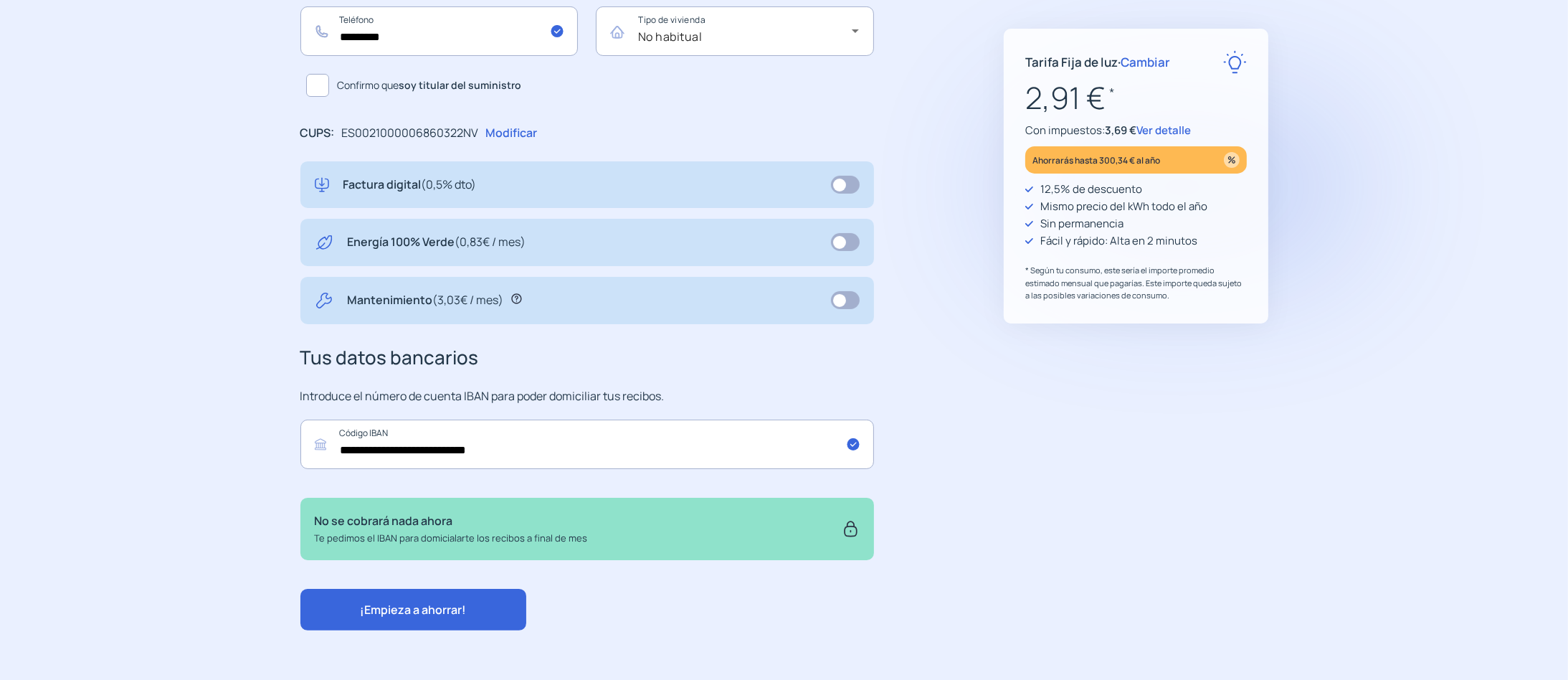 click on "¡Empieza a ahorrar!" 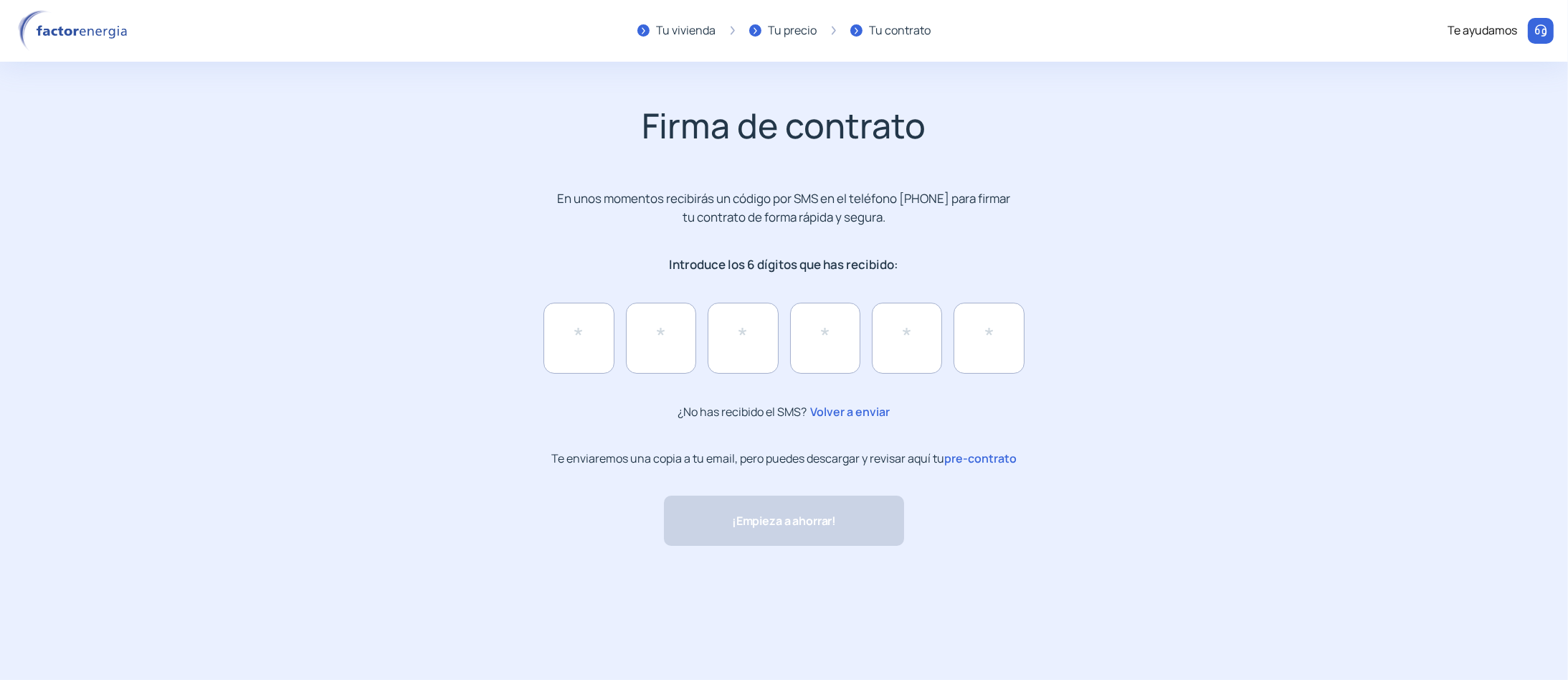 scroll, scrollTop: 0, scrollLeft: 0, axis: both 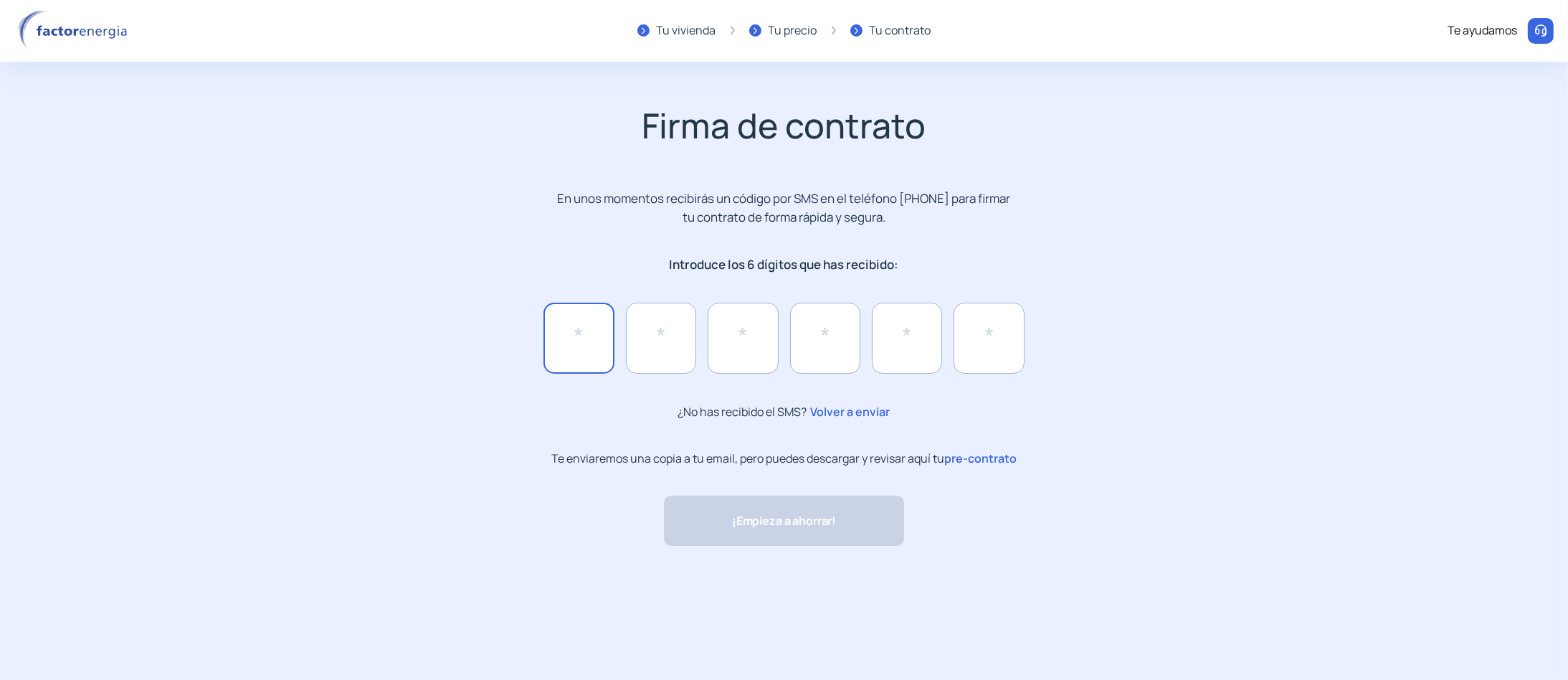 click 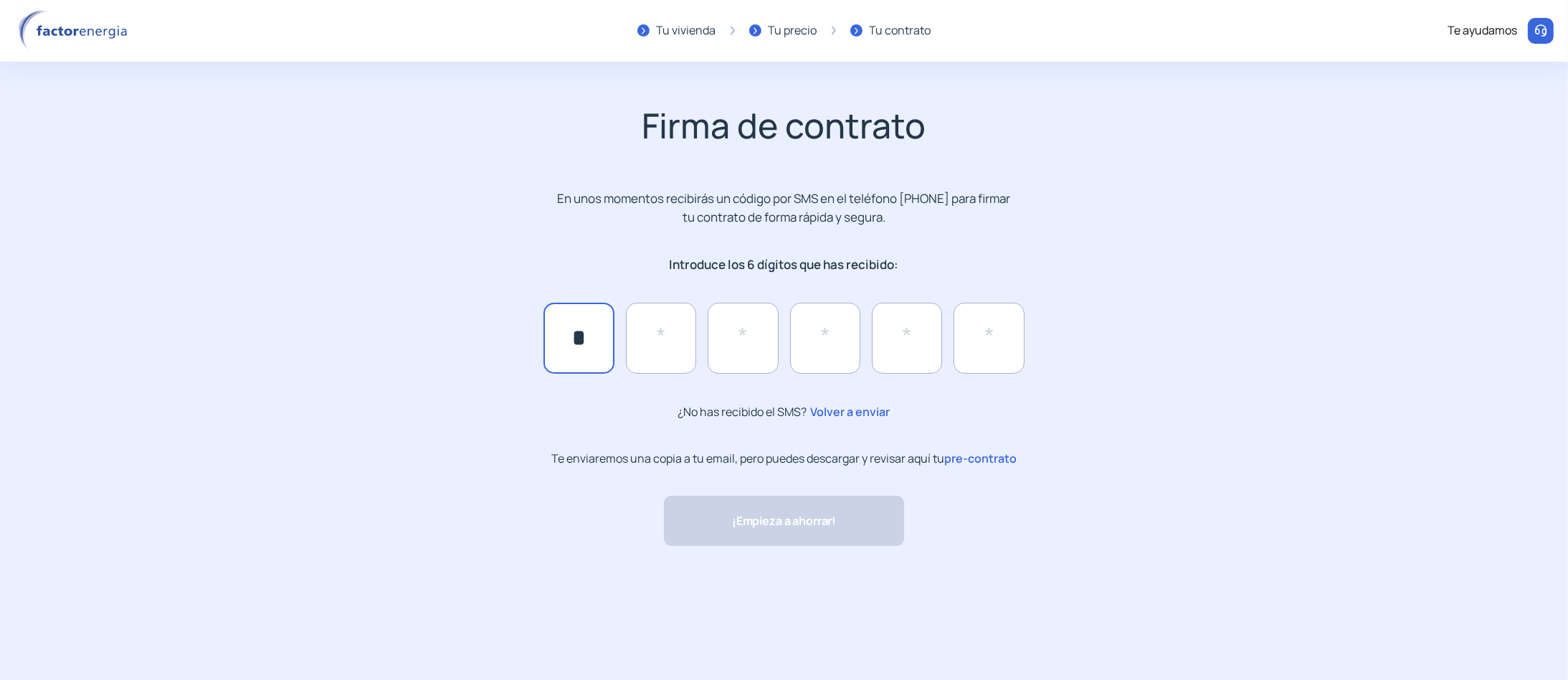 type on "*" 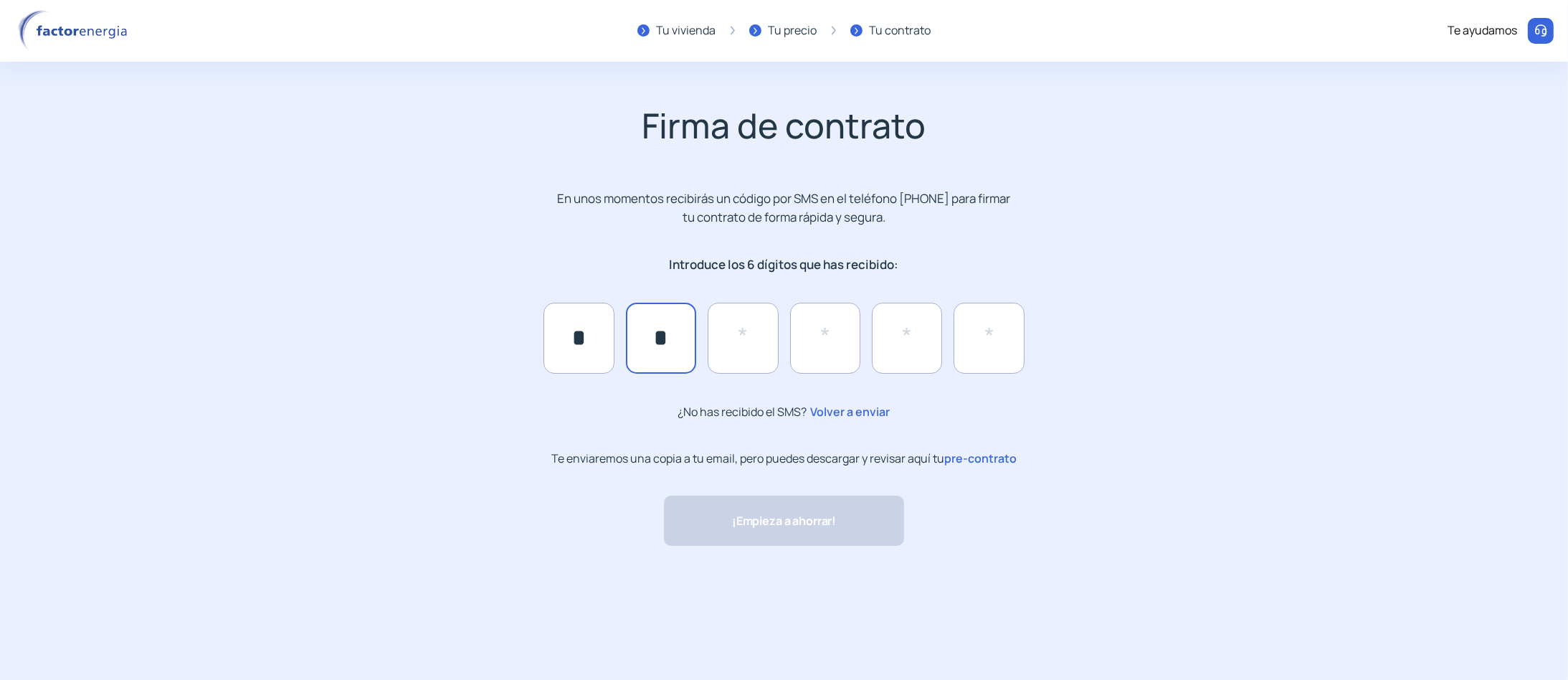 type on "*" 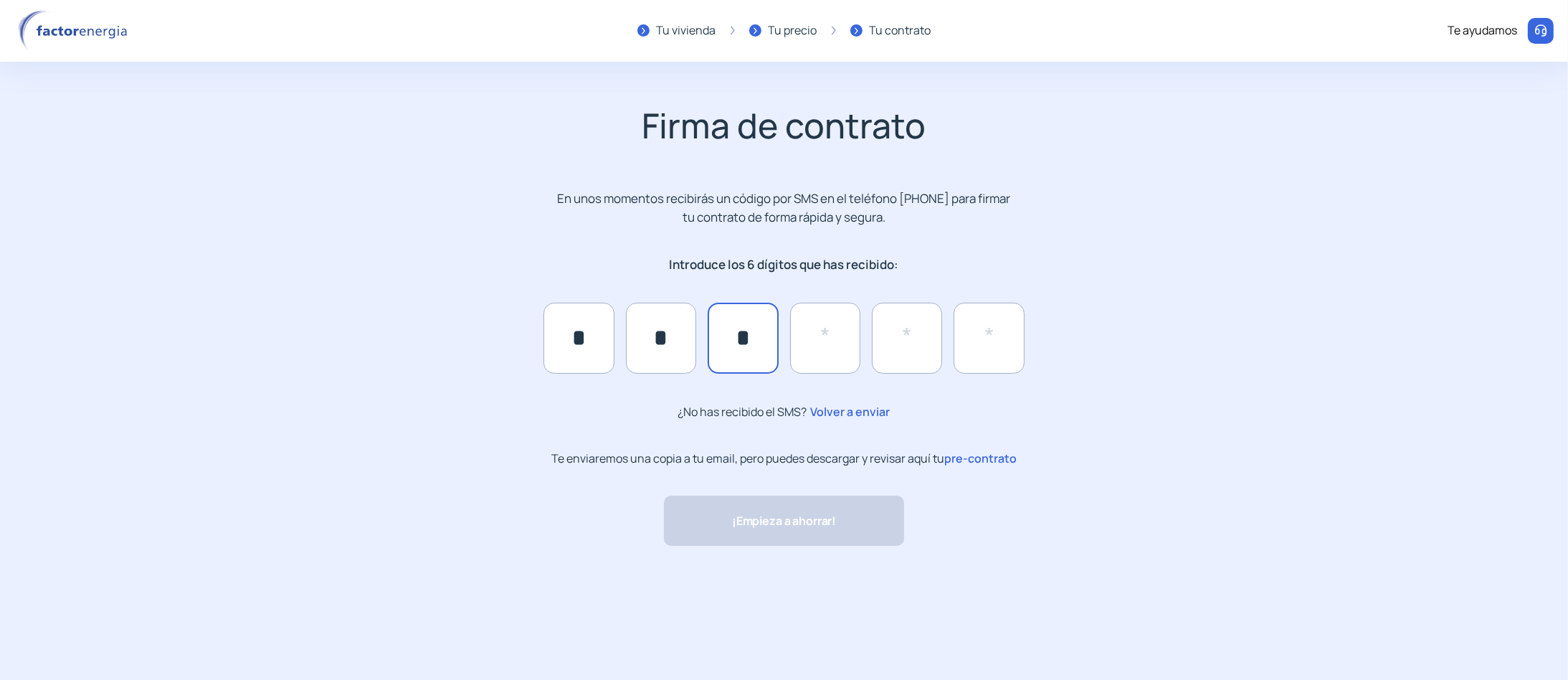 type on "*" 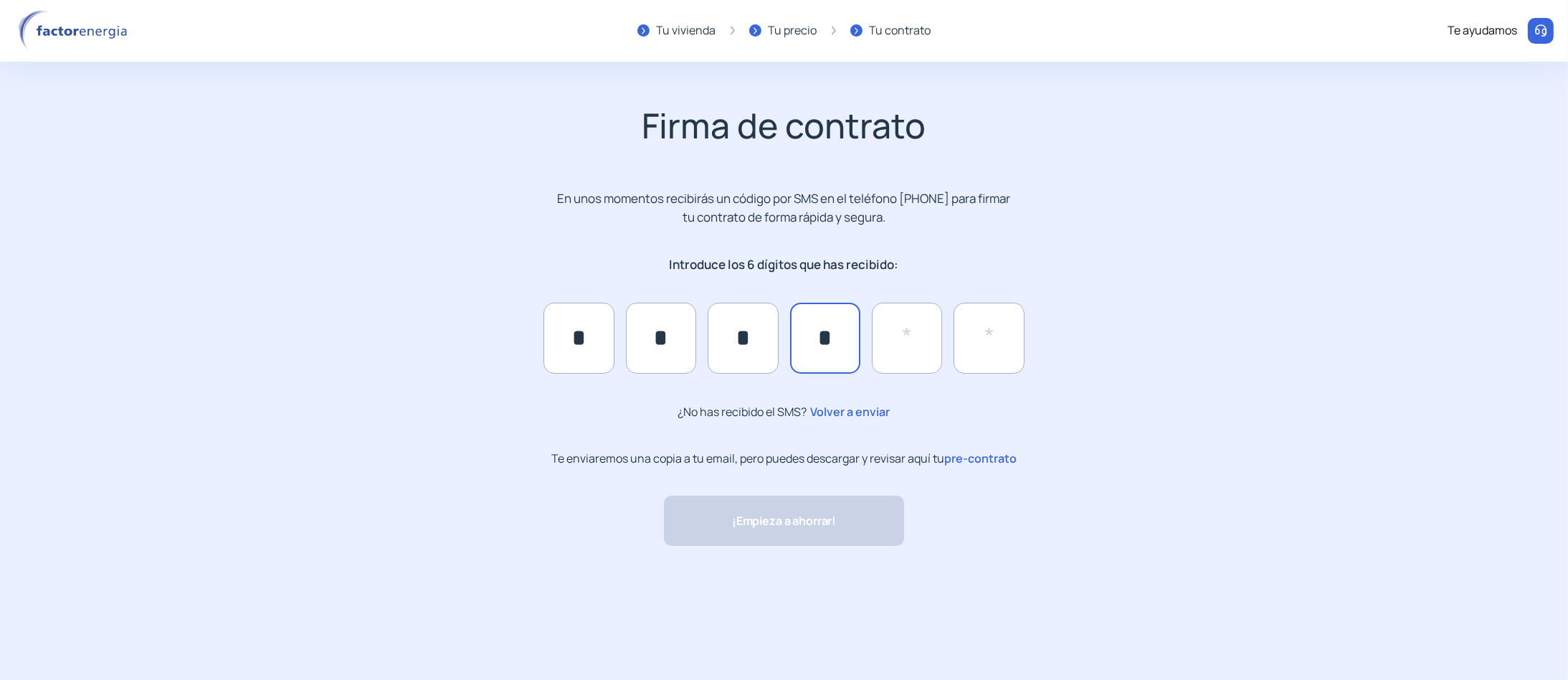type on "*" 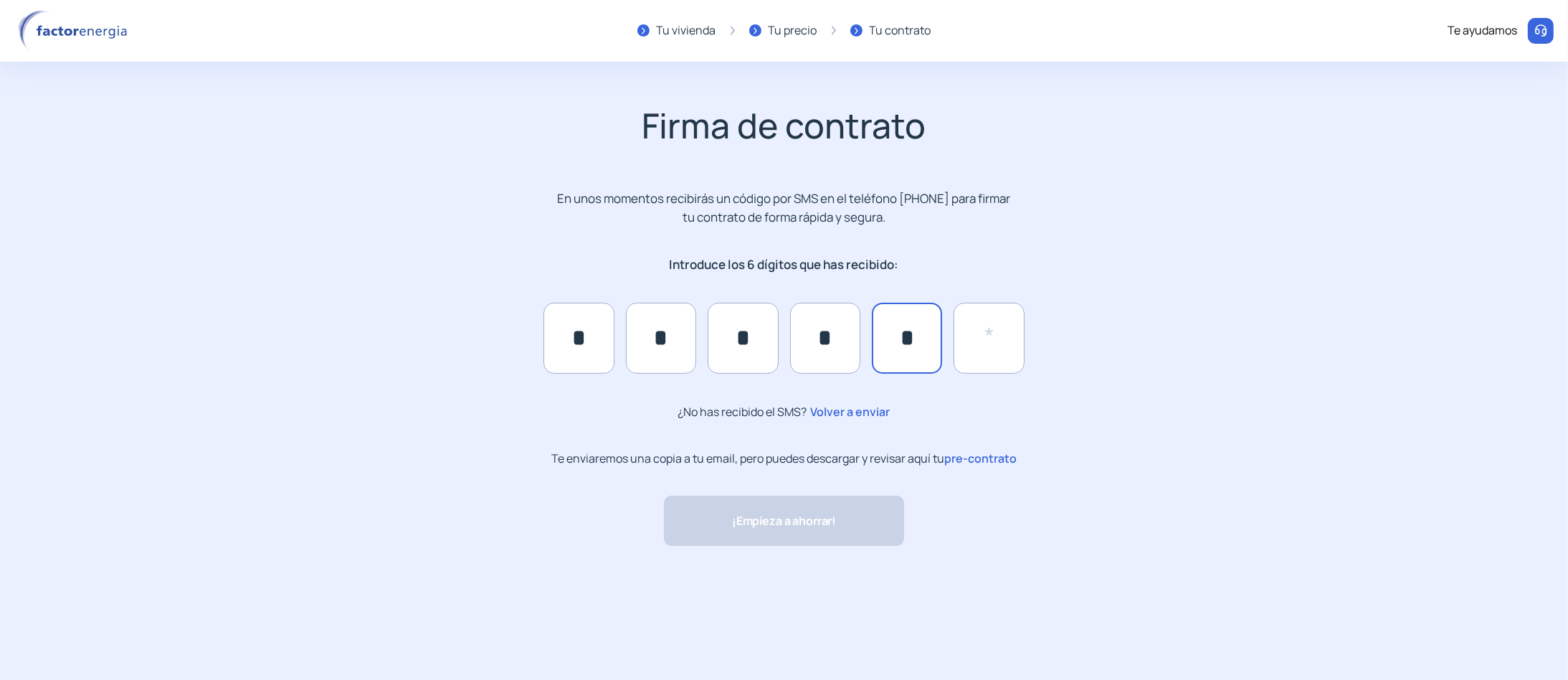 type on "*" 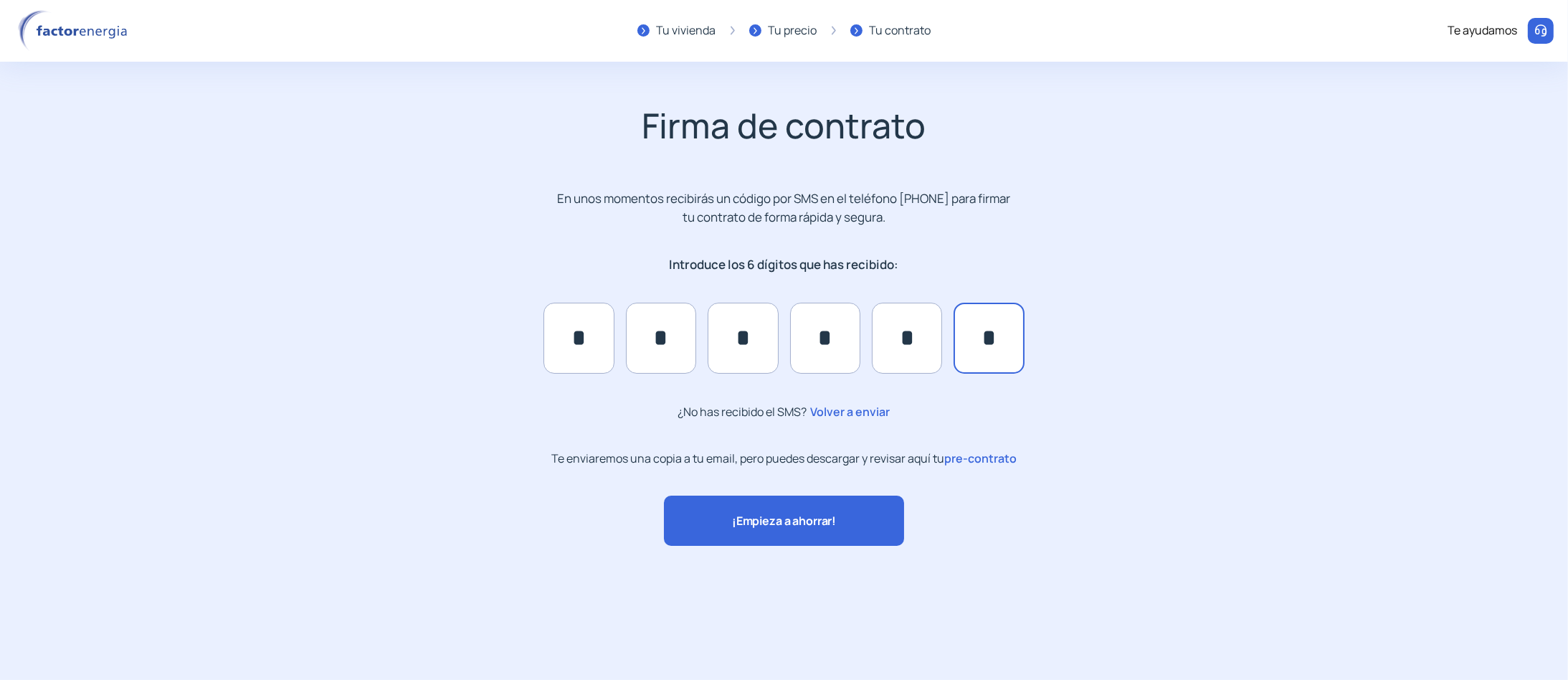 type on "*" 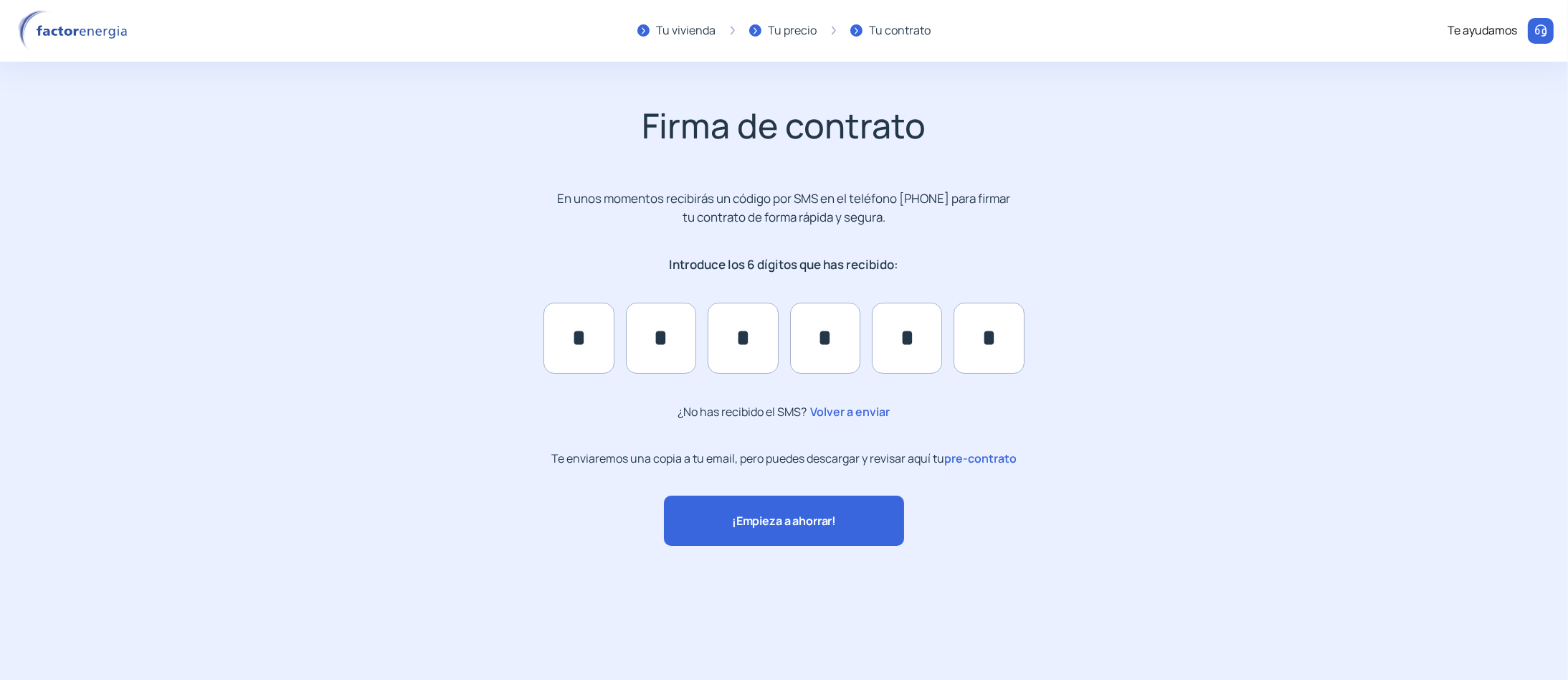 click on "¡Empieza a ahorrar!" 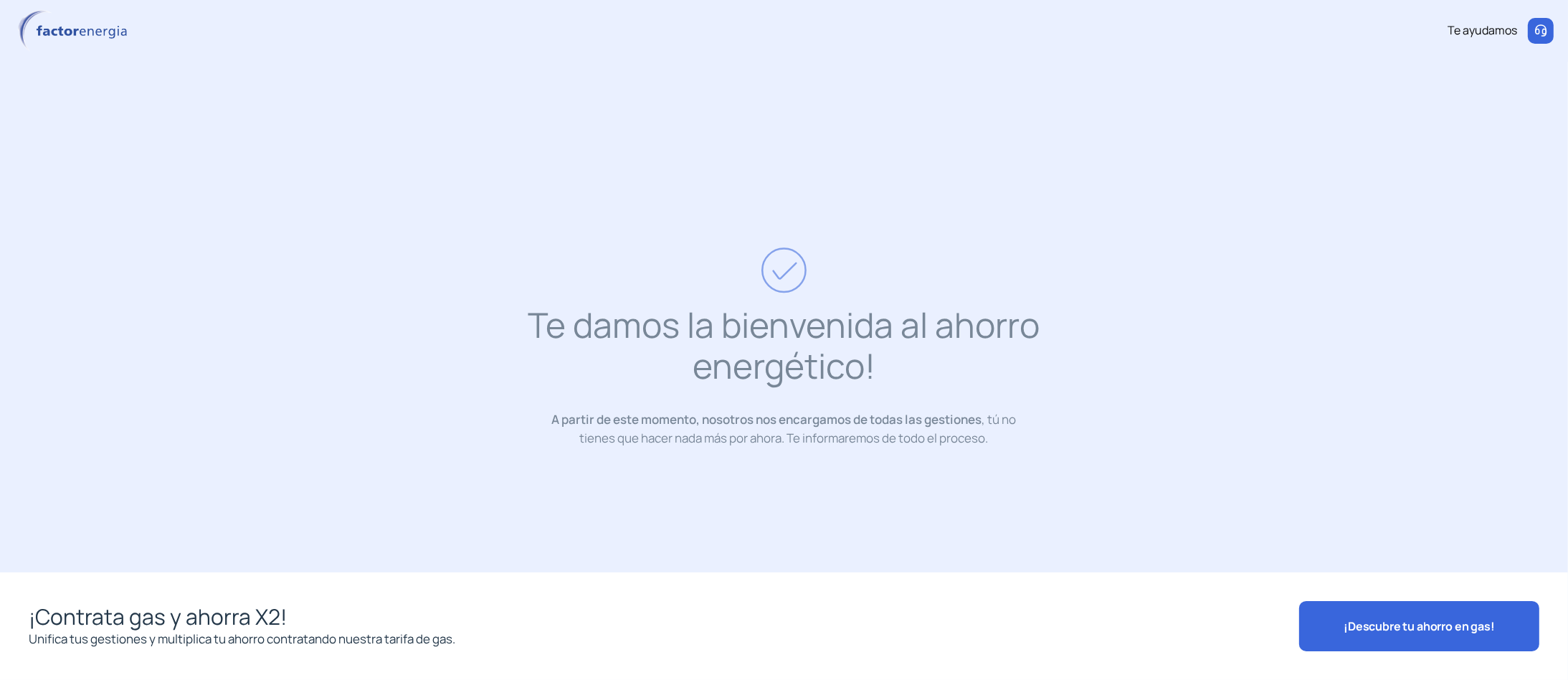 click on "¡Descubre tu ahorro en gas!" 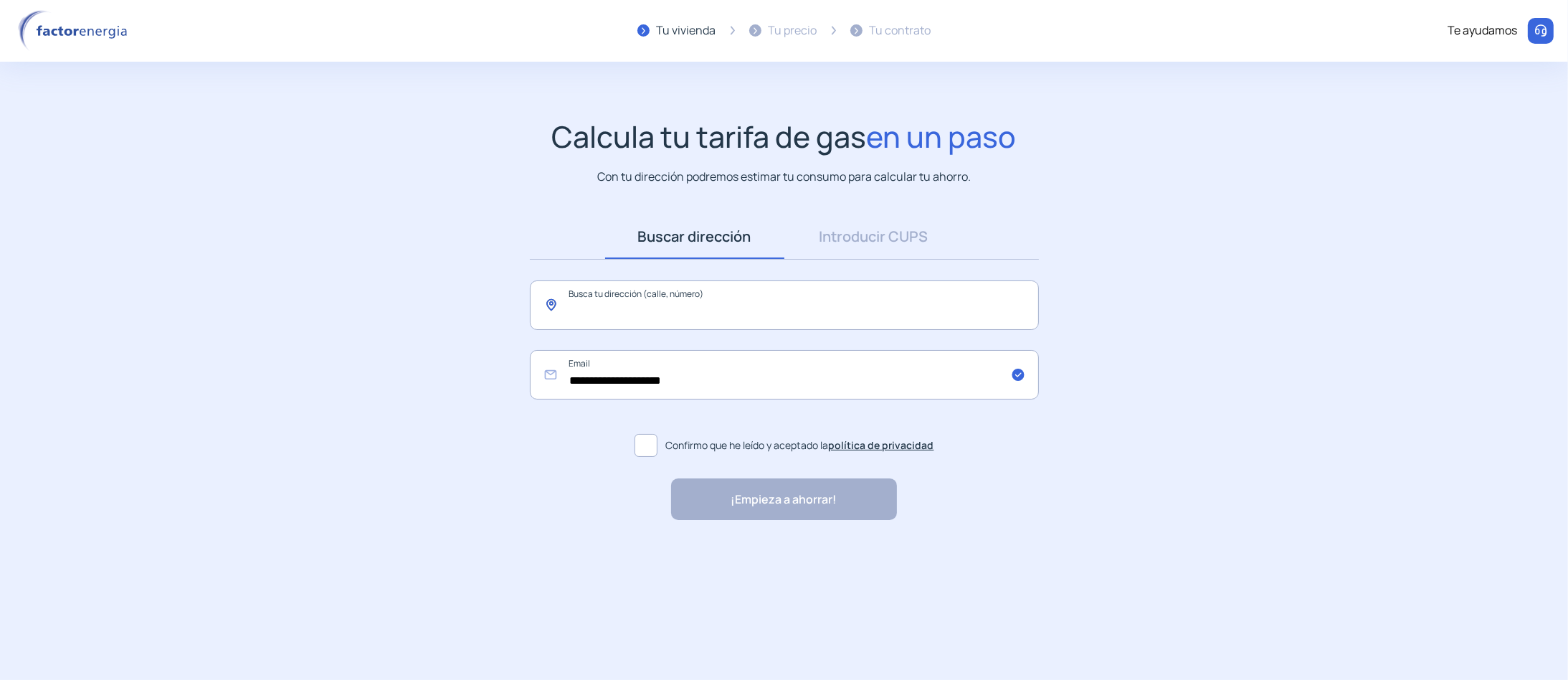 click 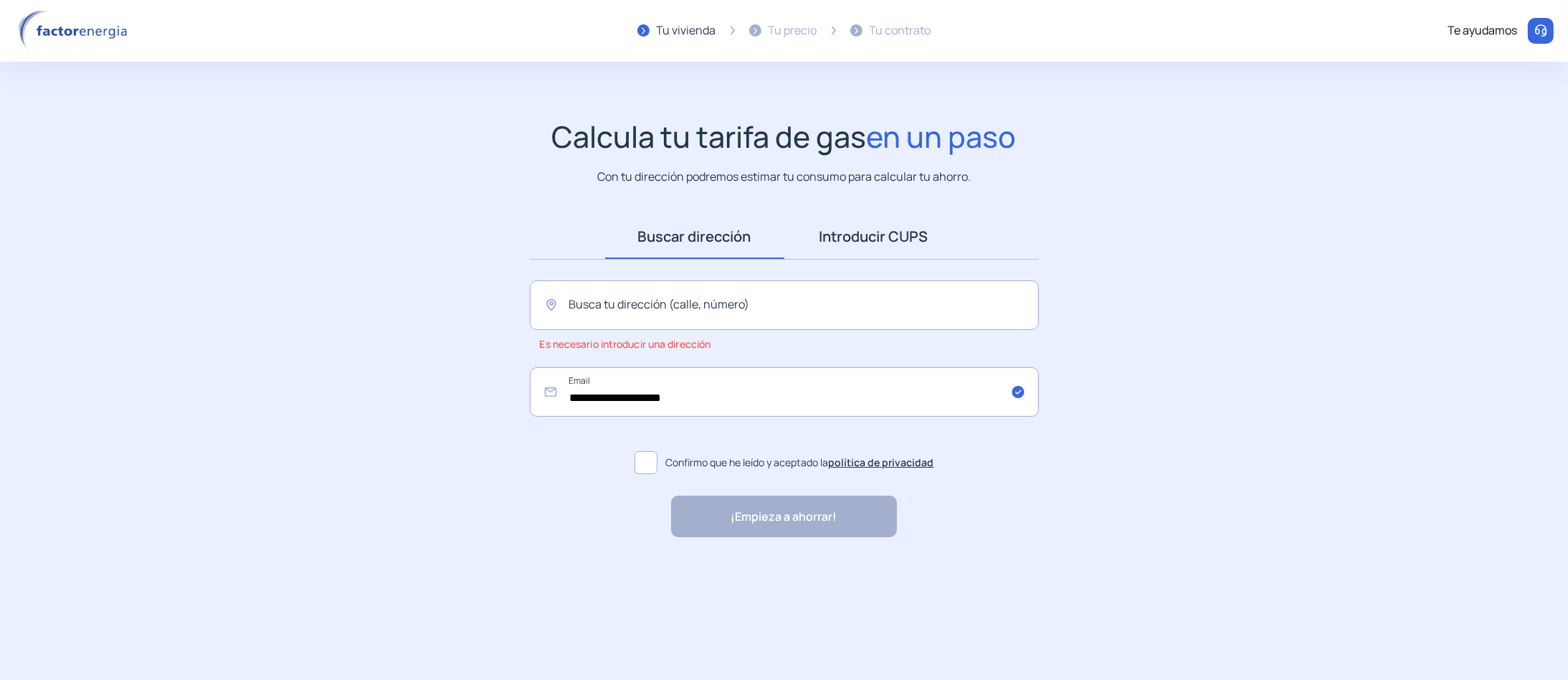 click on "Introducir CUPS" at bounding box center (874, 237) 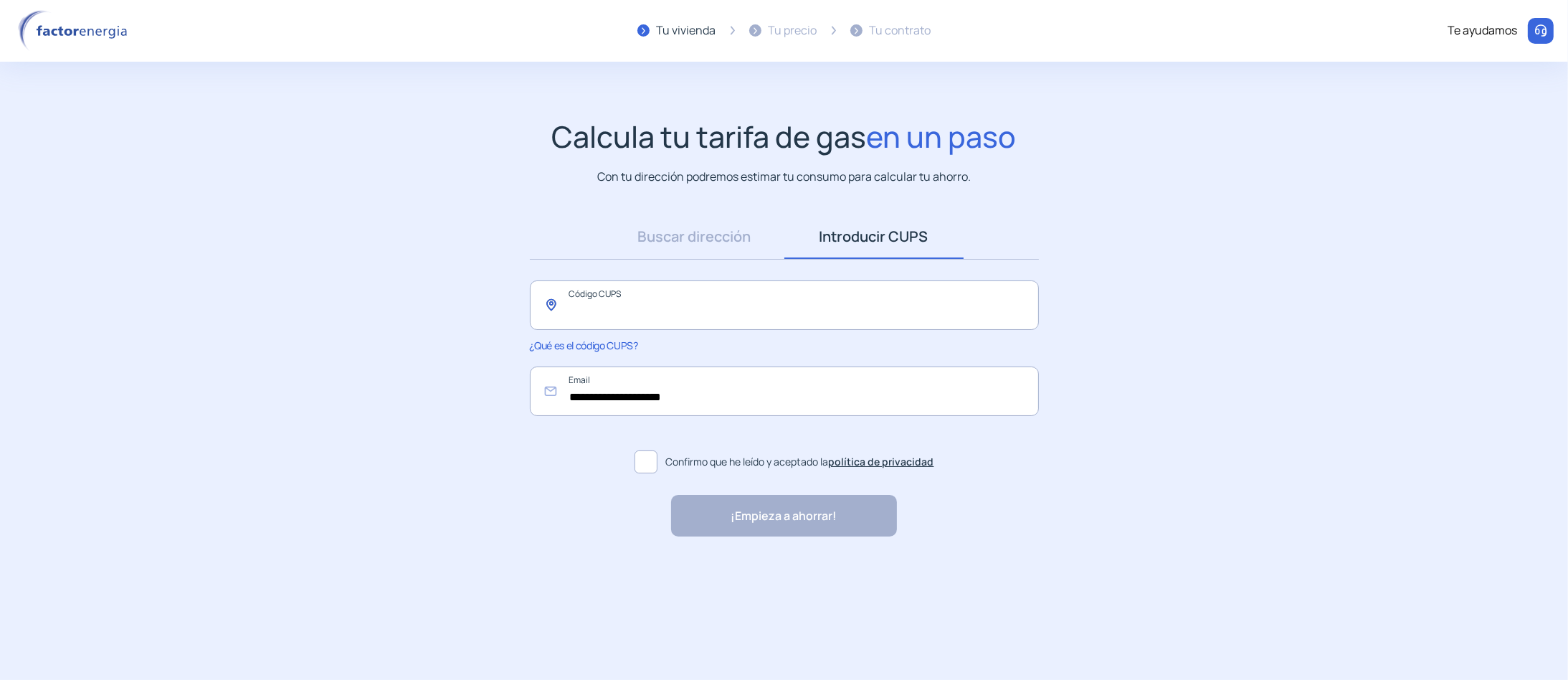 click 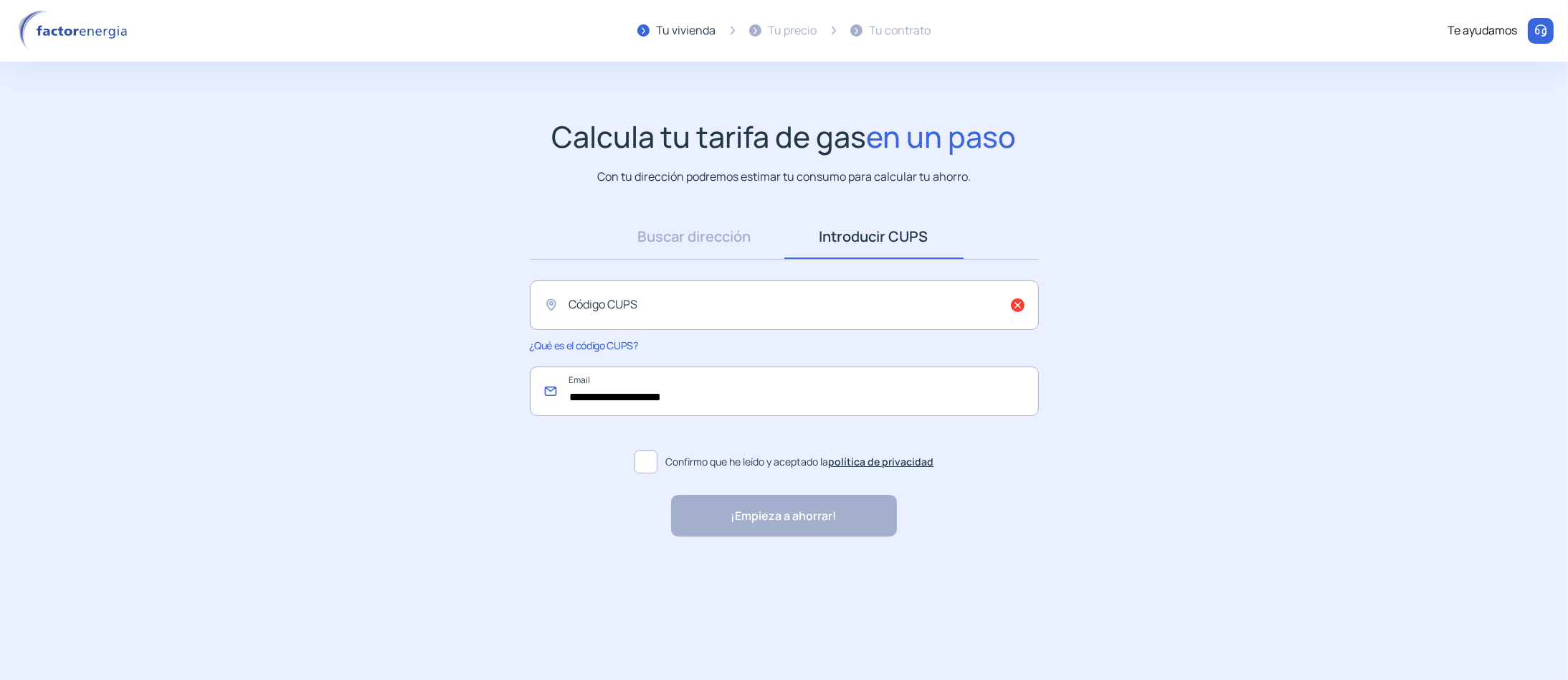 click on "**********" 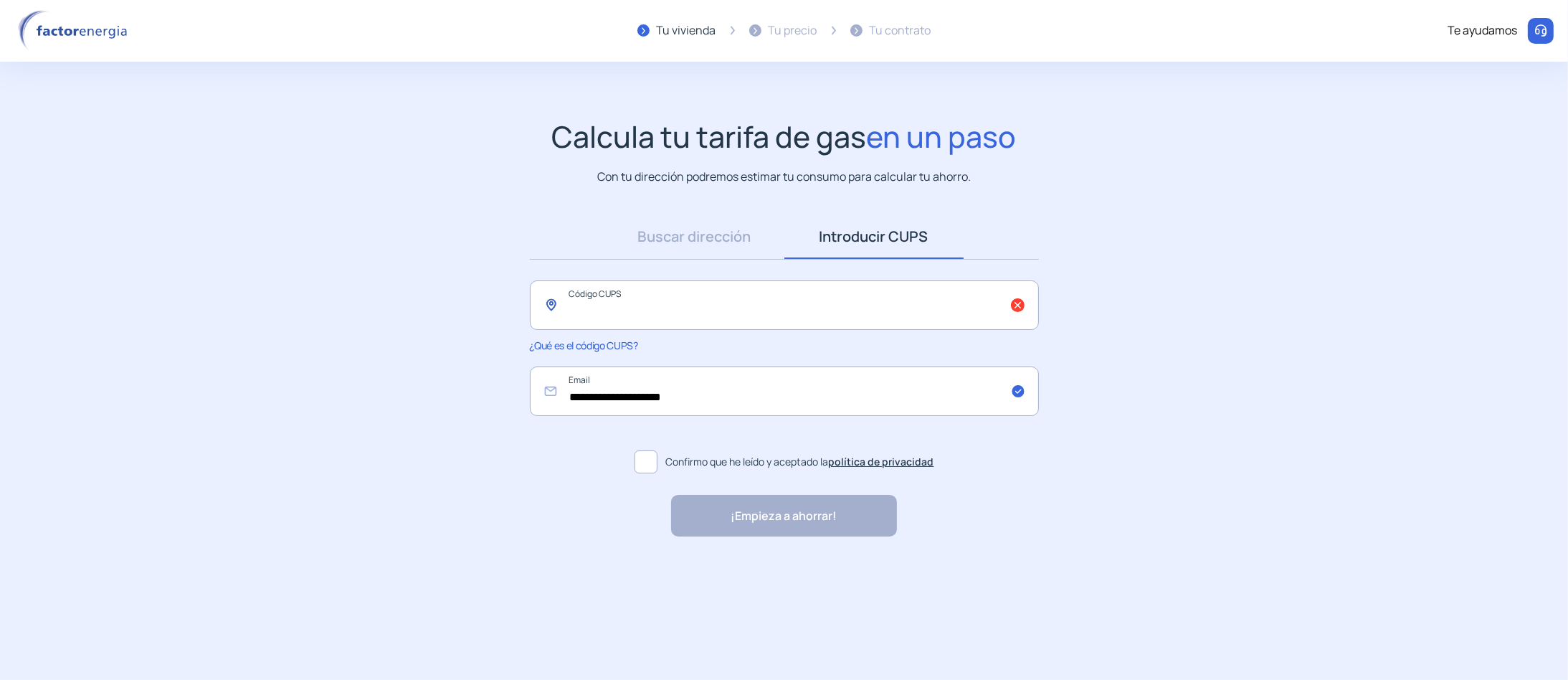 click 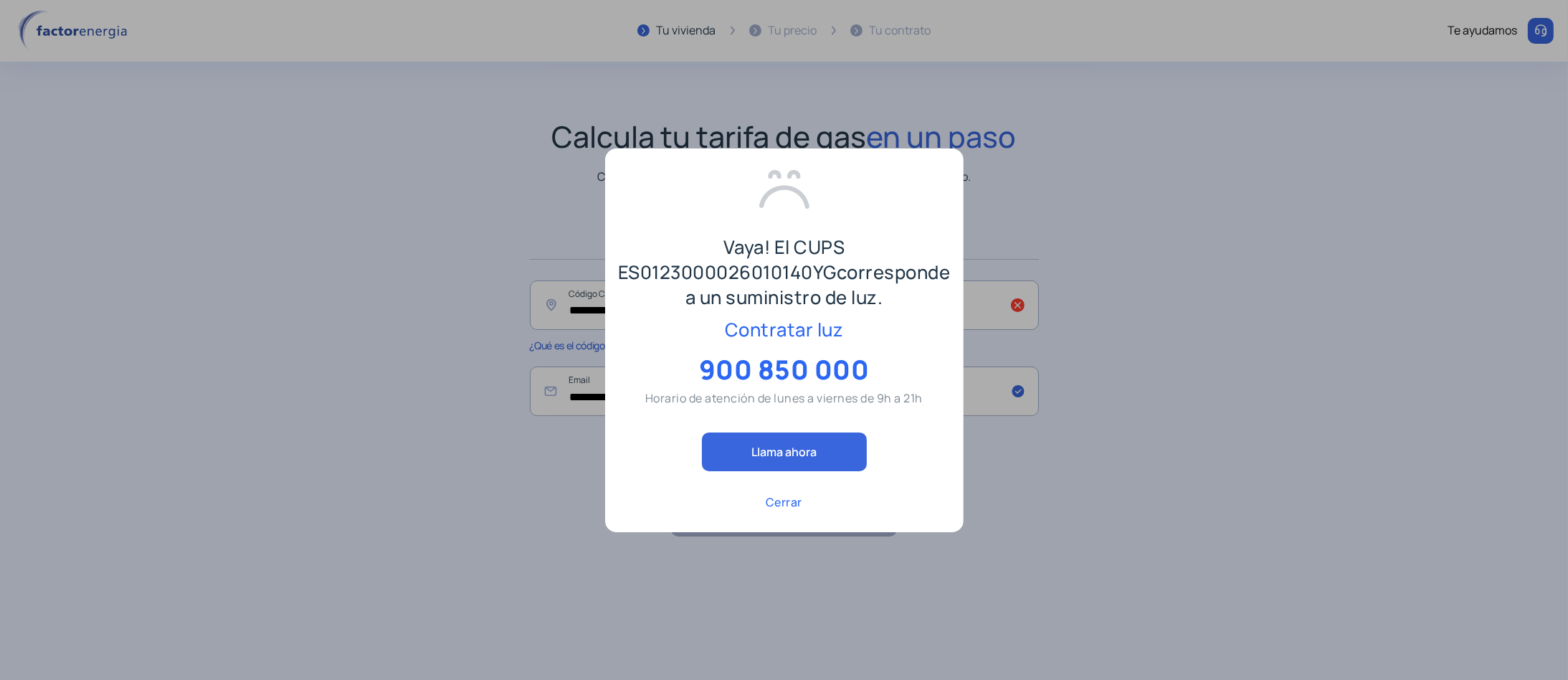 click at bounding box center [784, 340] 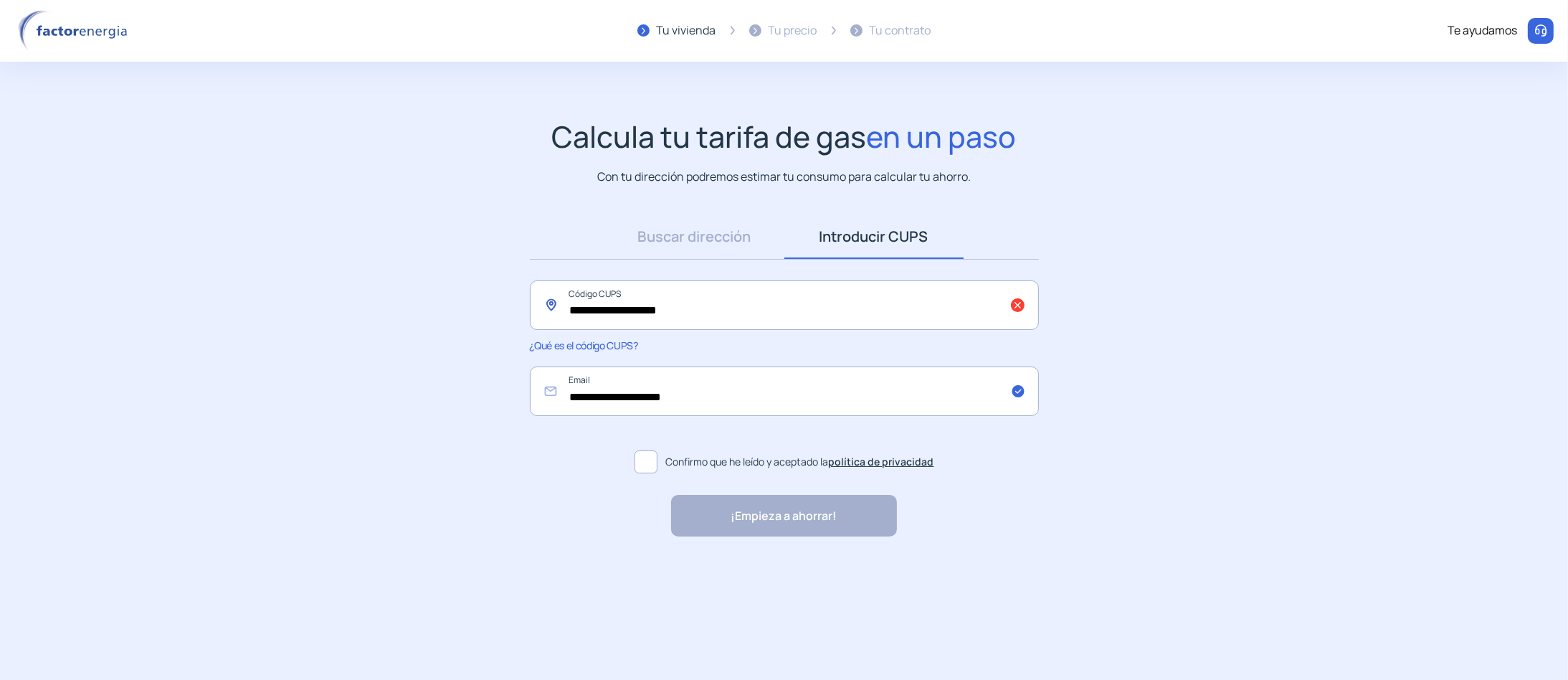 click on "**********" 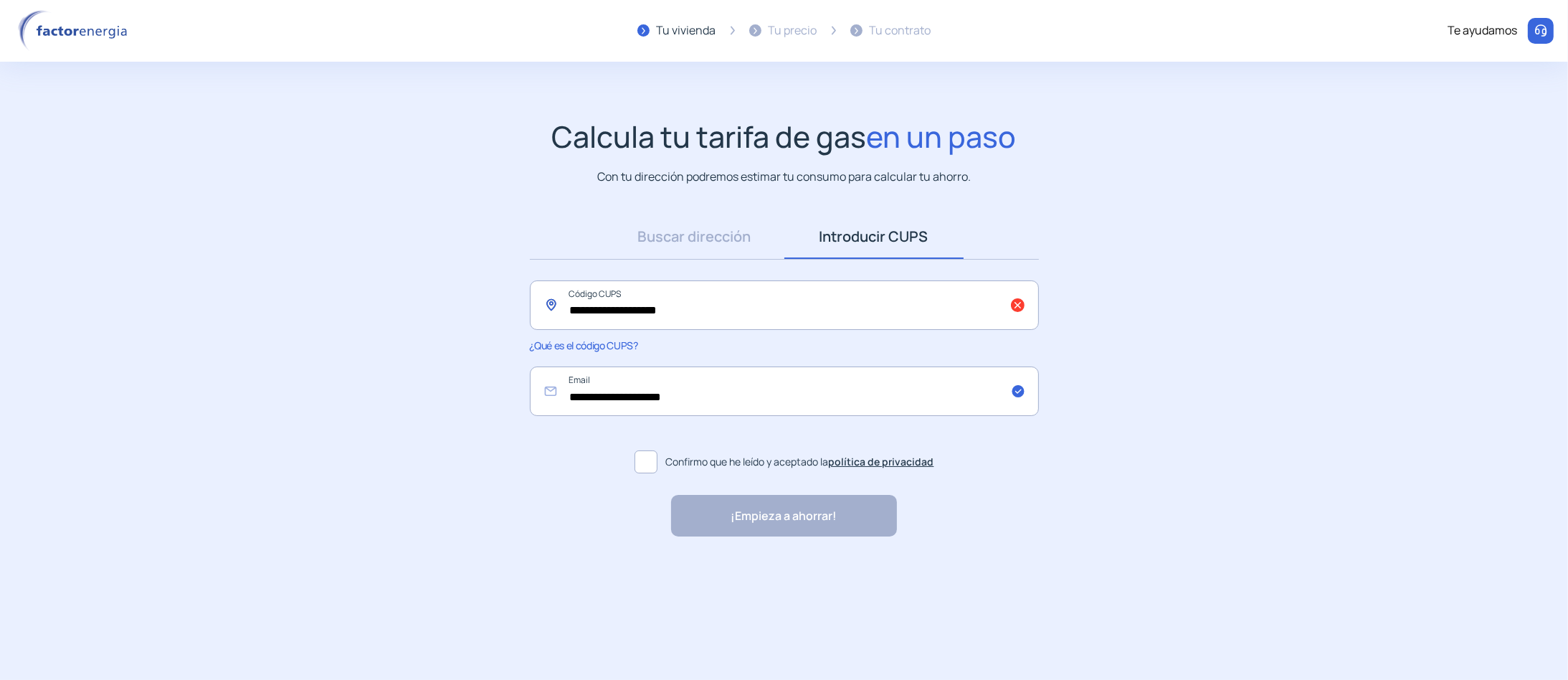 click on "**********" 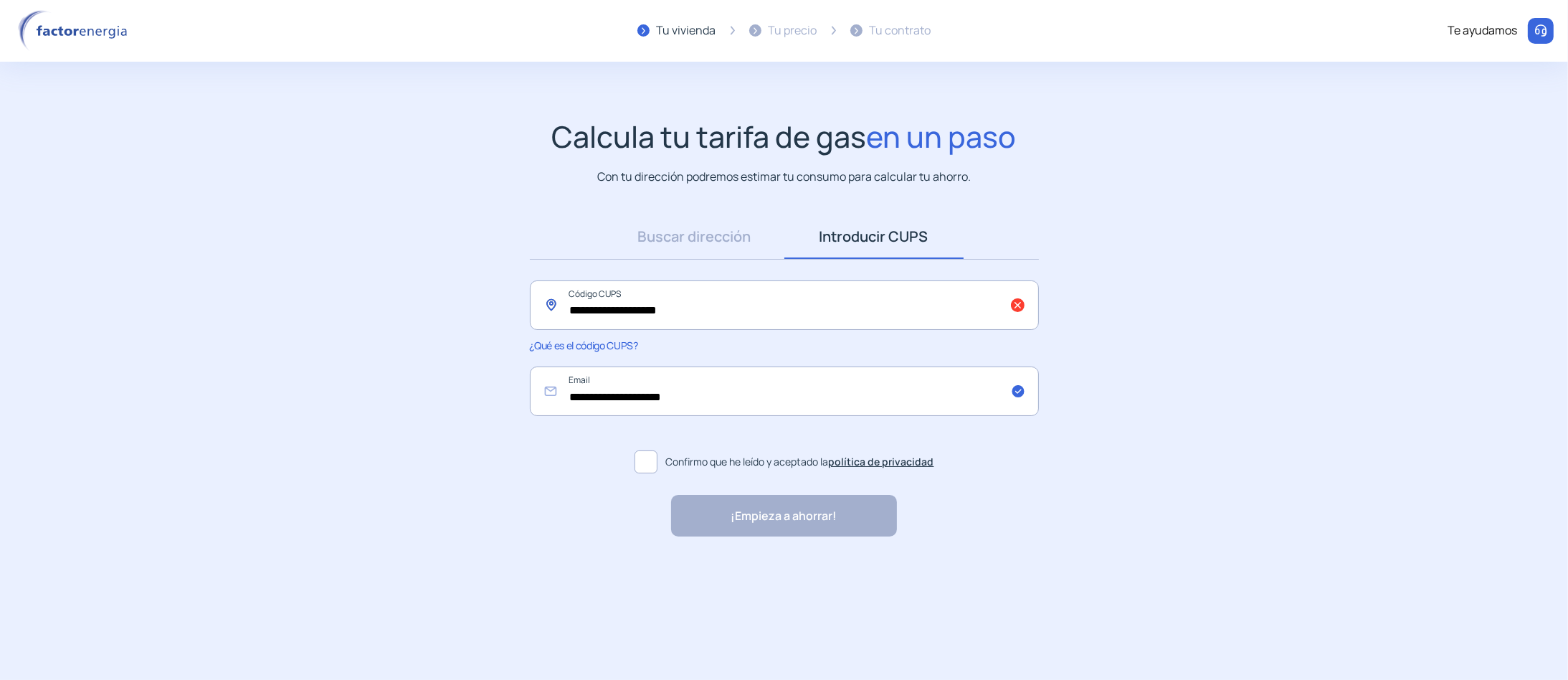 click on "**********" 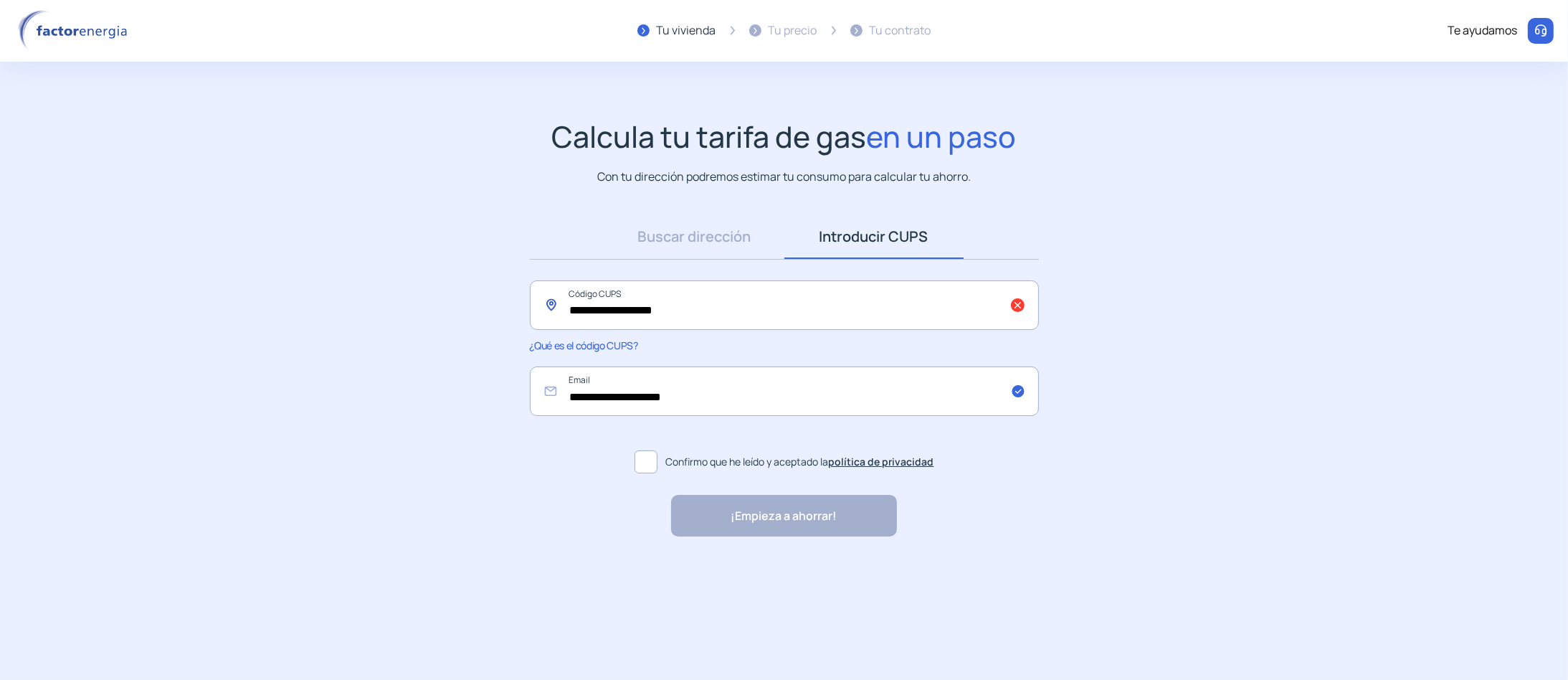 type on "**********" 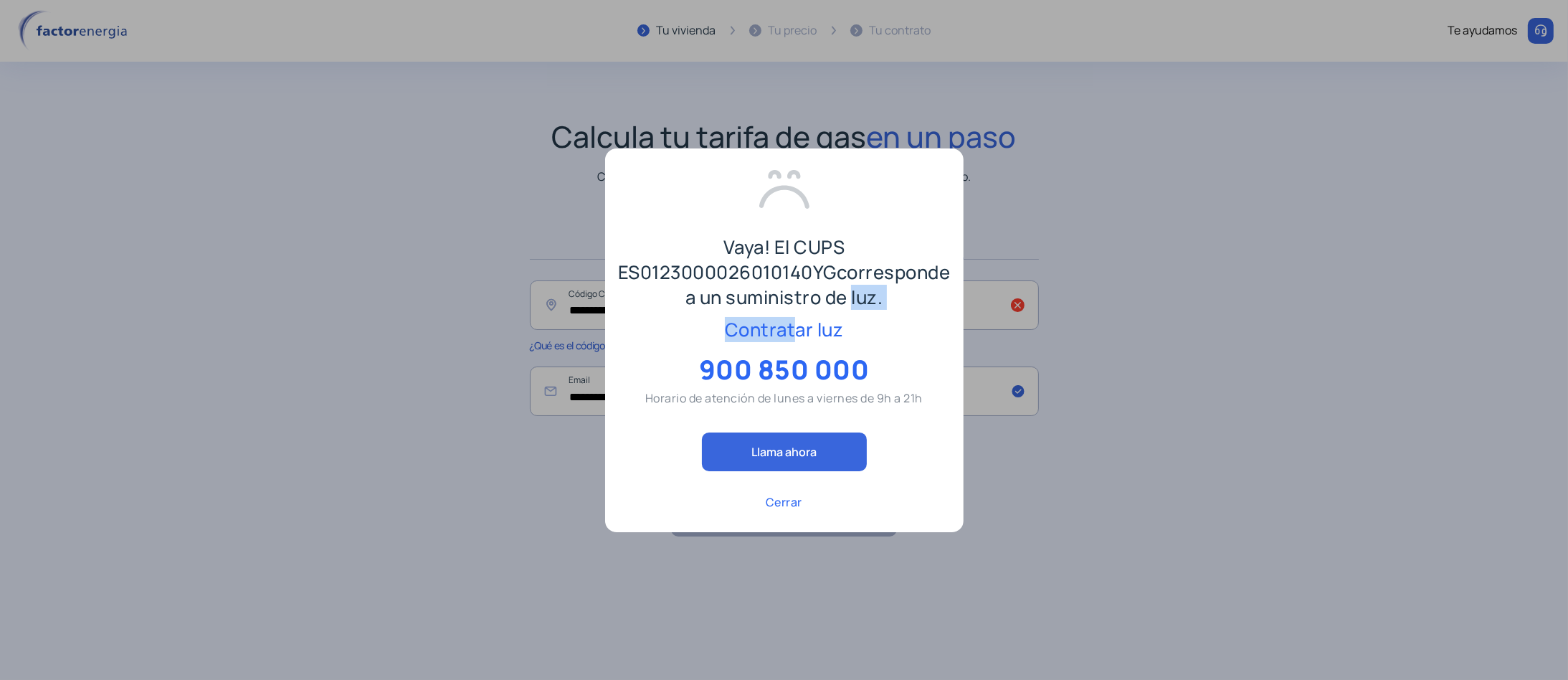 drag, startPoint x: 689, startPoint y: 313, endPoint x: 803, endPoint y: 344, distance: 118.13975 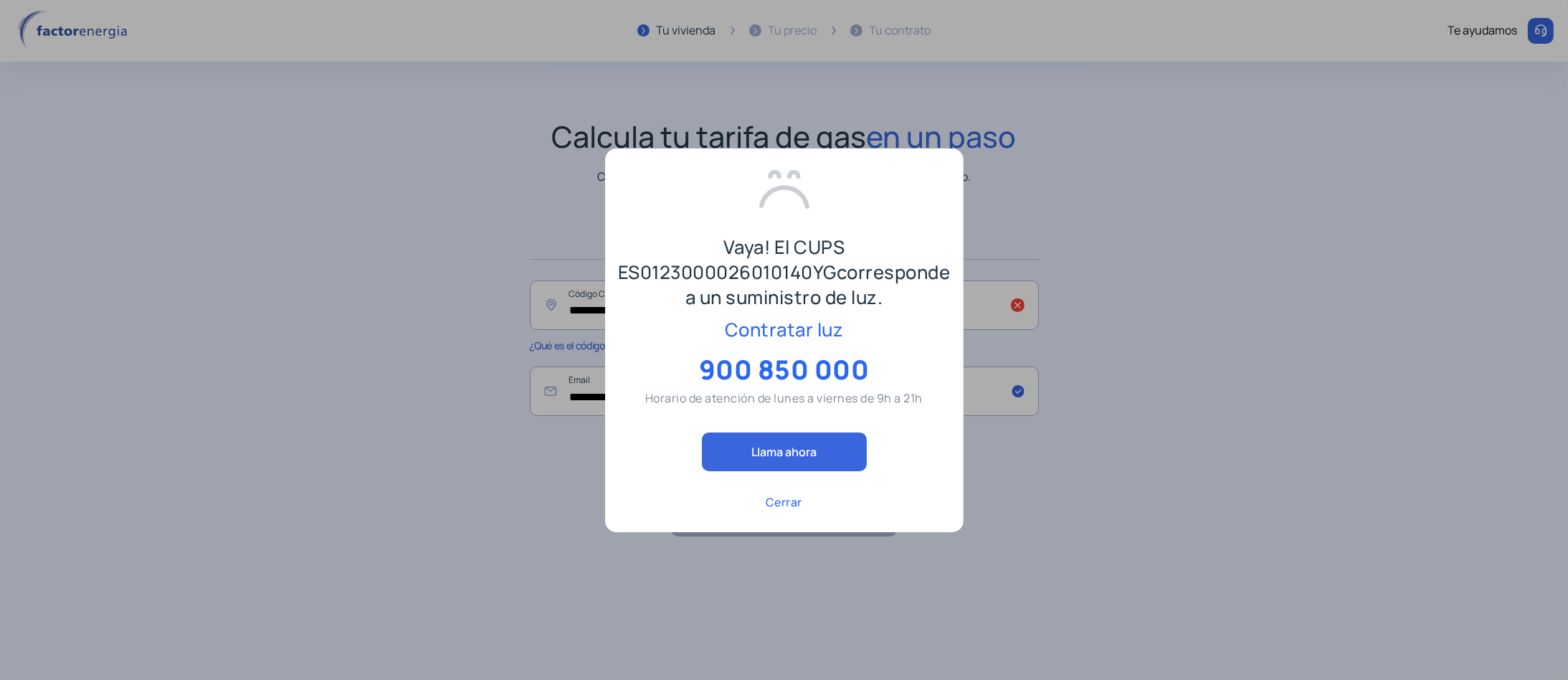 click on "Cerrar" at bounding box center [784, 502] 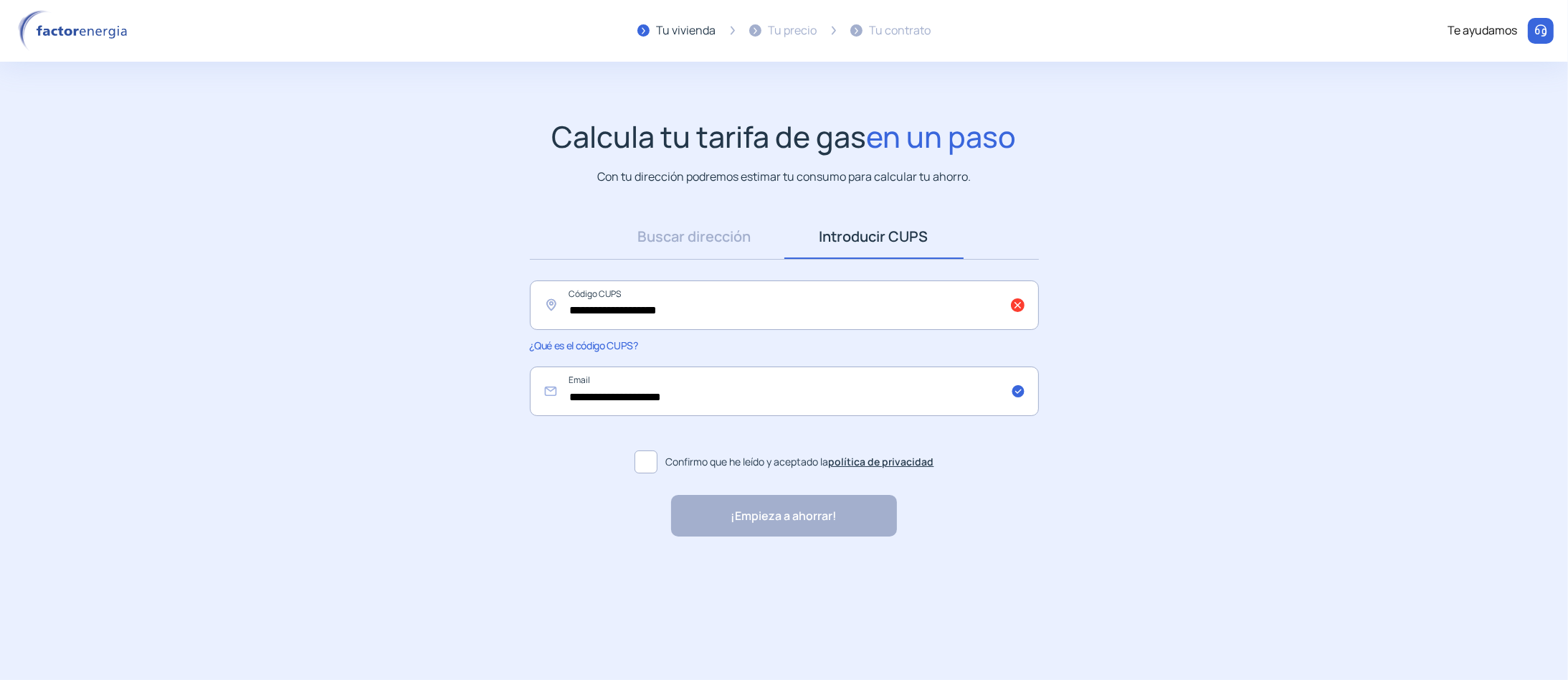click on "Tu vivienda" 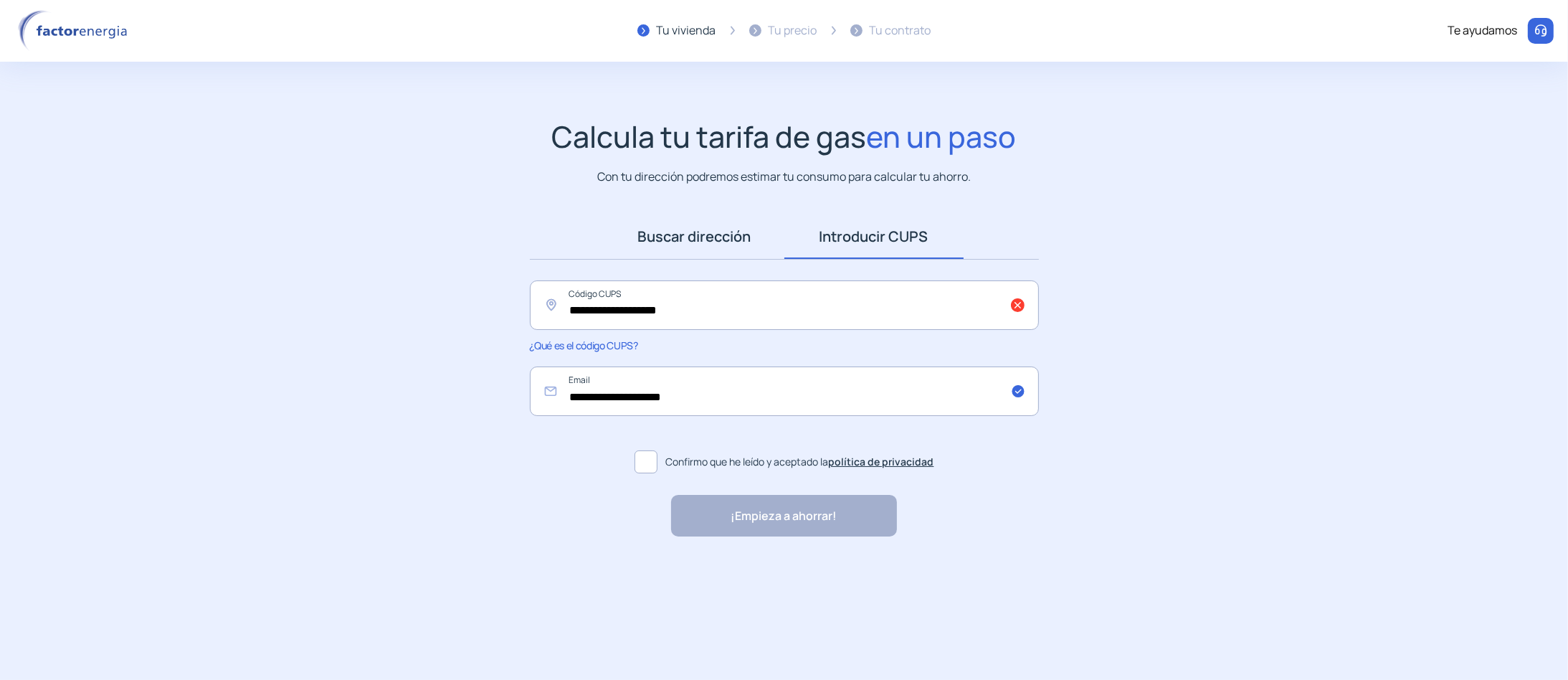 click on "Buscar dirección" at bounding box center (695, 237) 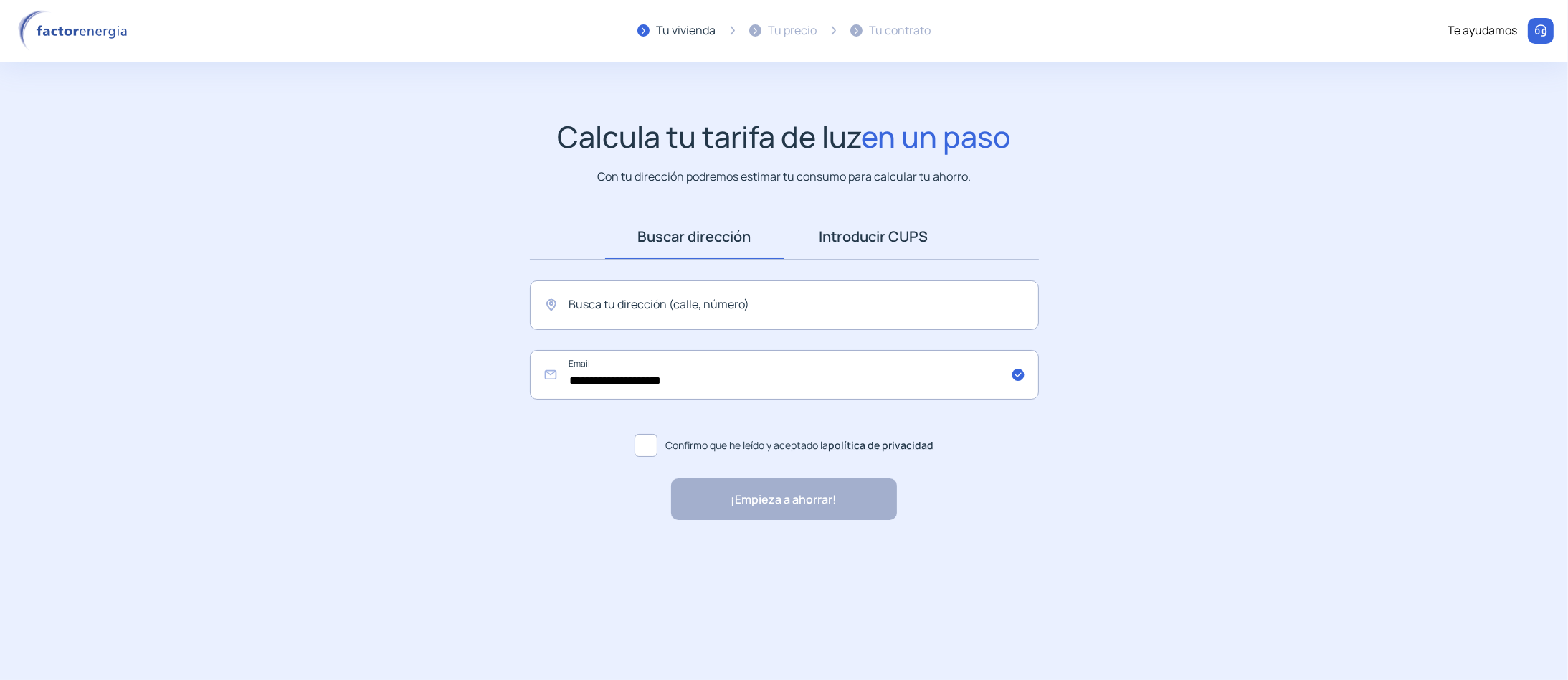 click on "Introducir CUPS" at bounding box center [874, 237] 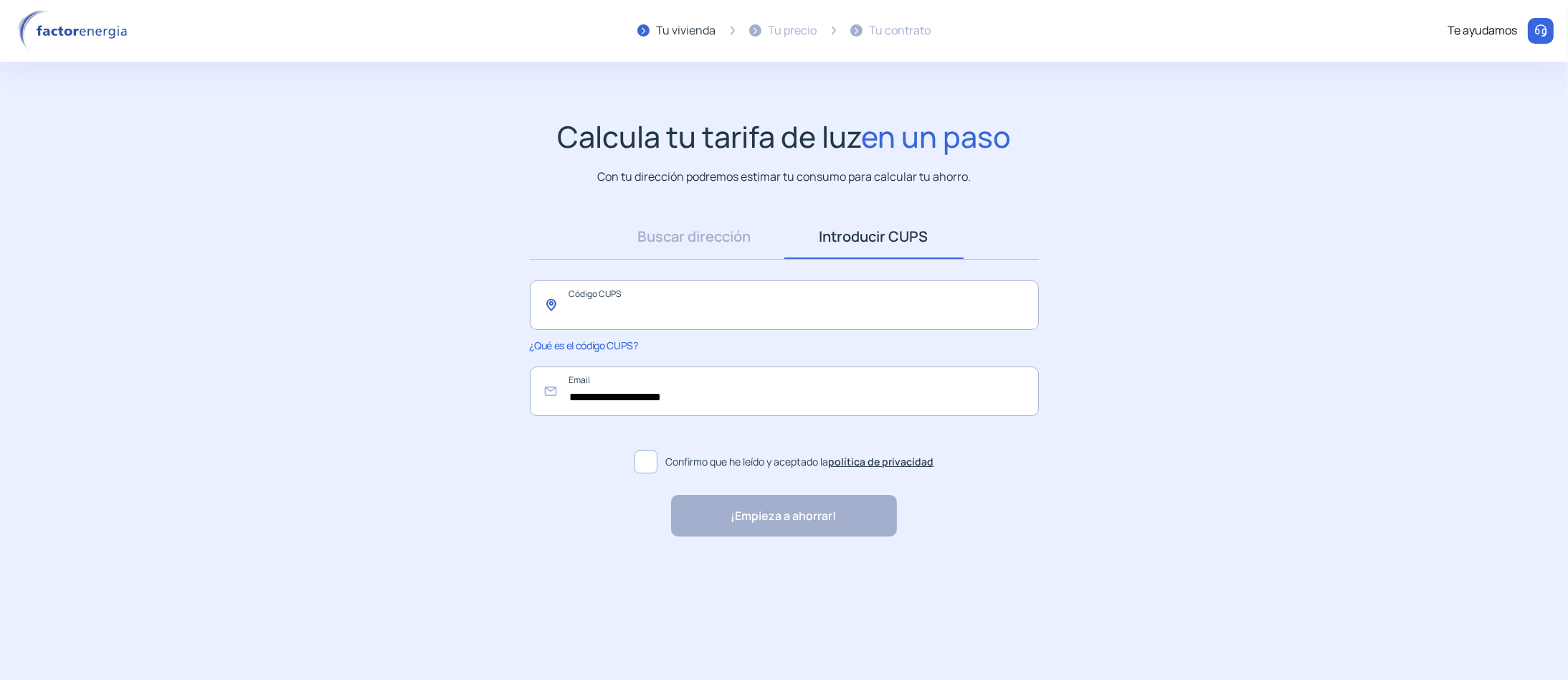 click 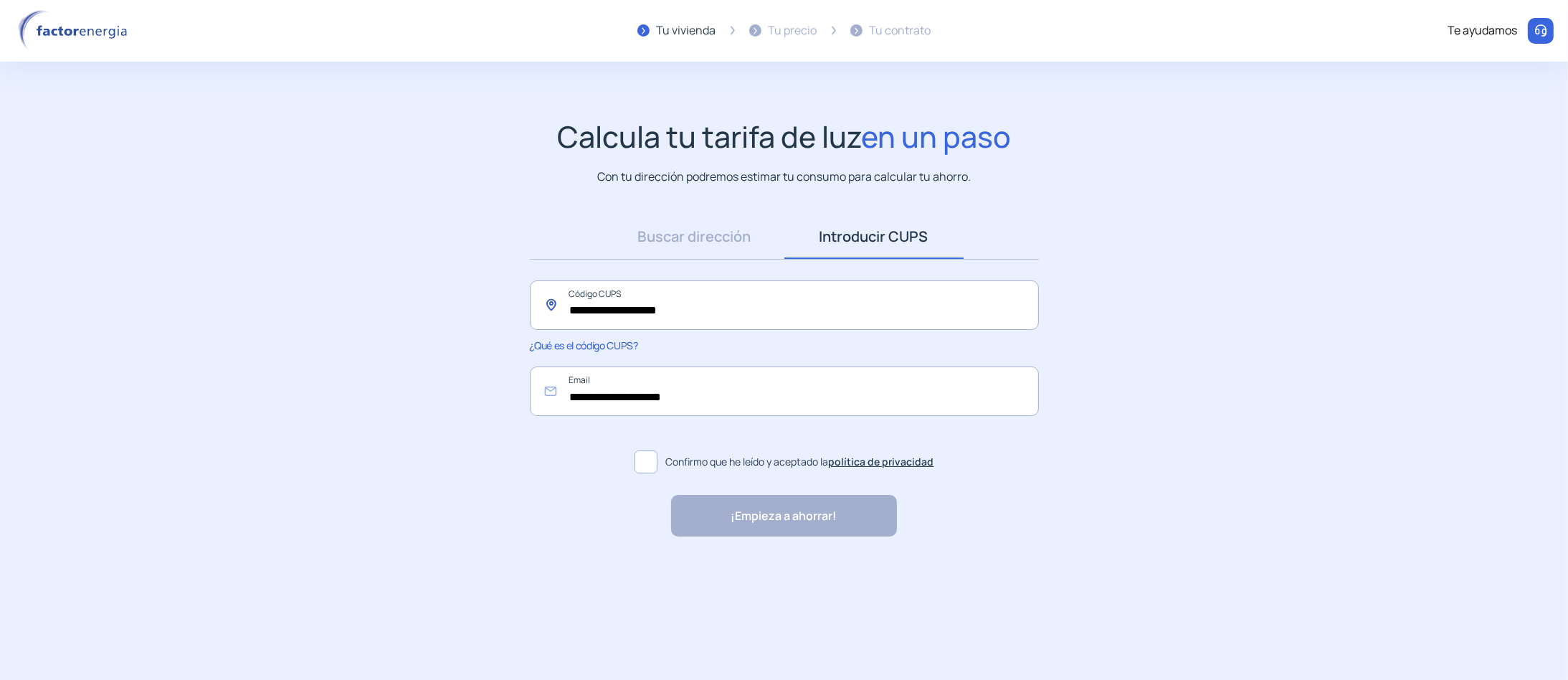 type on "**********" 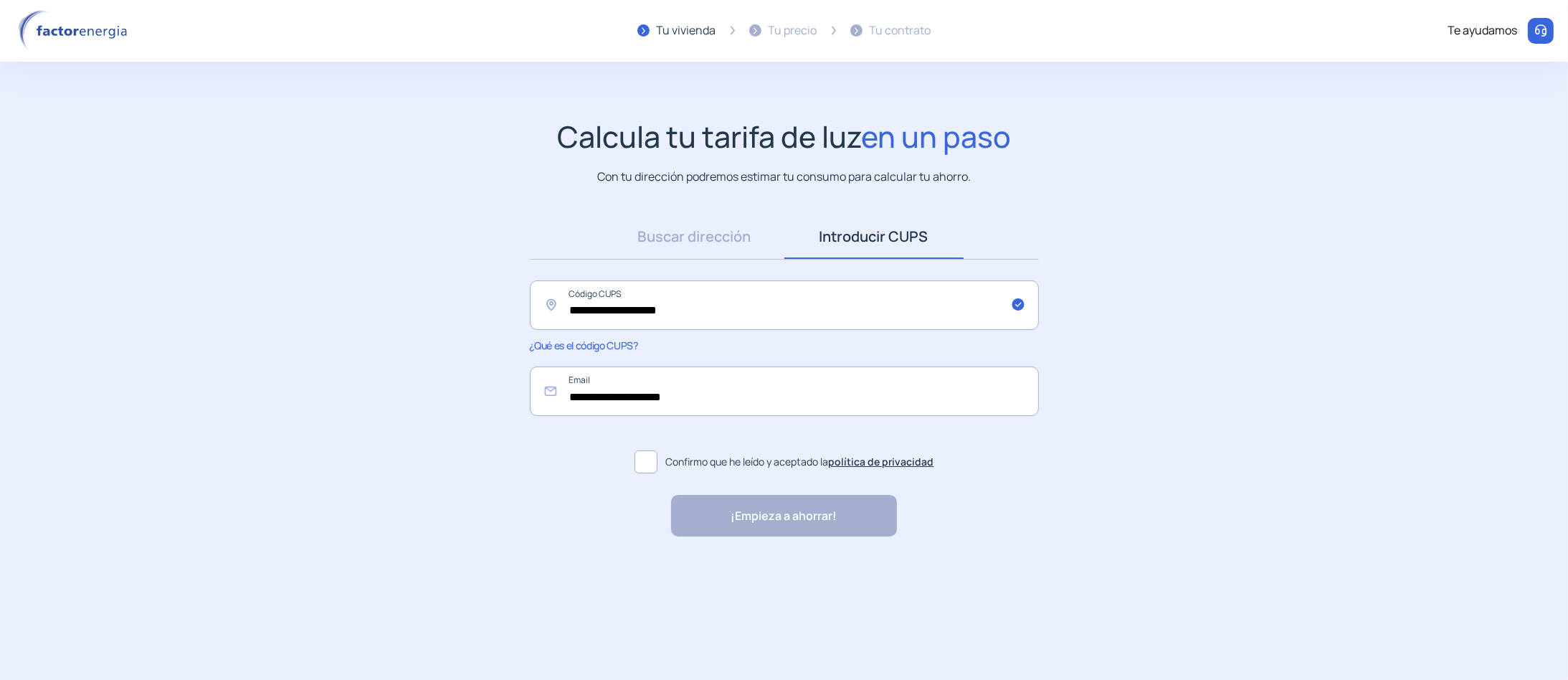 click 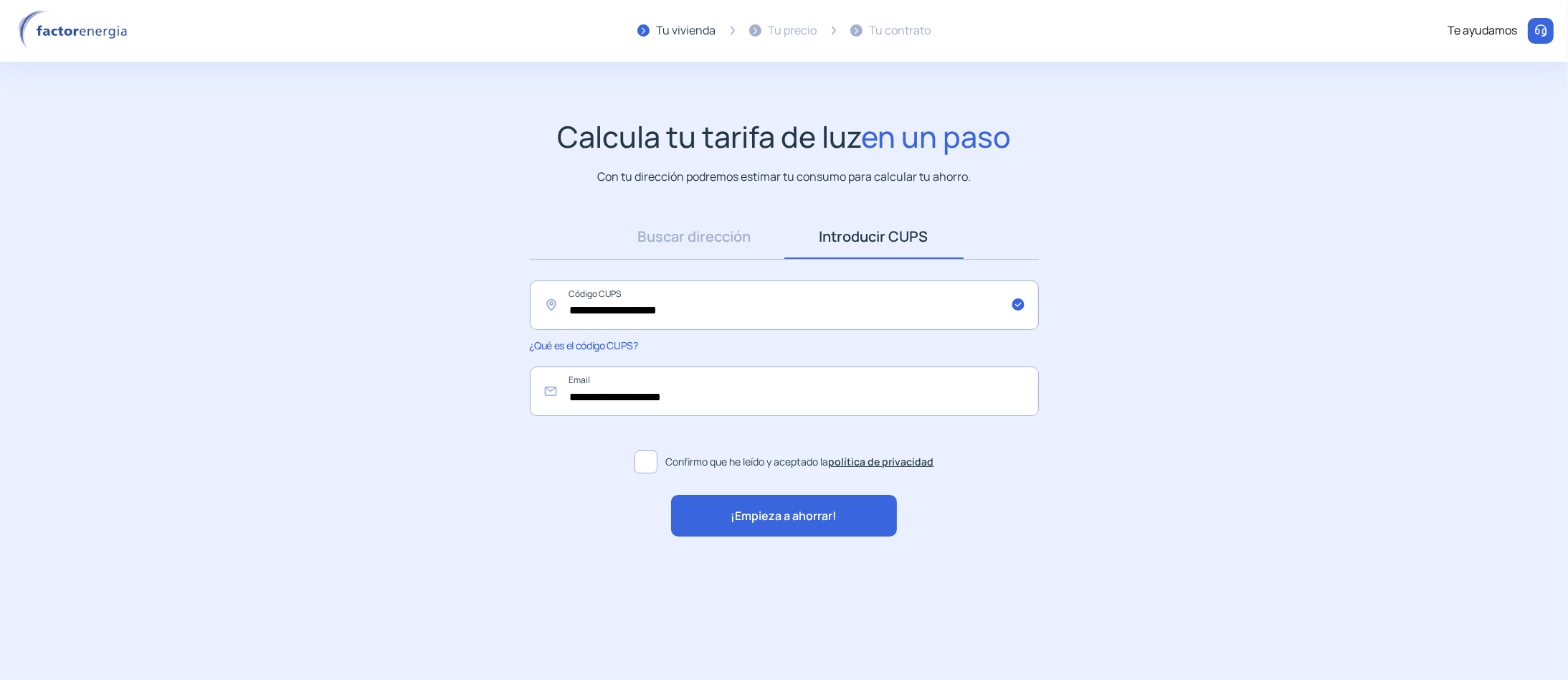 click on "¡Empieza a ahorrar!" 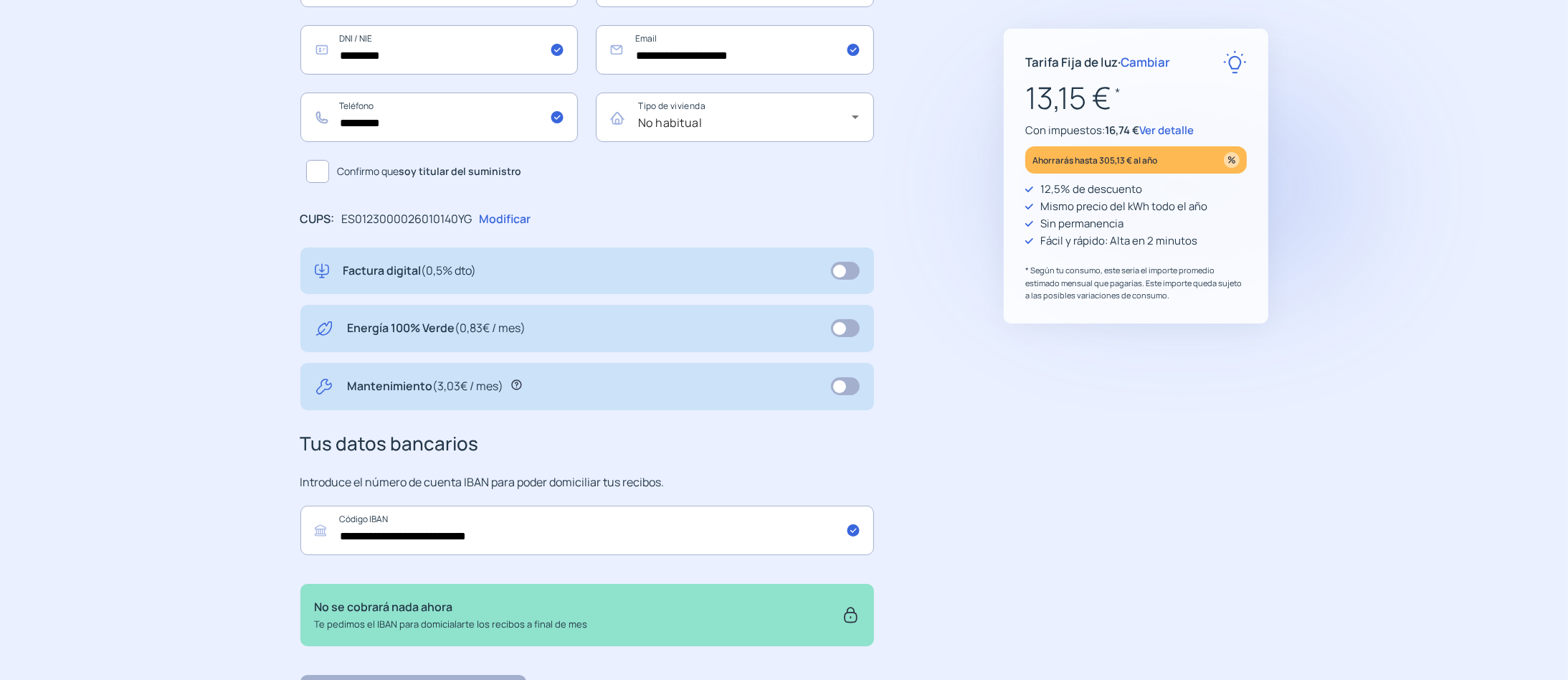scroll, scrollTop: 344, scrollLeft: 0, axis: vertical 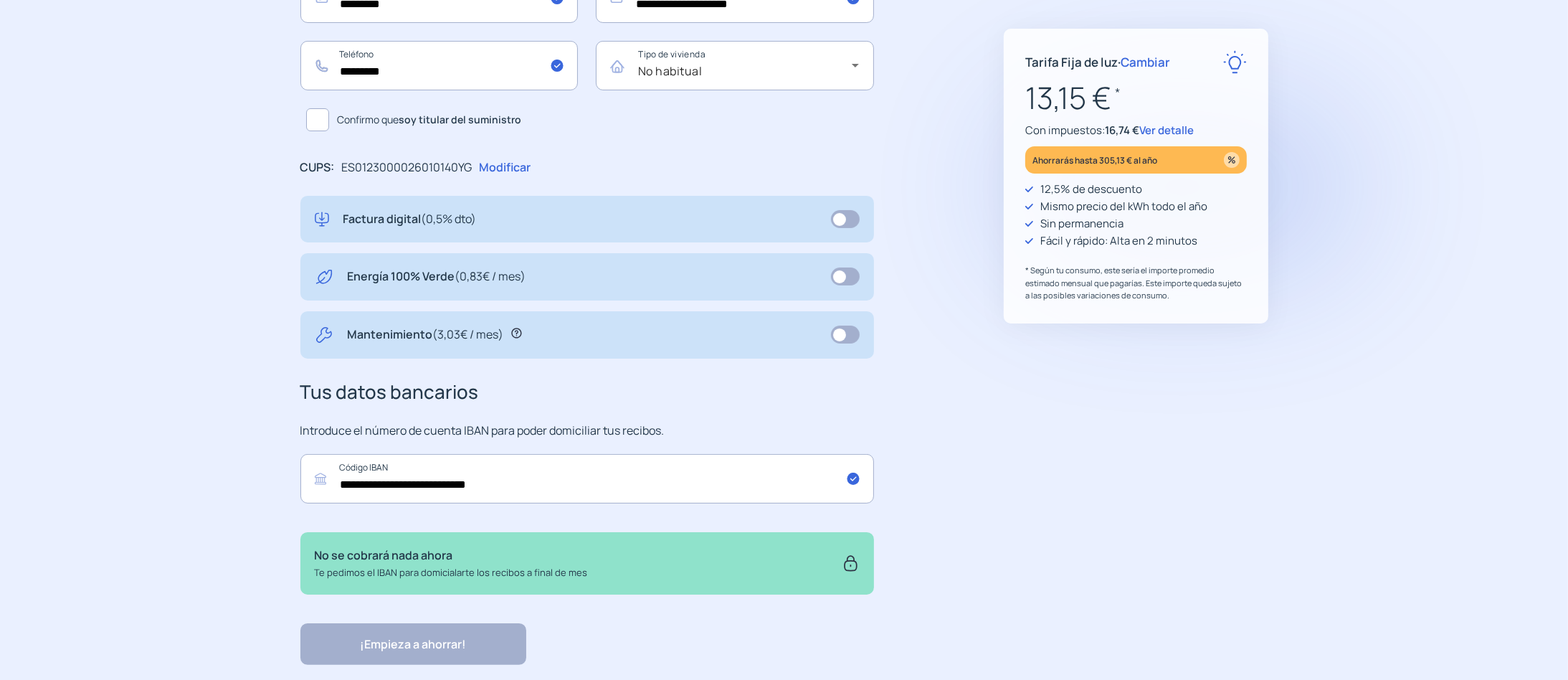click on "¡Empieza a ahorrar! "Excelente servicio y atención al cliente" "Respeto por el cliente y variedad de tarifas" "Todo genial y muy rápido" "Rapidez y buen trato al cliente"" 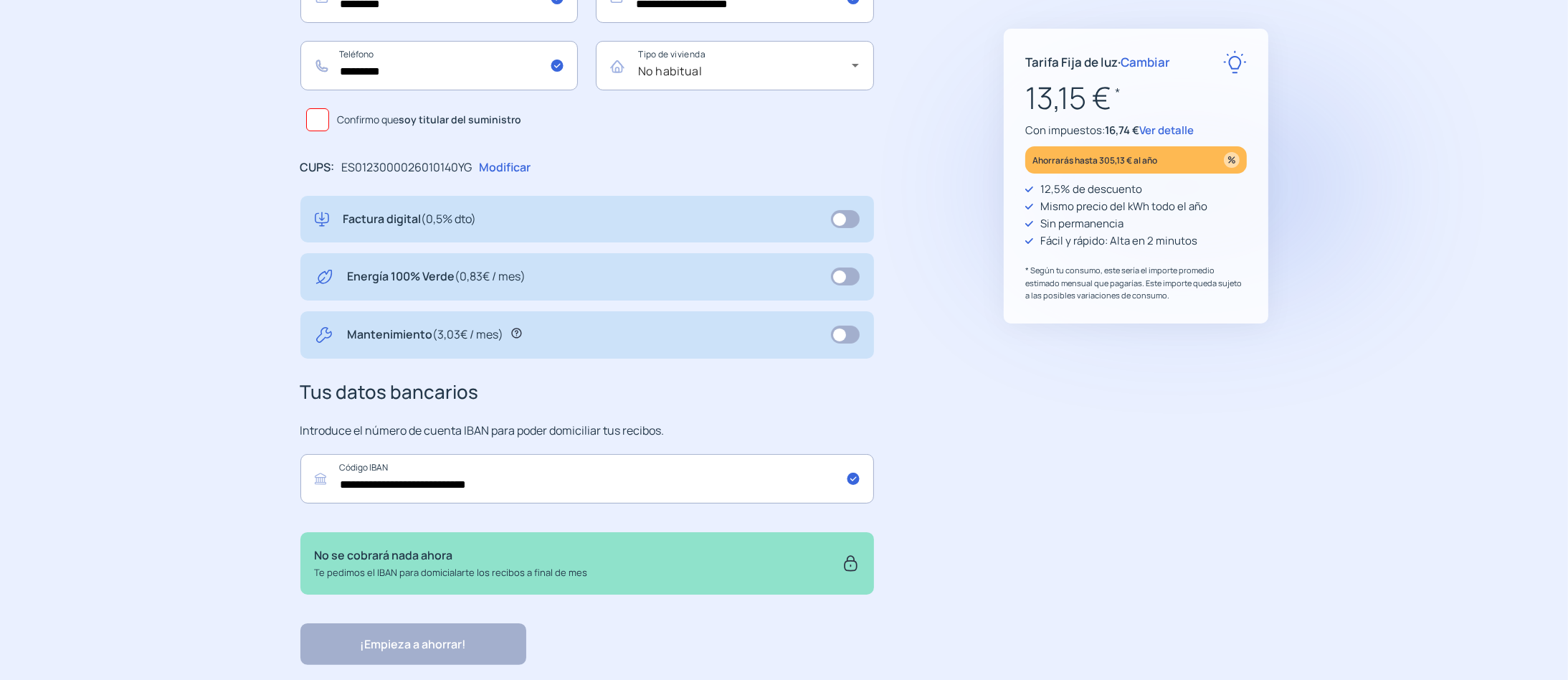 click on "¡Empieza a ahorrar! "Excelente servicio y atención al cliente" "Respeto por el cliente y variedad de tarifas" "Todo genial y muy rápido" "Rapidez y buen trato al cliente"" 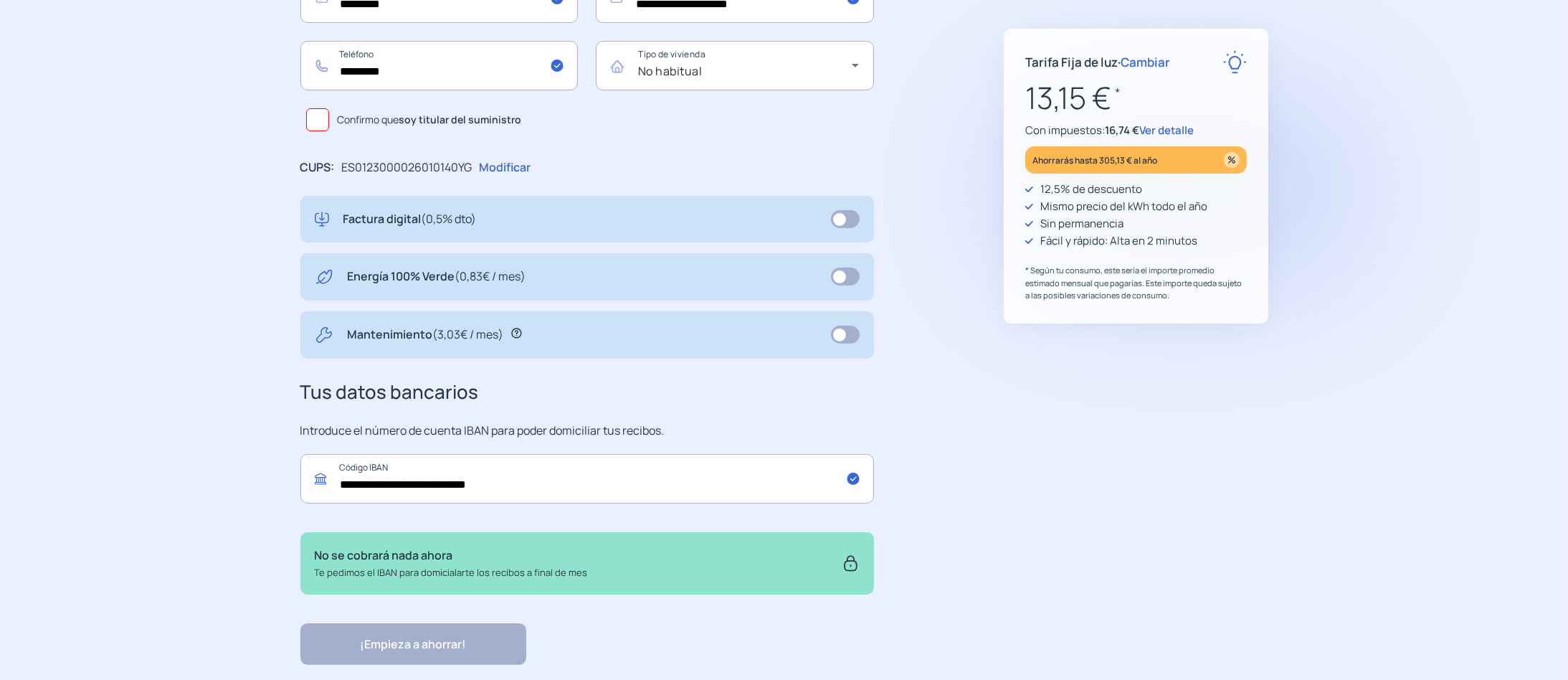 click on "**********" 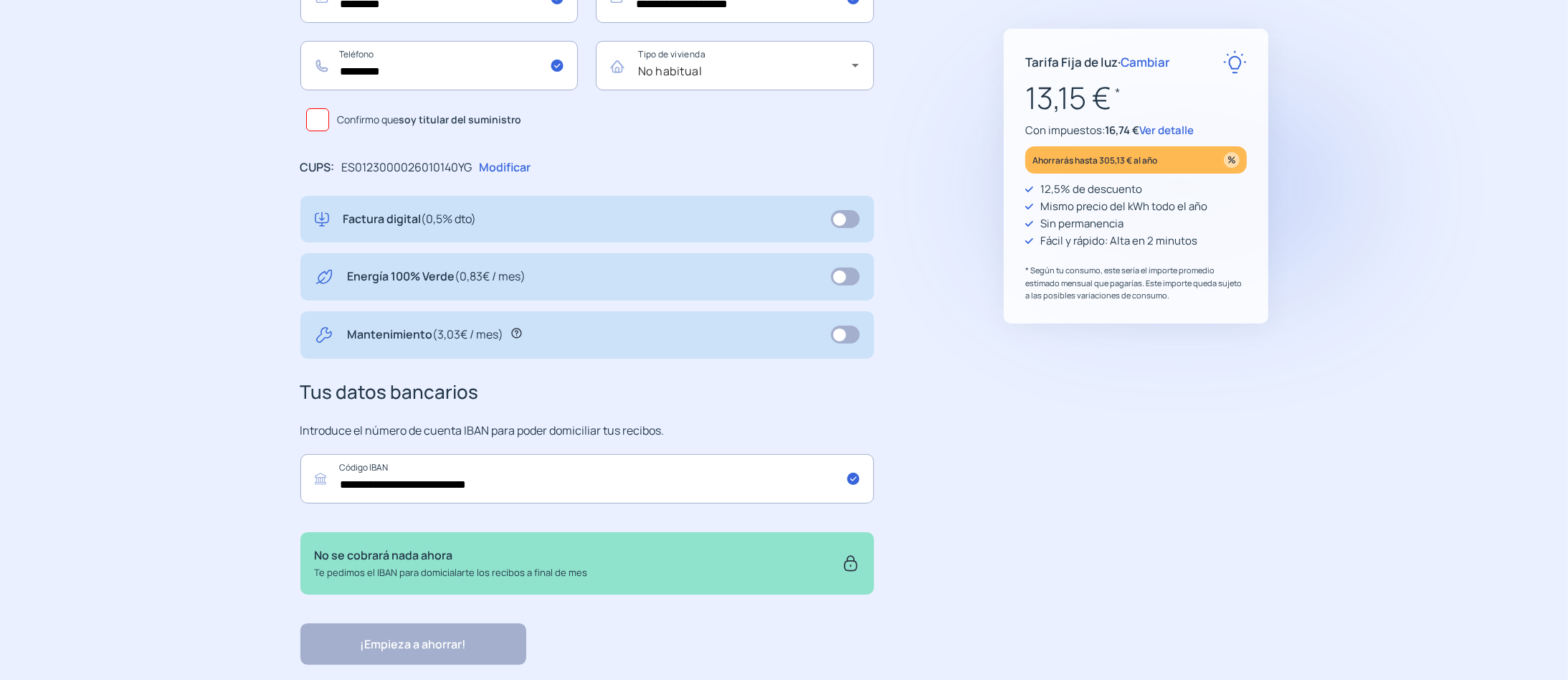 click on "¡Empieza a ahorrar! "Excelente servicio y atención al cliente" "Respeto por el cliente y variedad de tarifas" "Todo genial y muy rápido" "Rapidez y buen trato al cliente"" 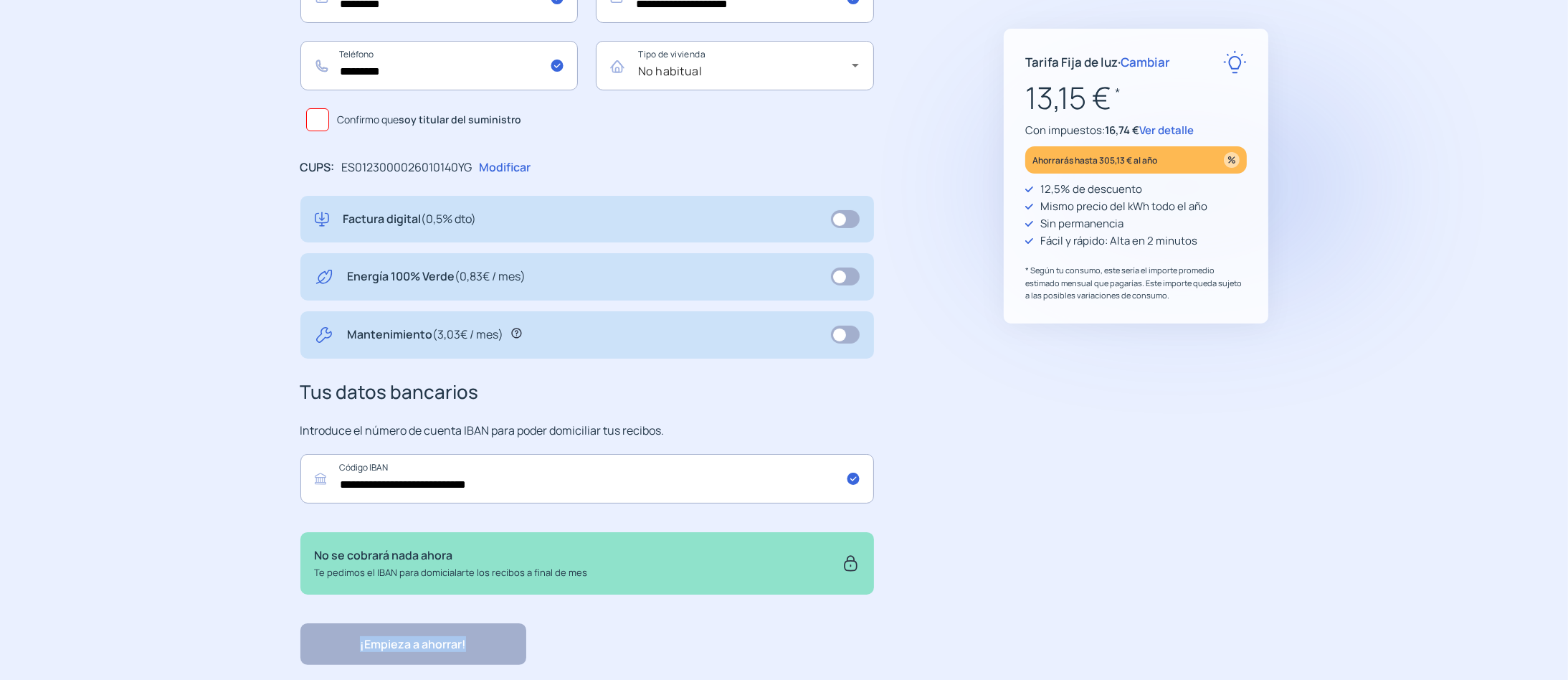 click on "¡Empieza a ahorrar! "Excelente servicio y atención al cliente" "Respeto por el cliente y variedad de tarifas" "Todo genial y muy rápido" "Rapidez y buen trato al cliente"" 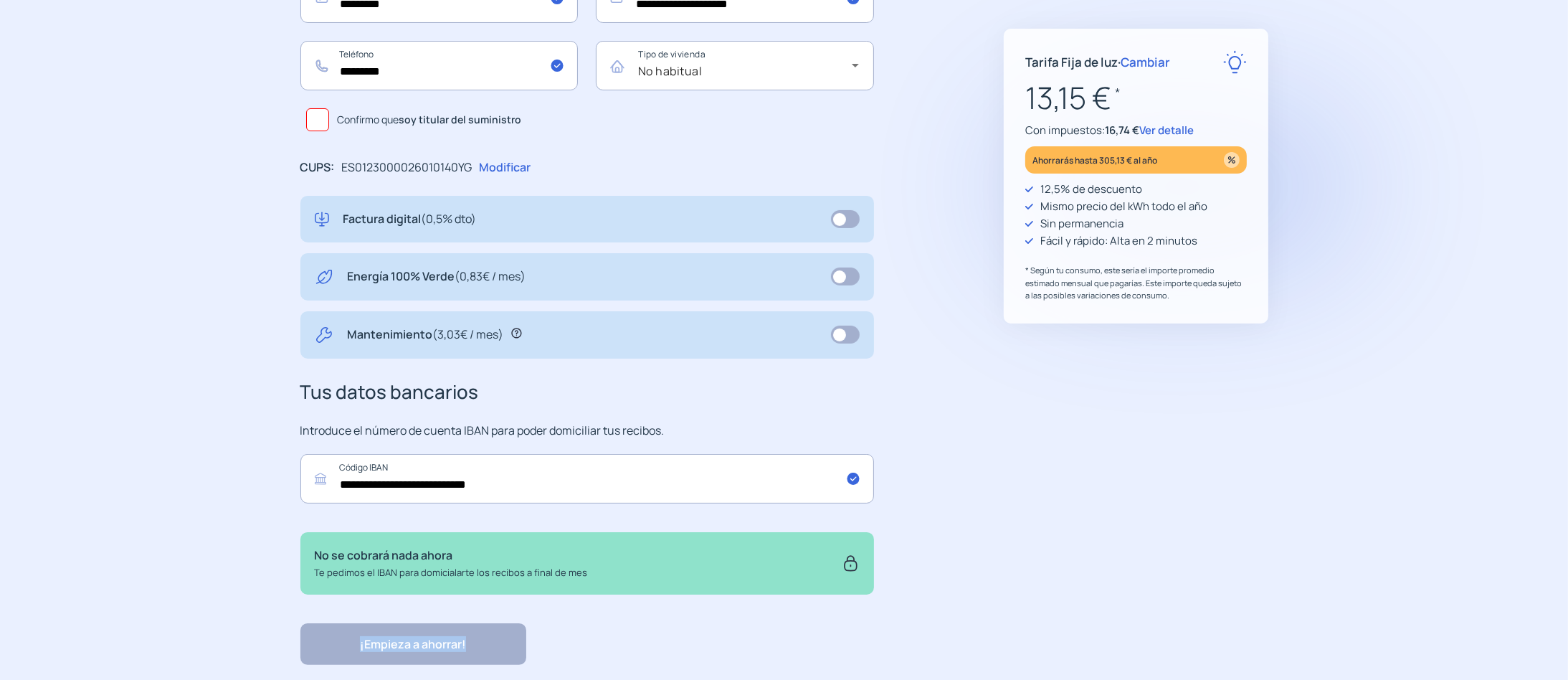 scroll, scrollTop: 379, scrollLeft: 0, axis: vertical 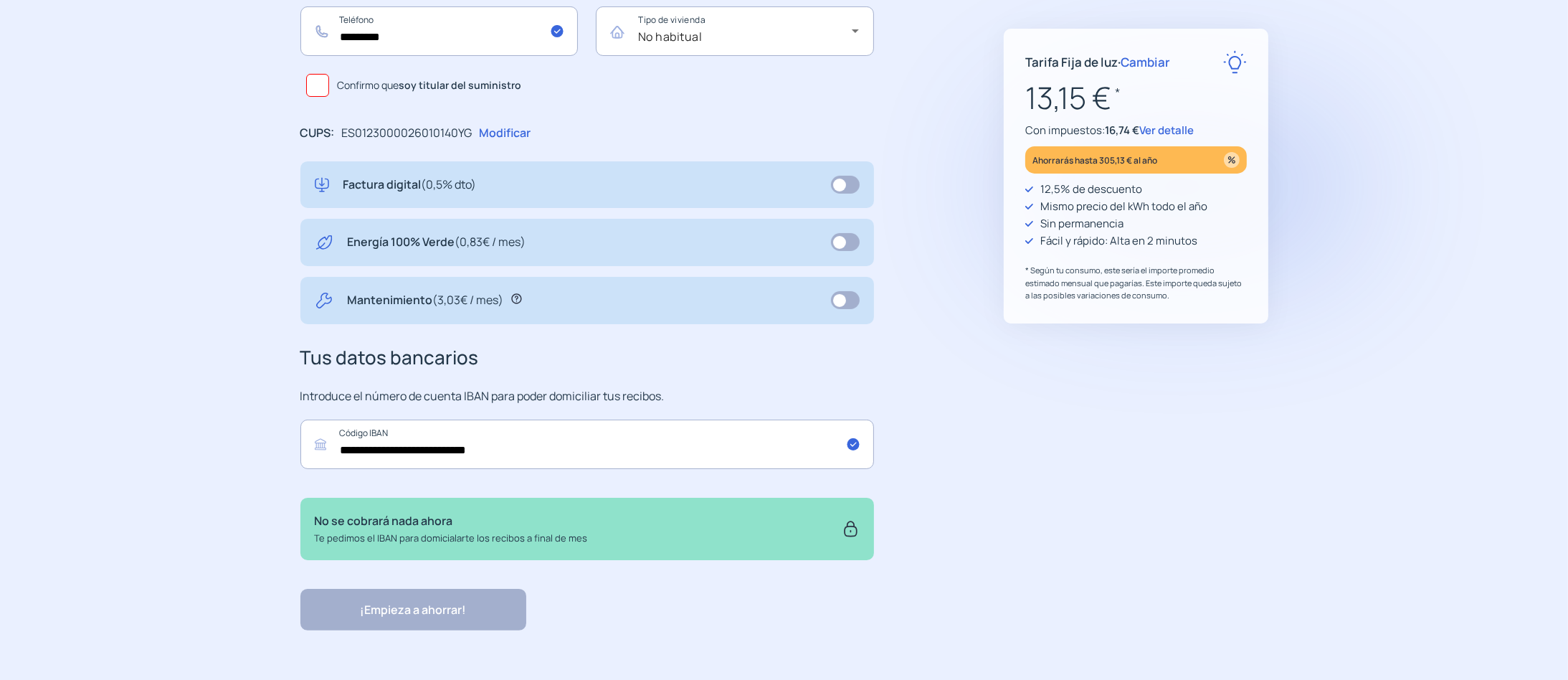 click 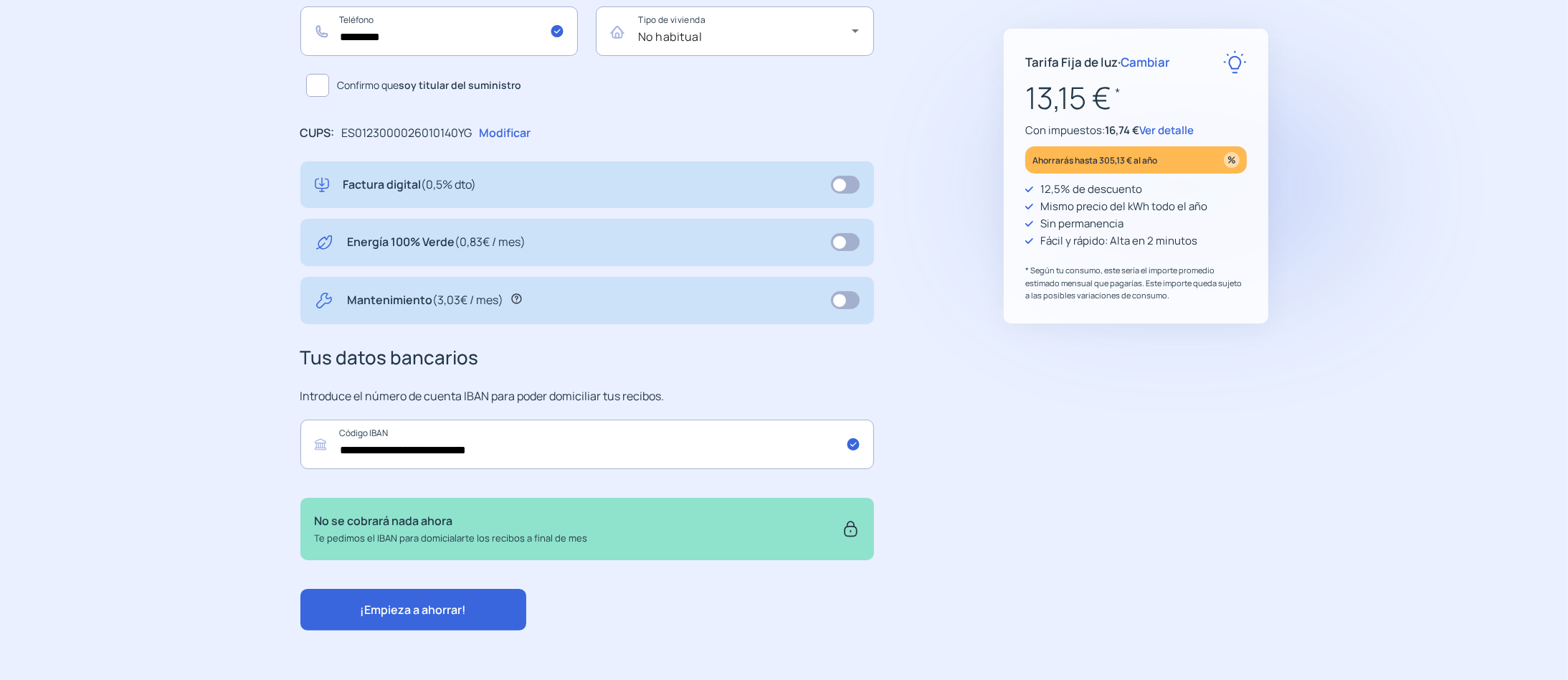 click on "¡Empieza a ahorrar!" 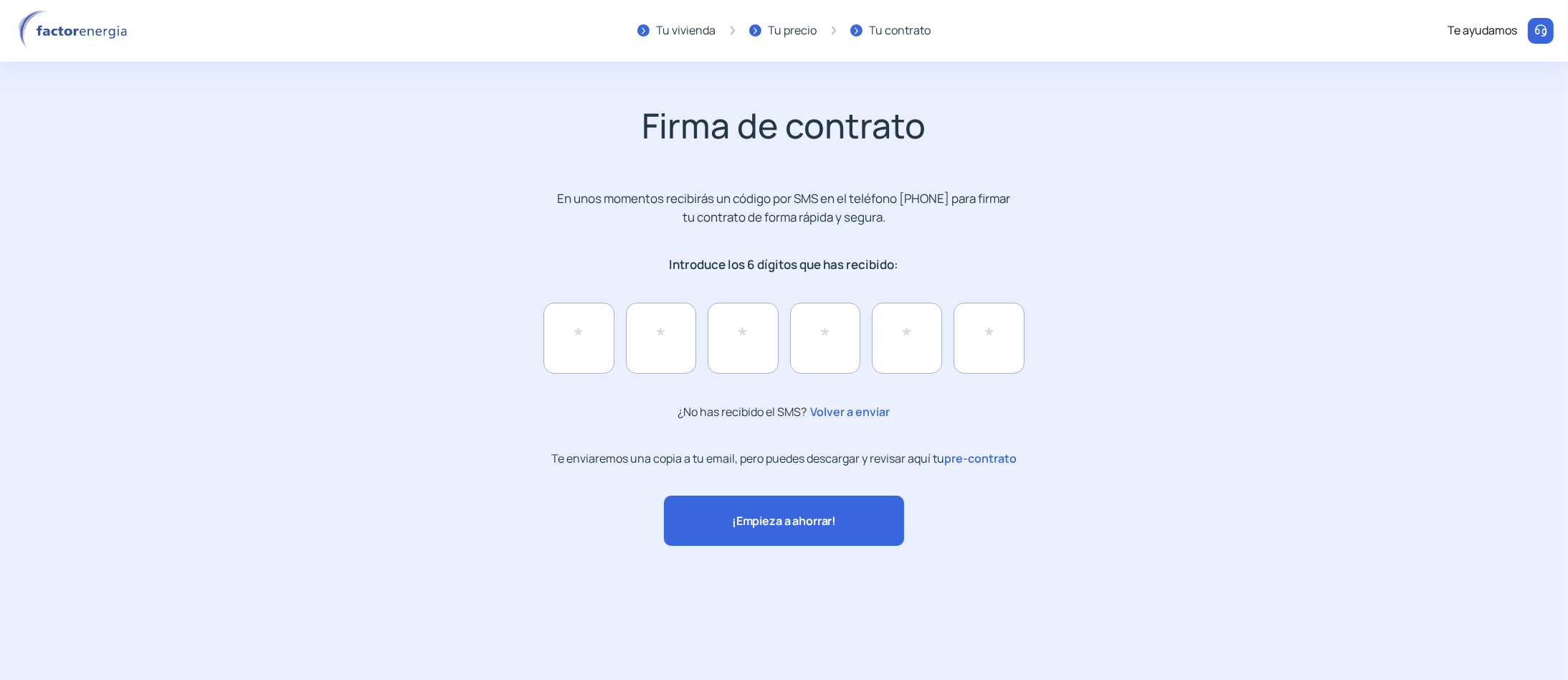 scroll, scrollTop: 0, scrollLeft: 0, axis: both 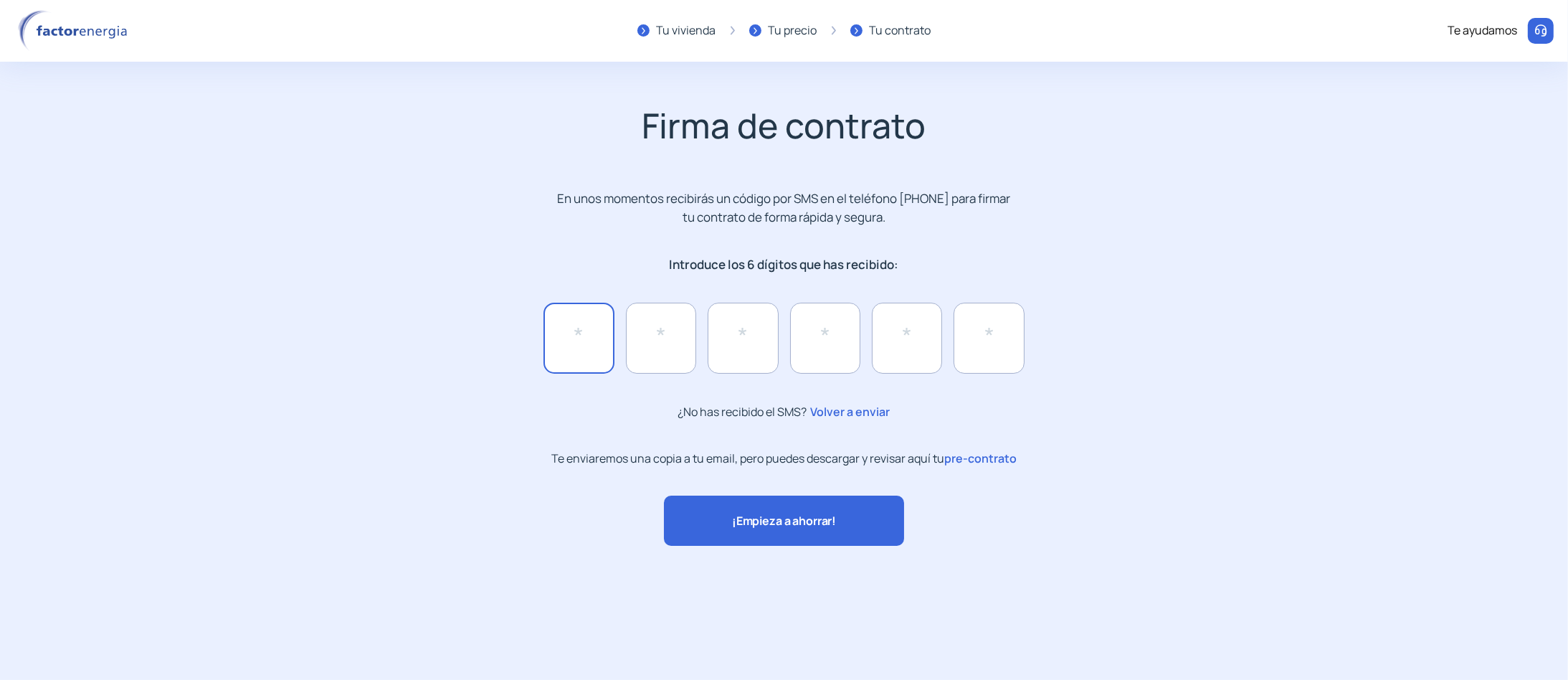 click 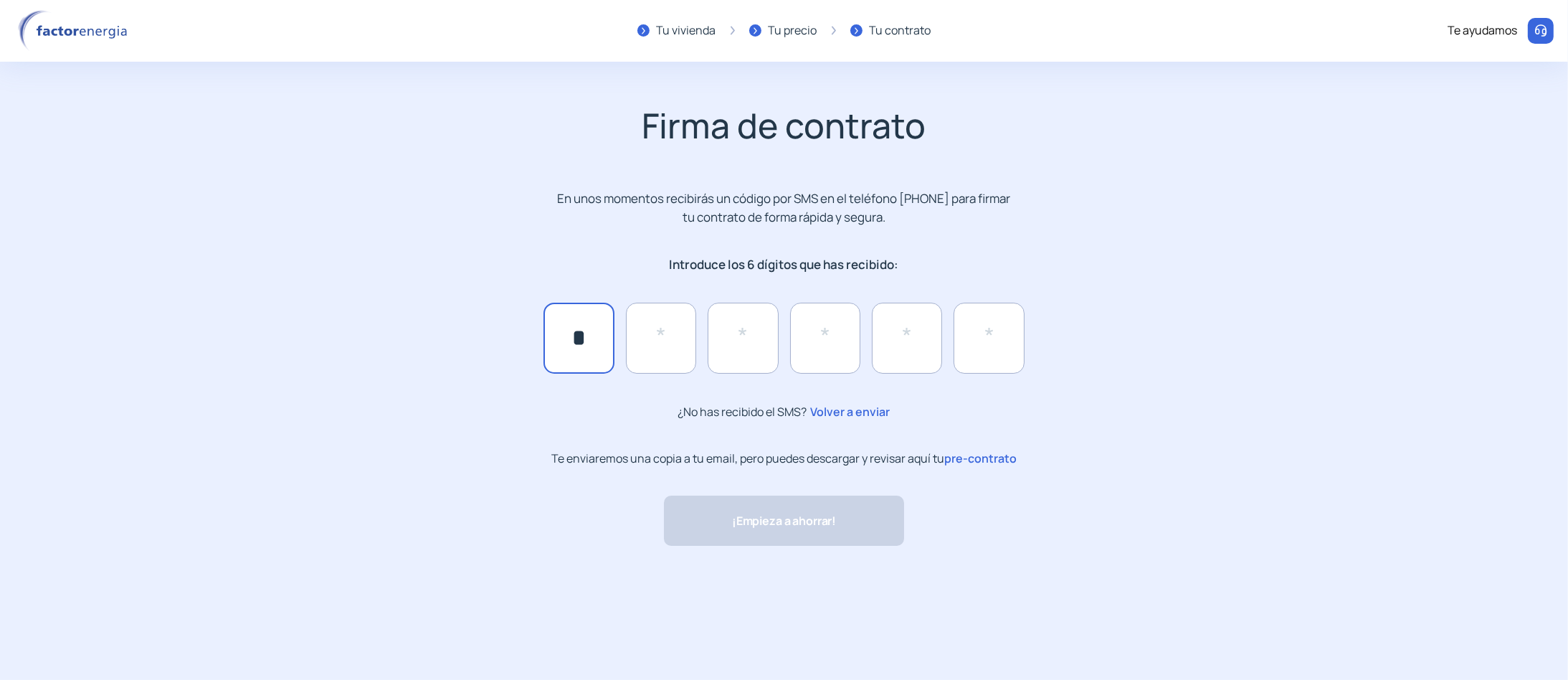 type on "*" 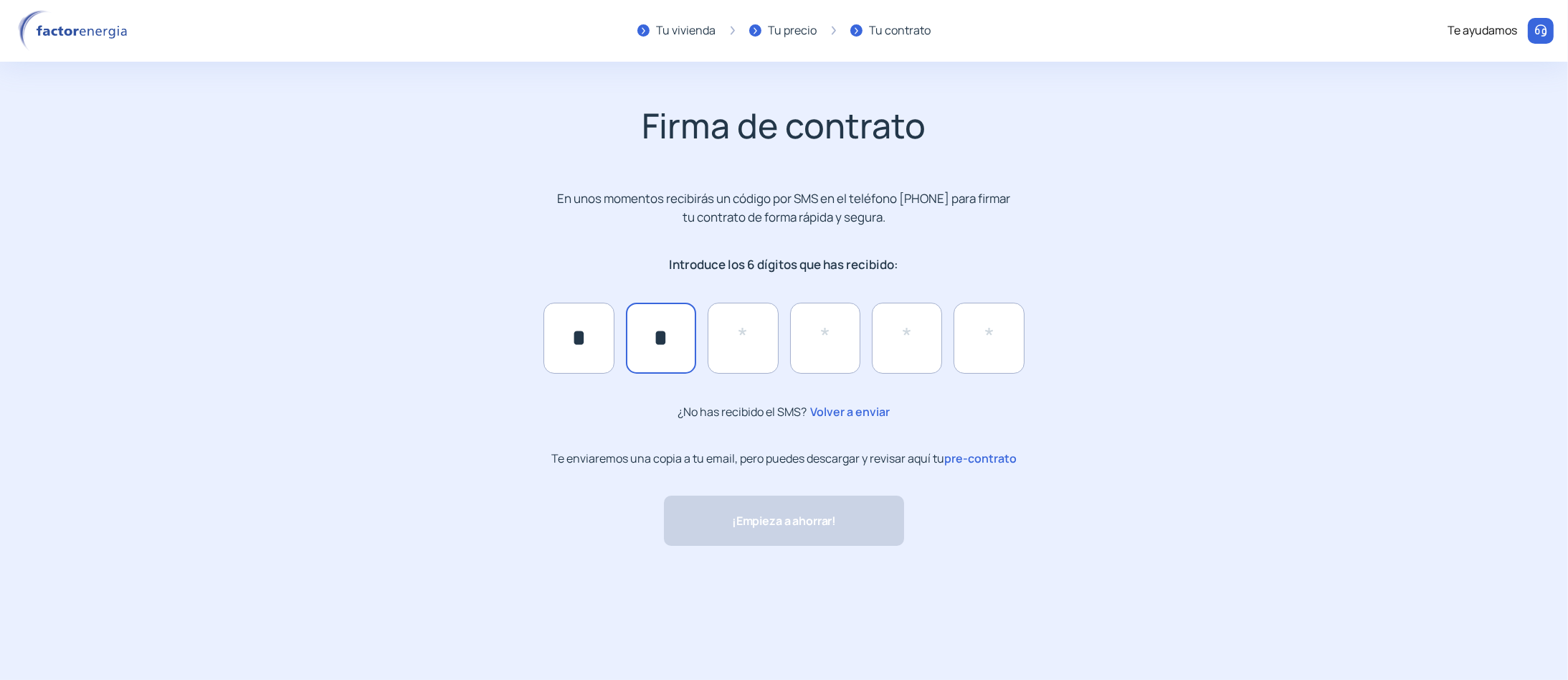 type on "*" 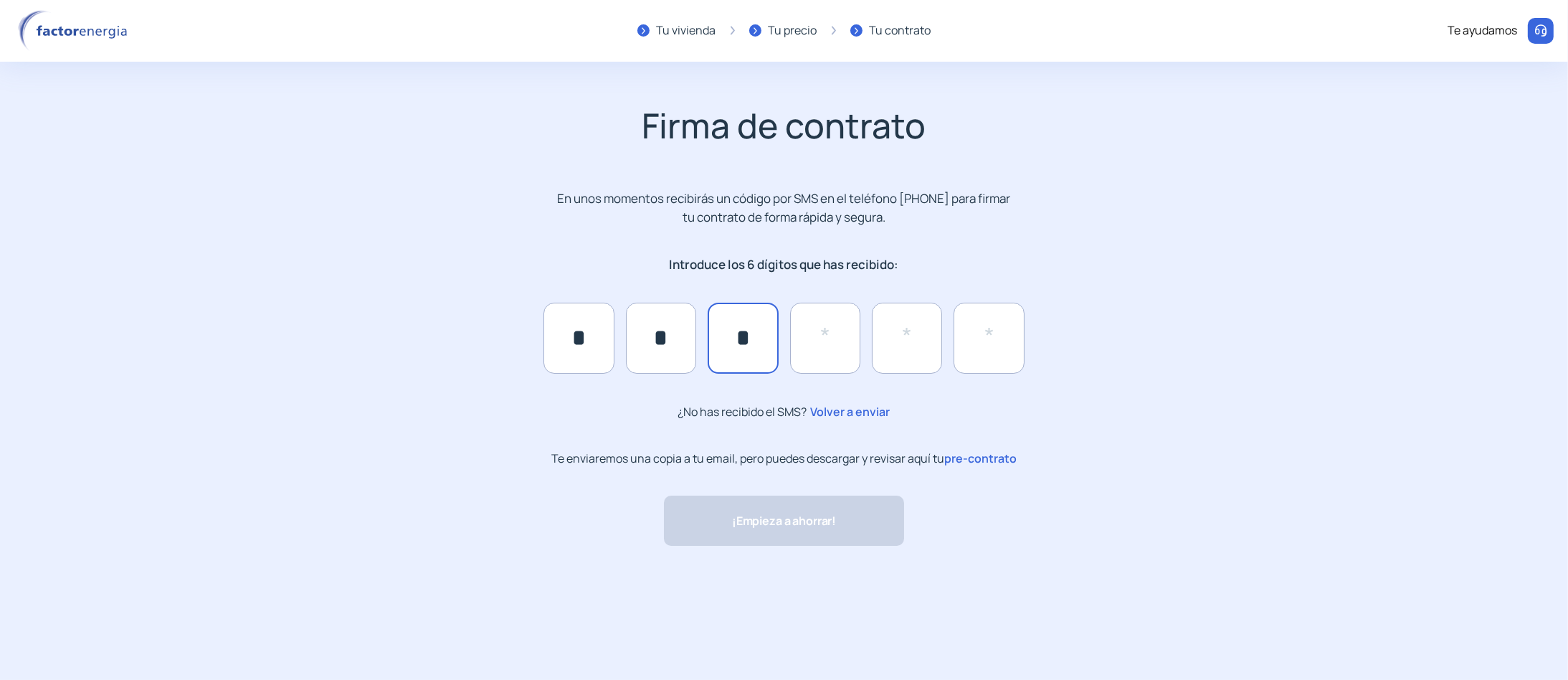 type on "*" 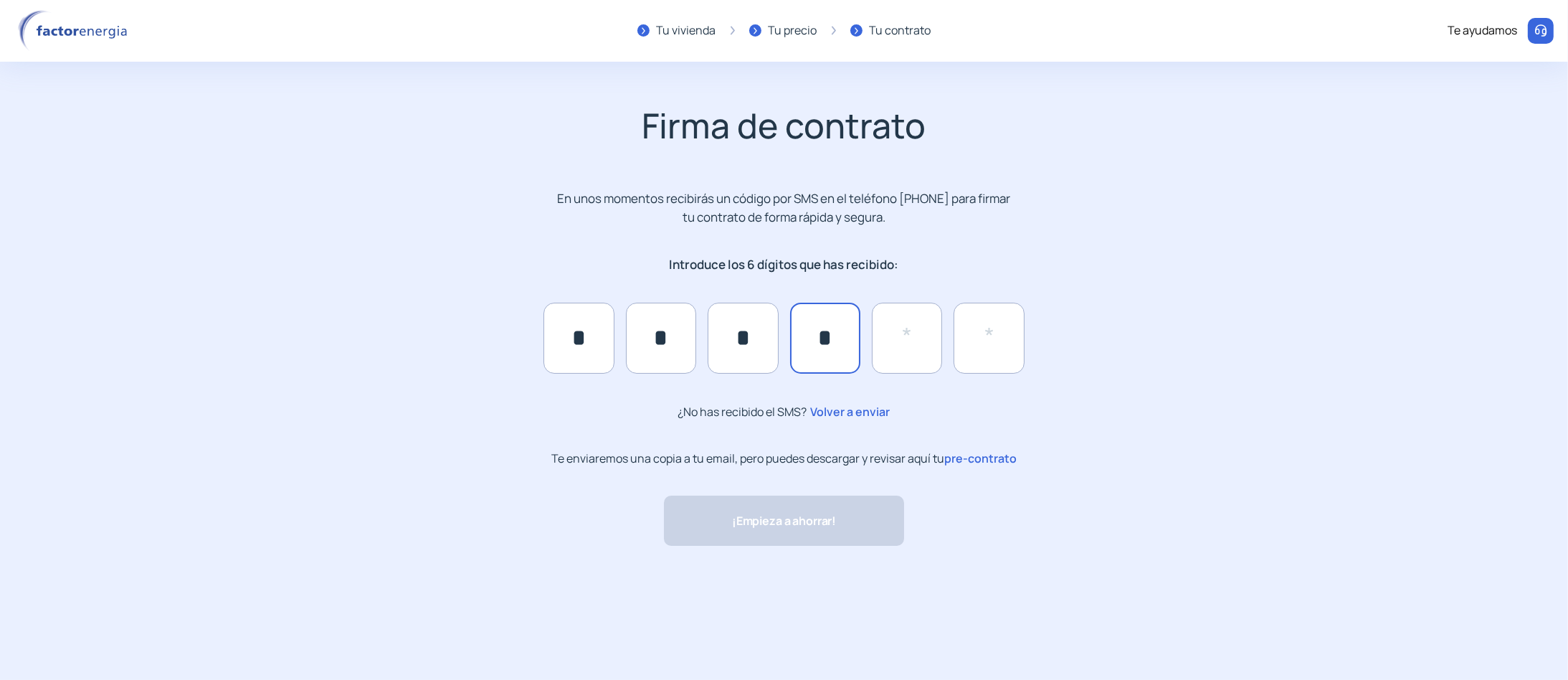 type on "*" 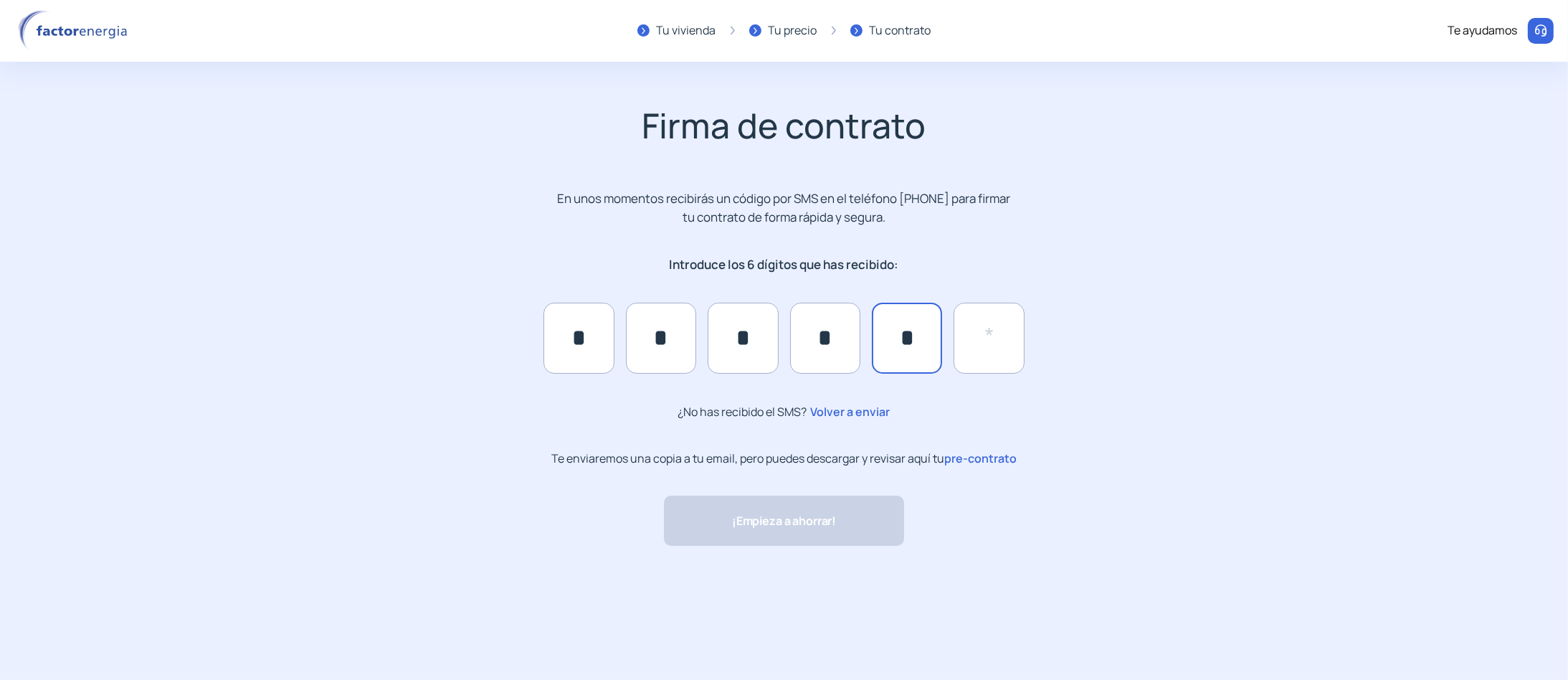 type on "*" 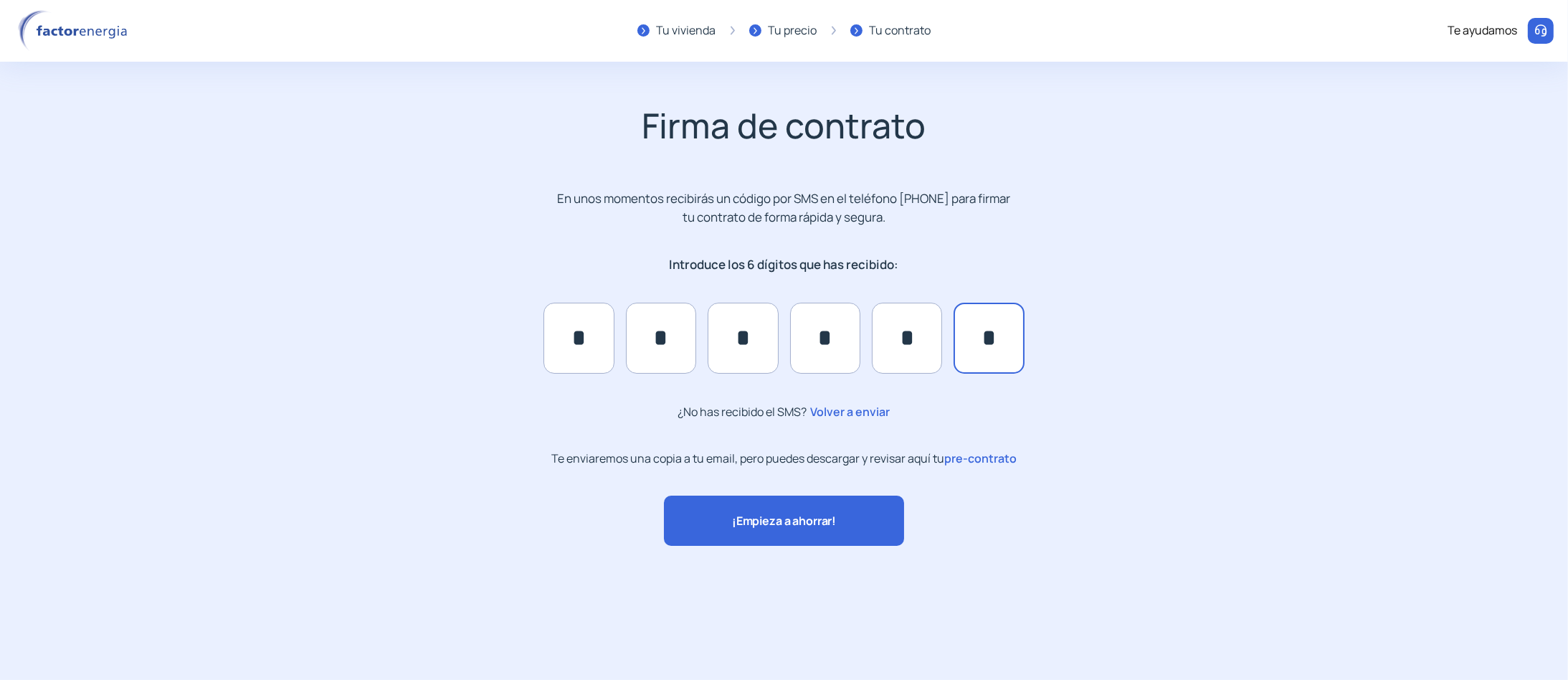type on "*" 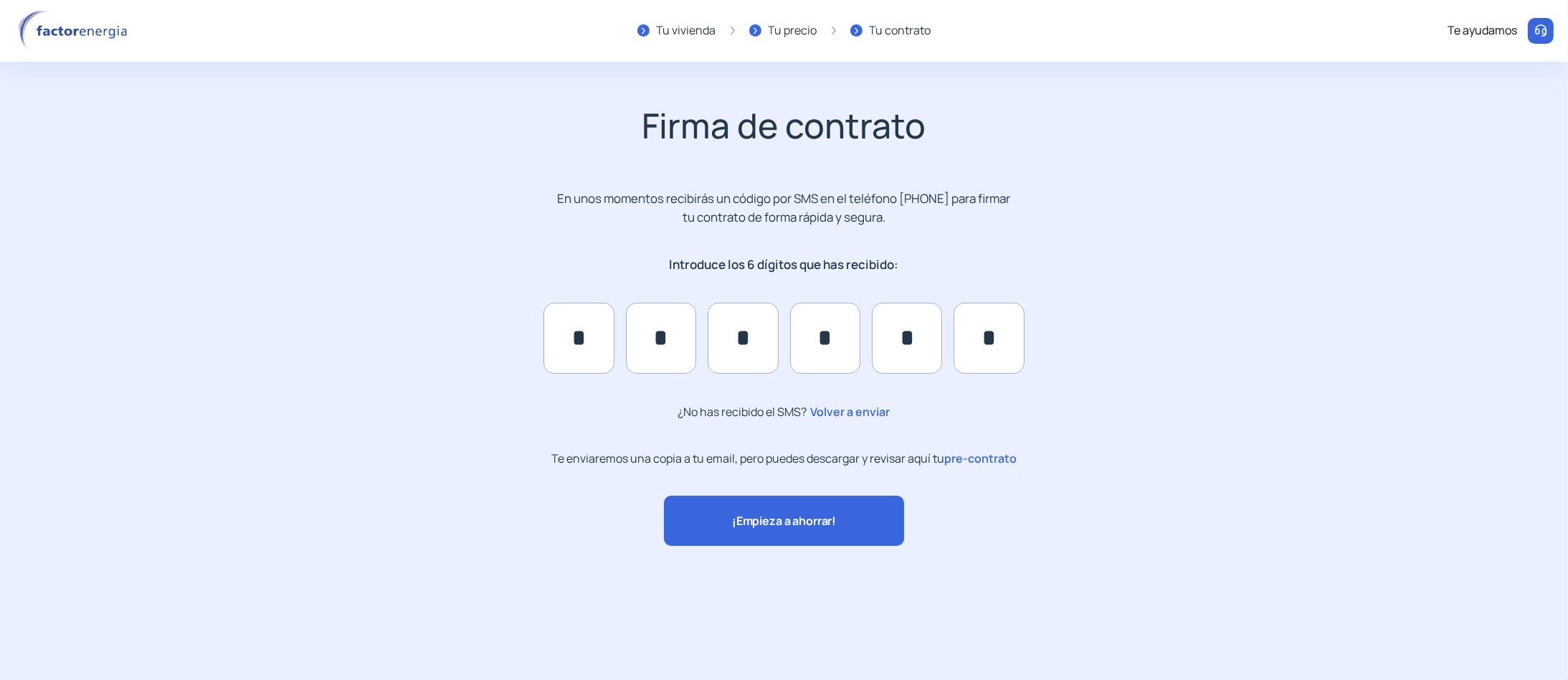 click on "¡Empieza a ahorrar!" 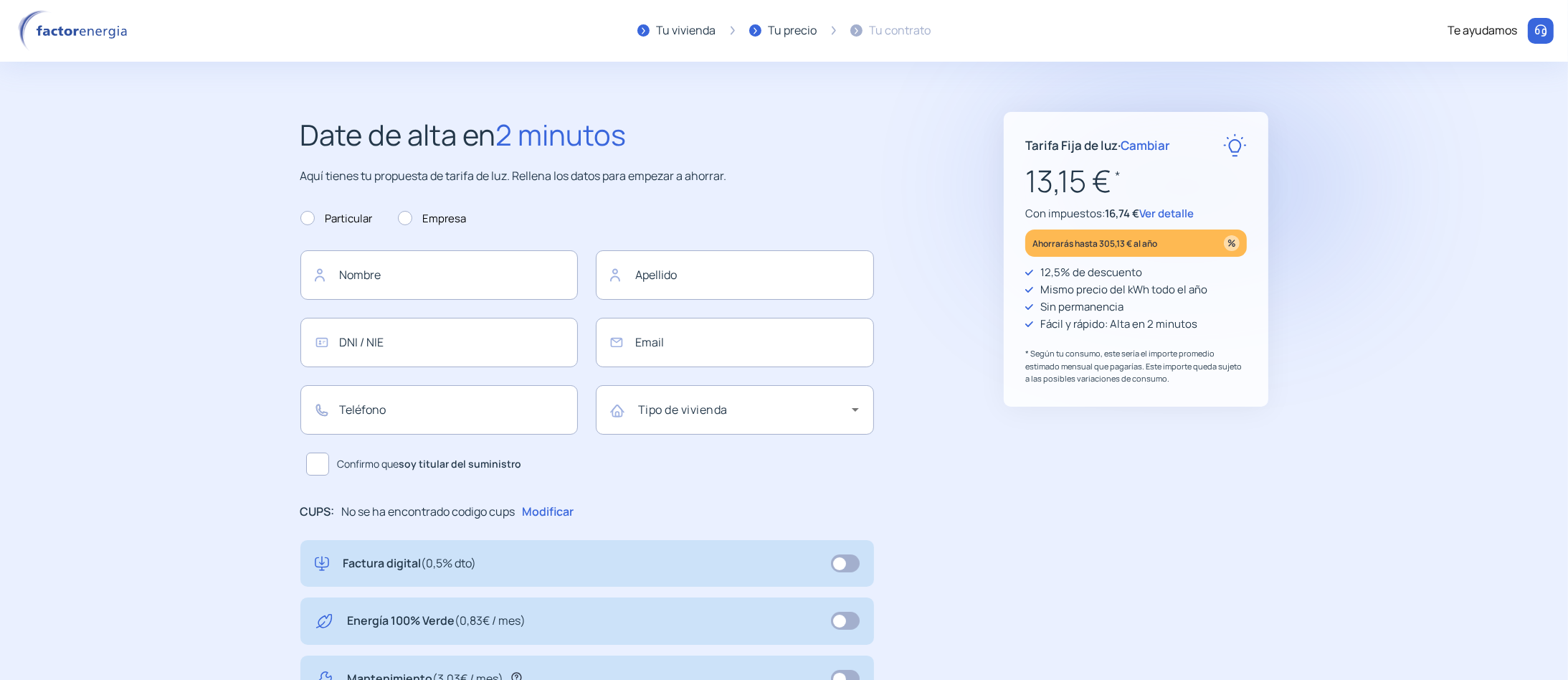 type on "******" 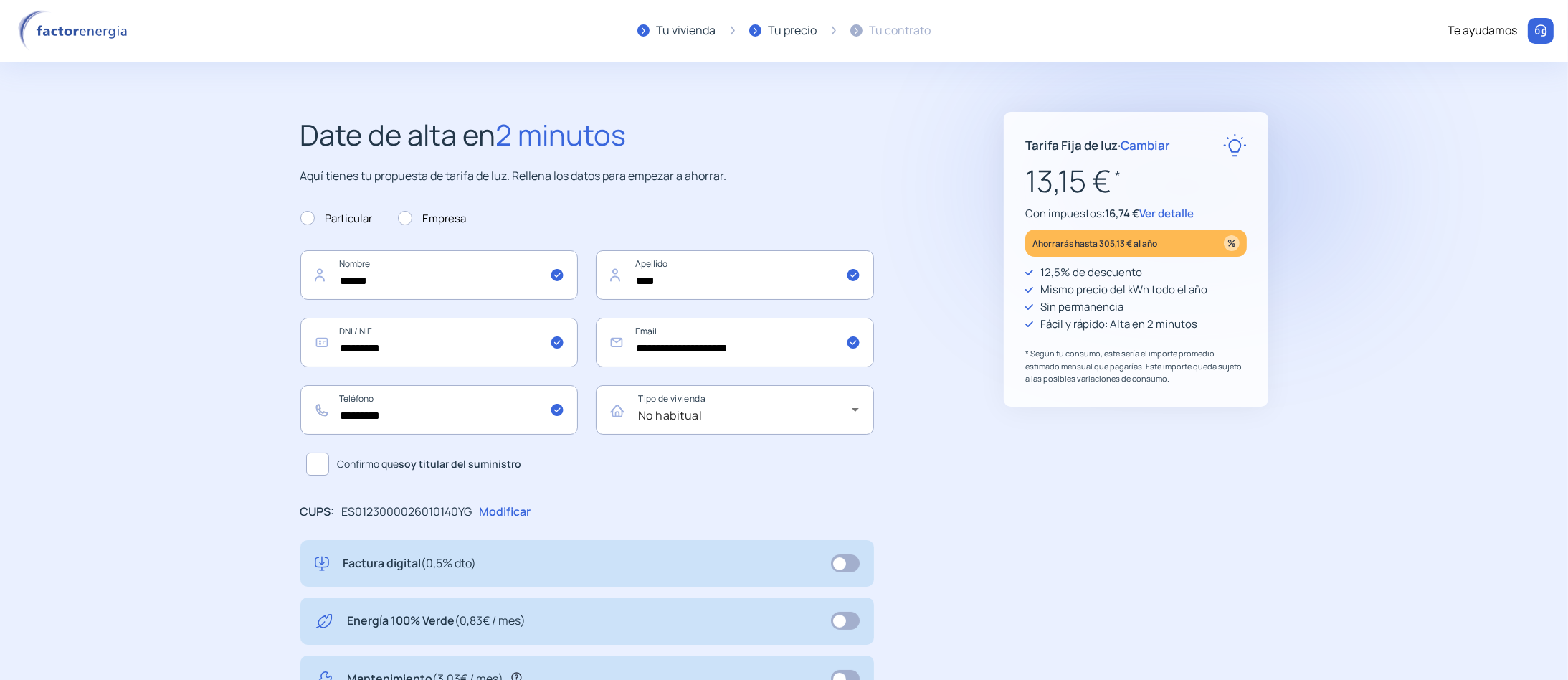 click on "Ver detalle" 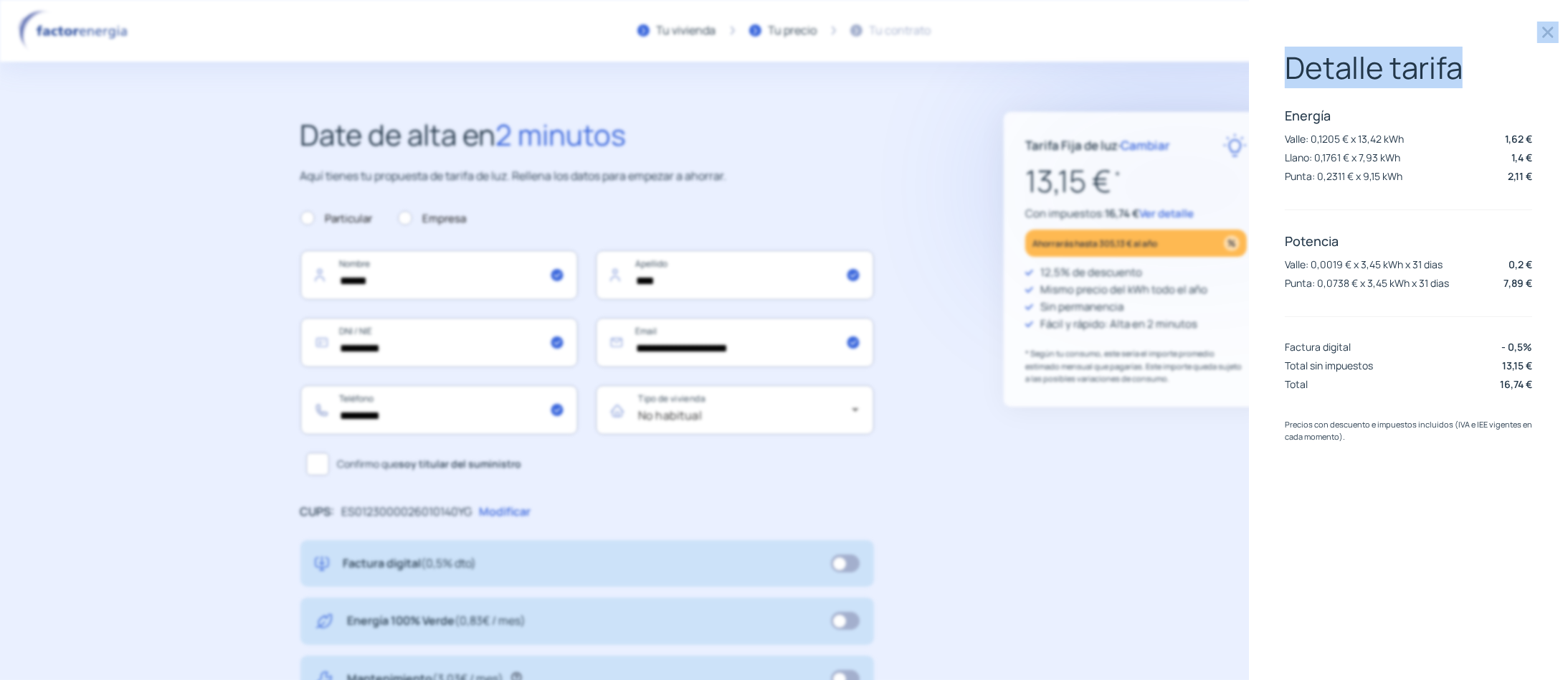 drag, startPoint x: 1541, startPoint y: 0, endPoint x: 1551, endPoint y: 37, distance: 38.327536 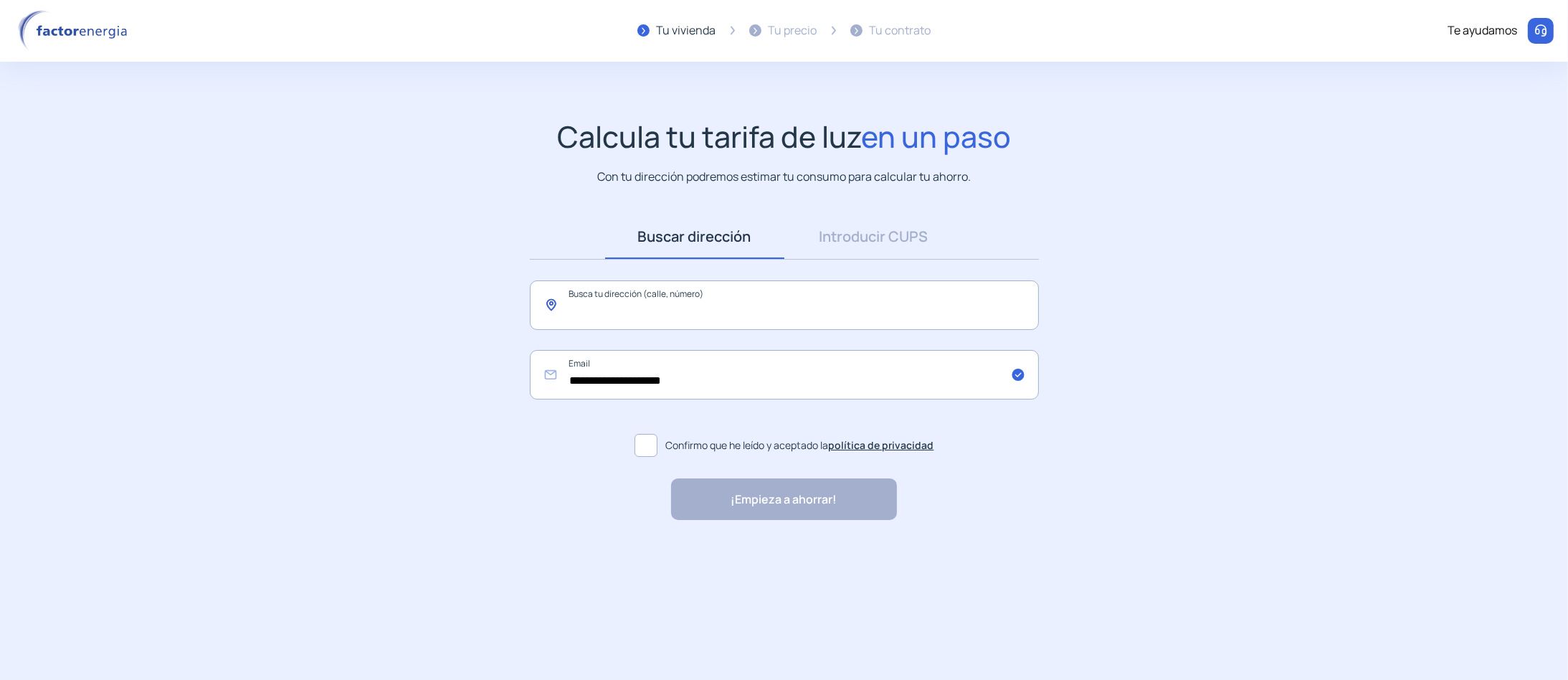 click 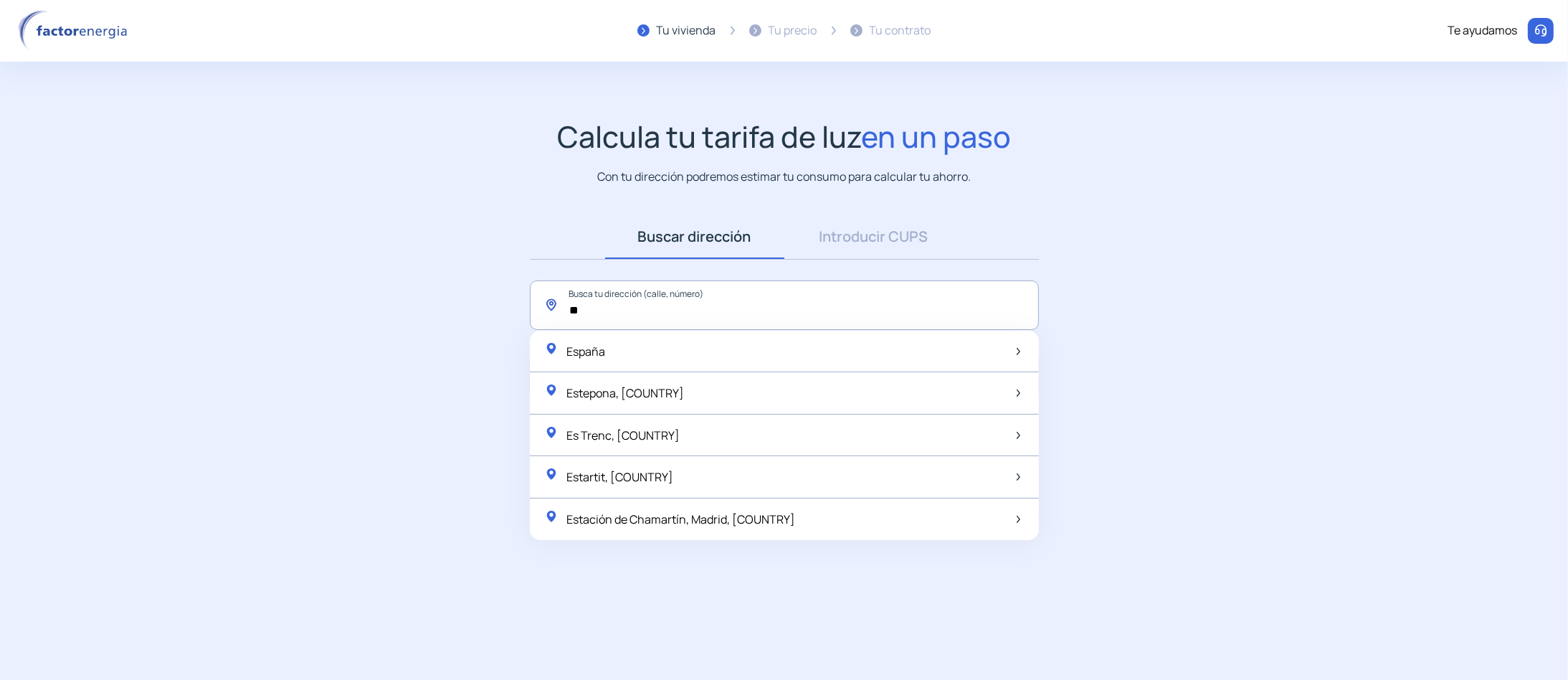 type on "*" 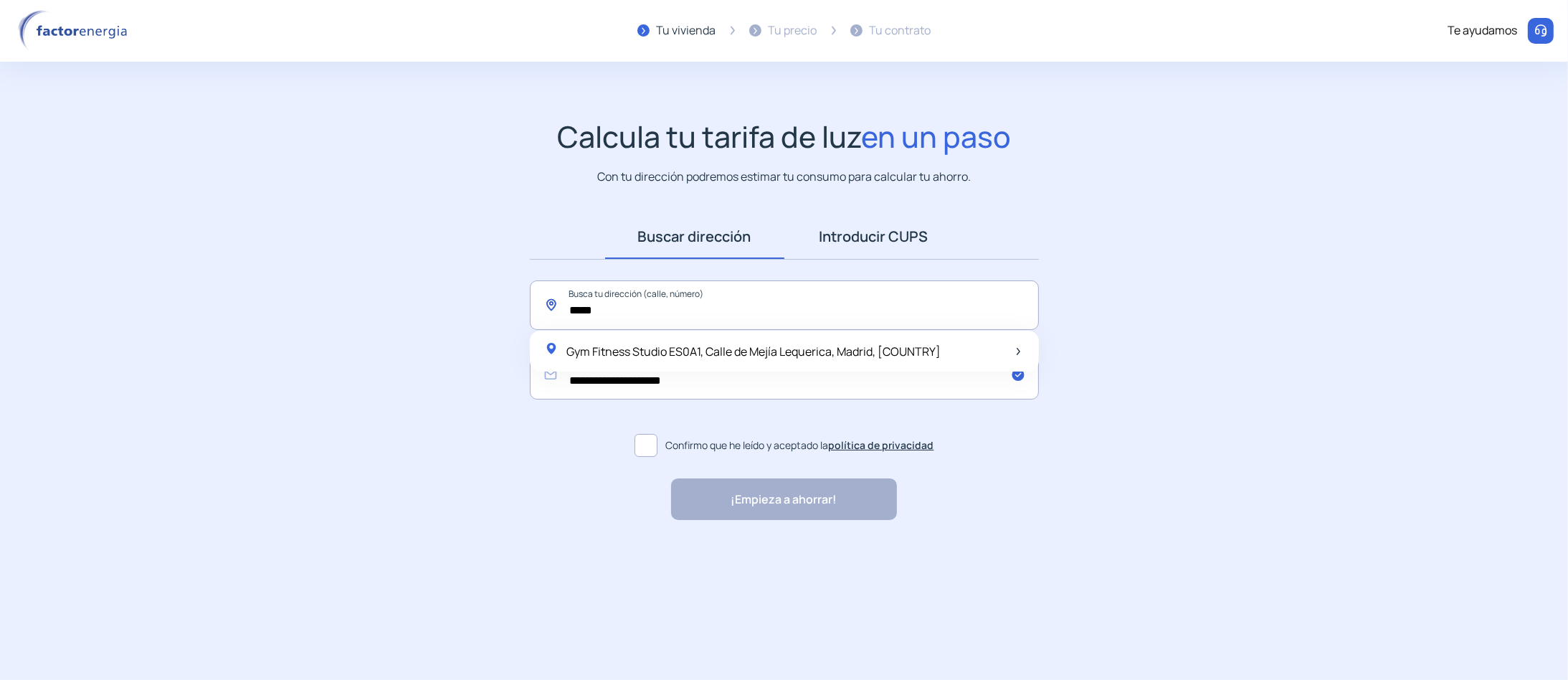 type on "*****" 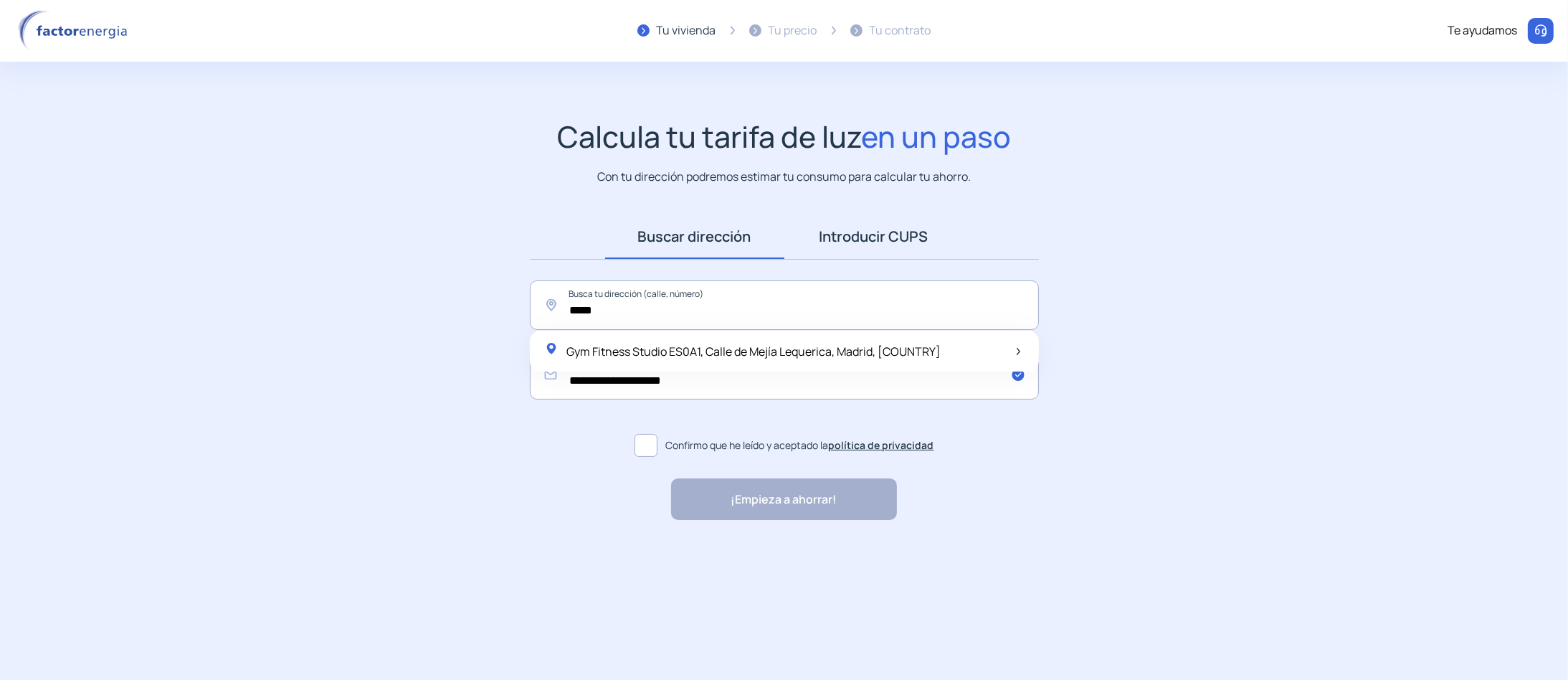 click on "Introducir CUPS" at bounding box center (874, 237) 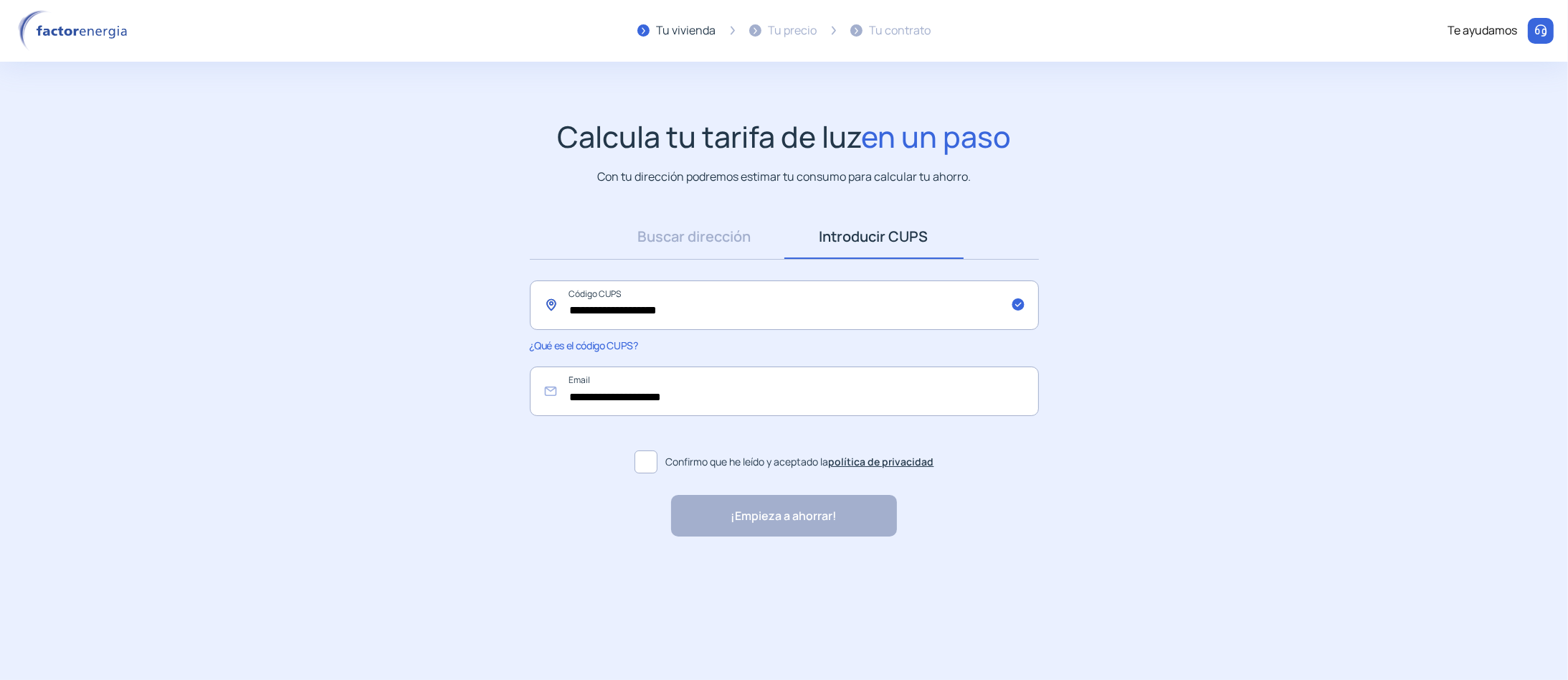 click on "**********" 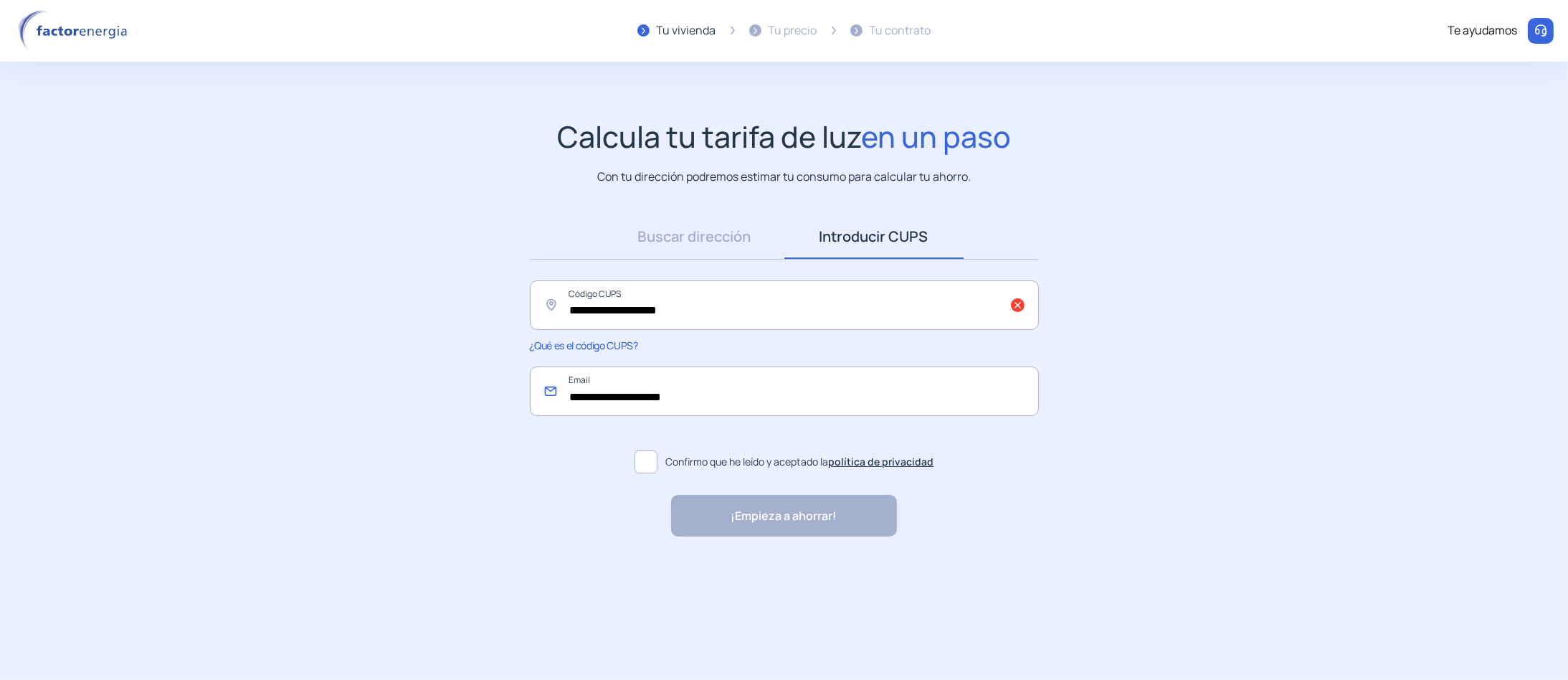 click on "**********" 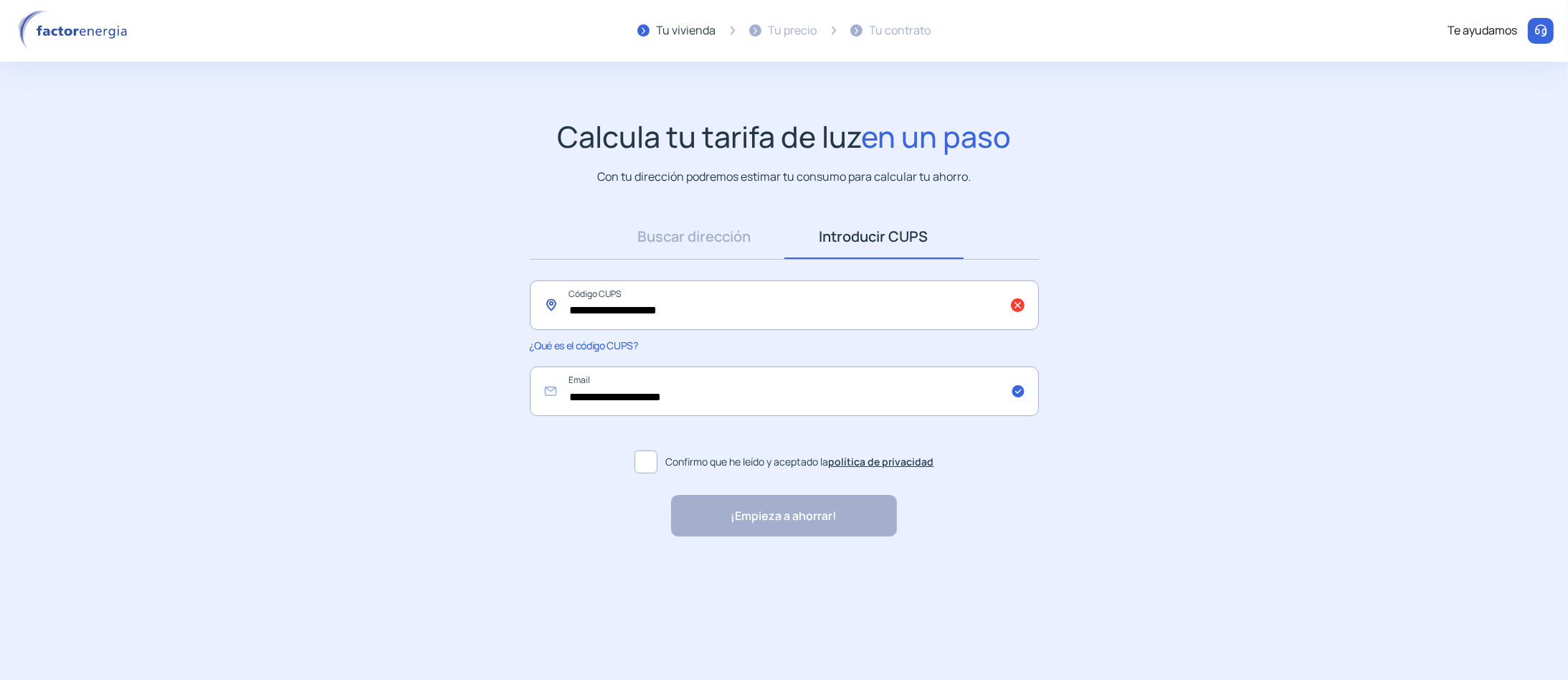 click on "**********" 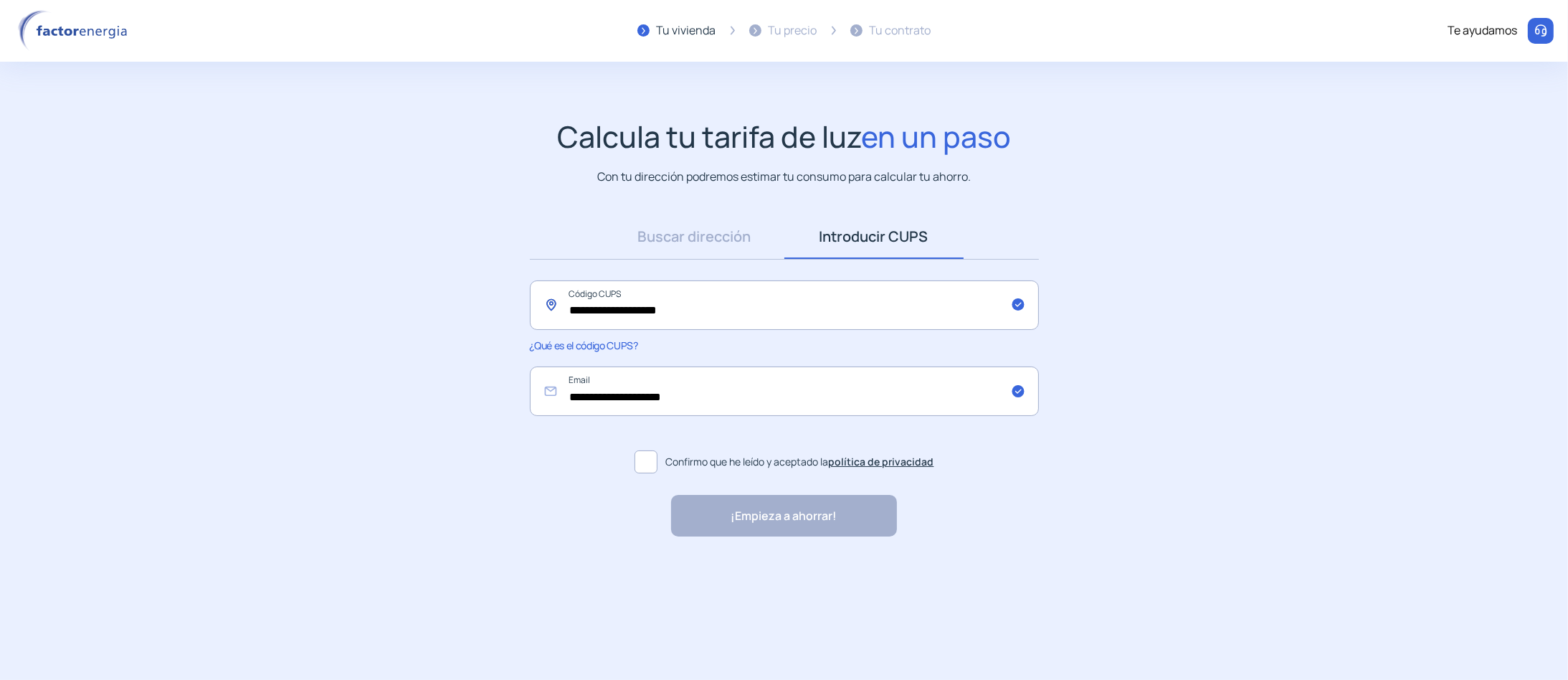 type on "**********" 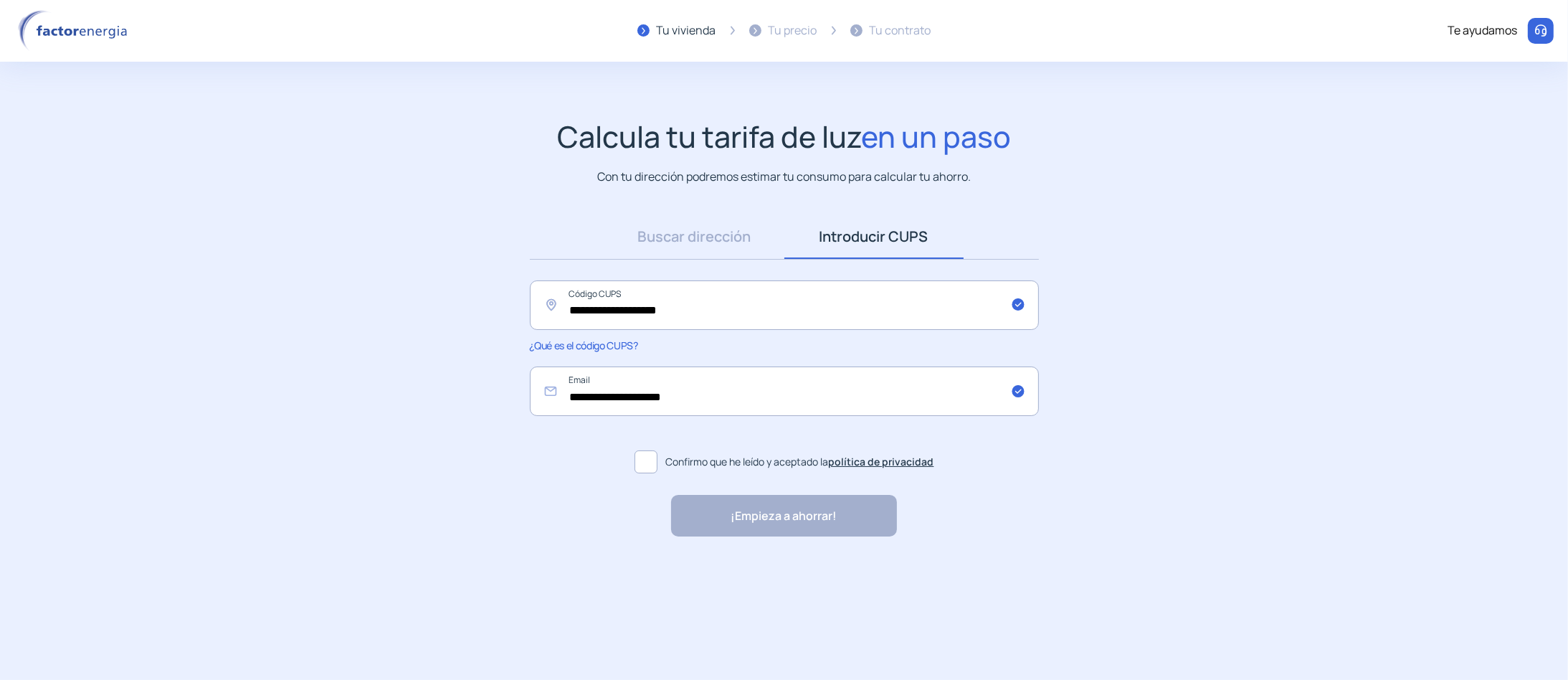 click 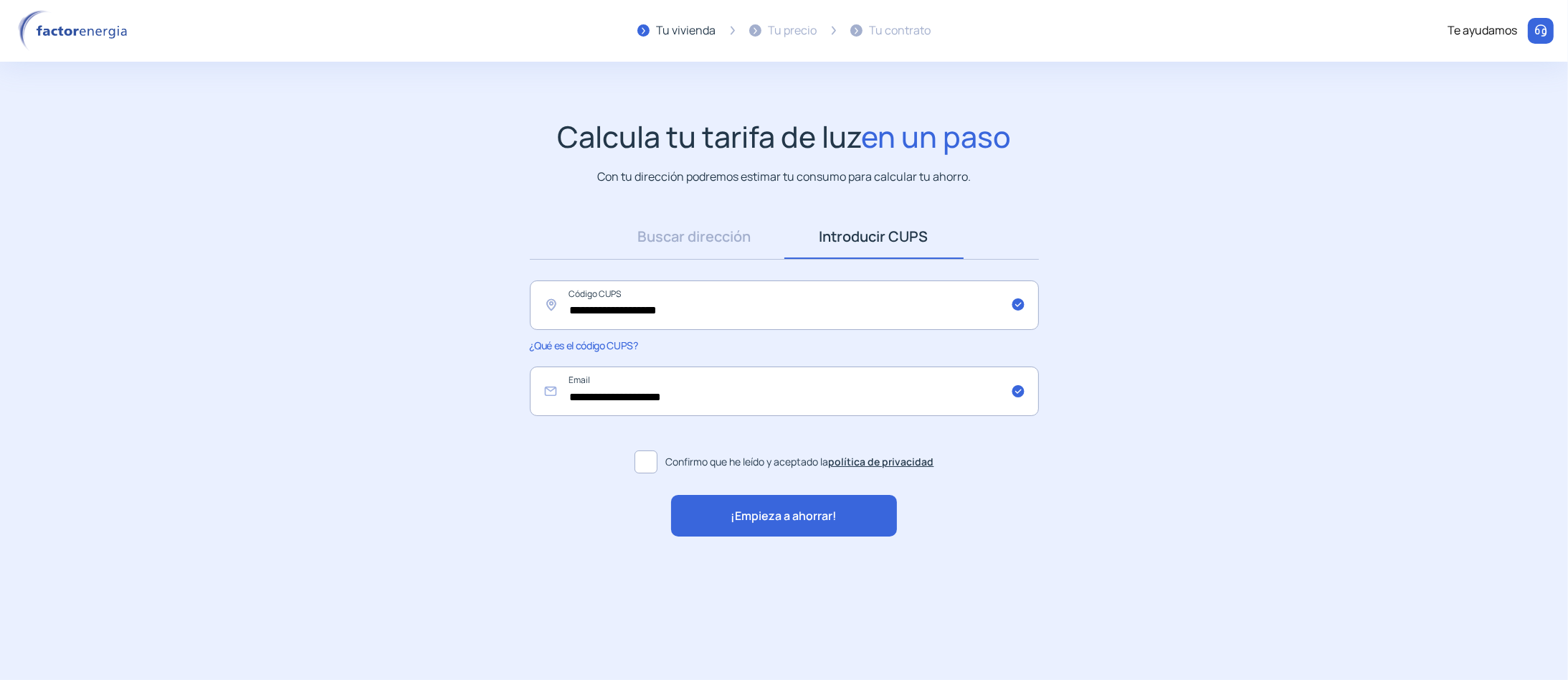 click on "¡Empieza a ahorrar!" 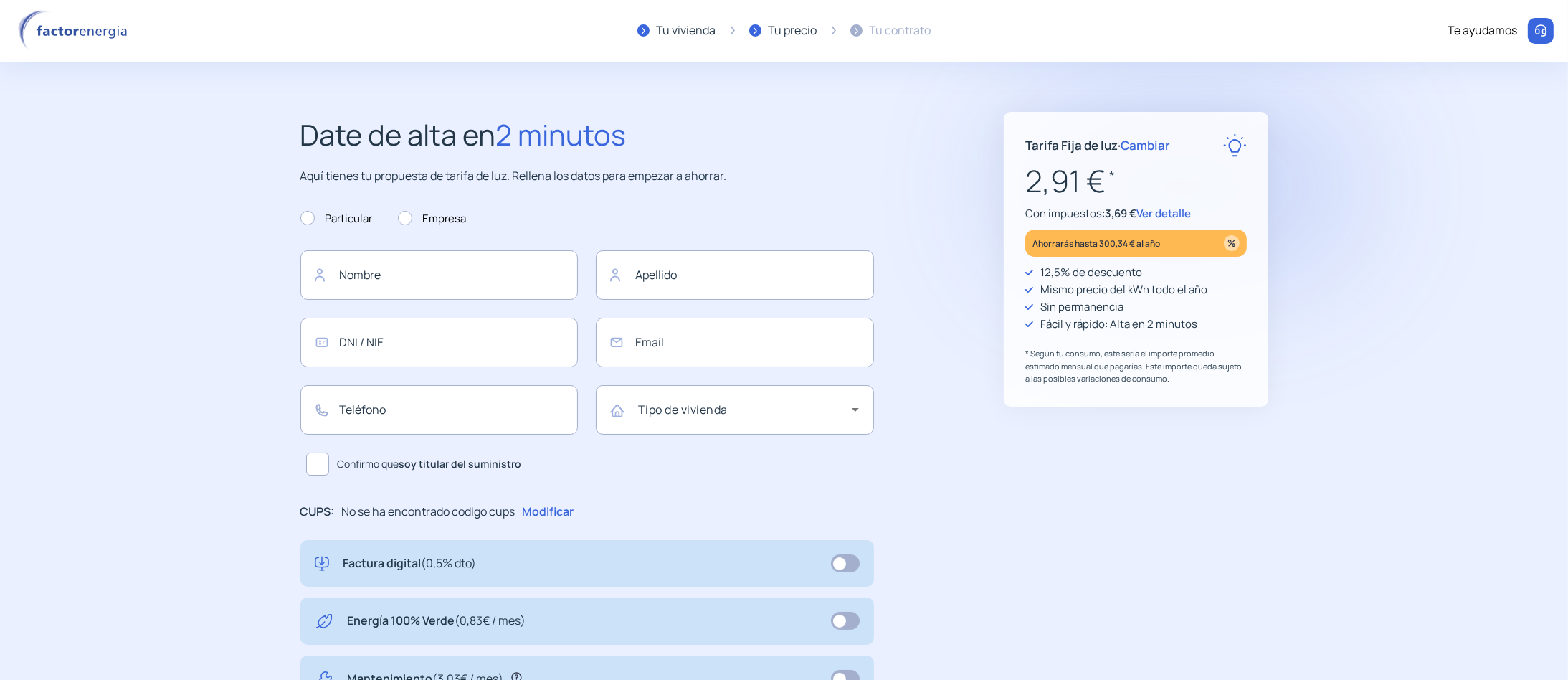 type on "******" 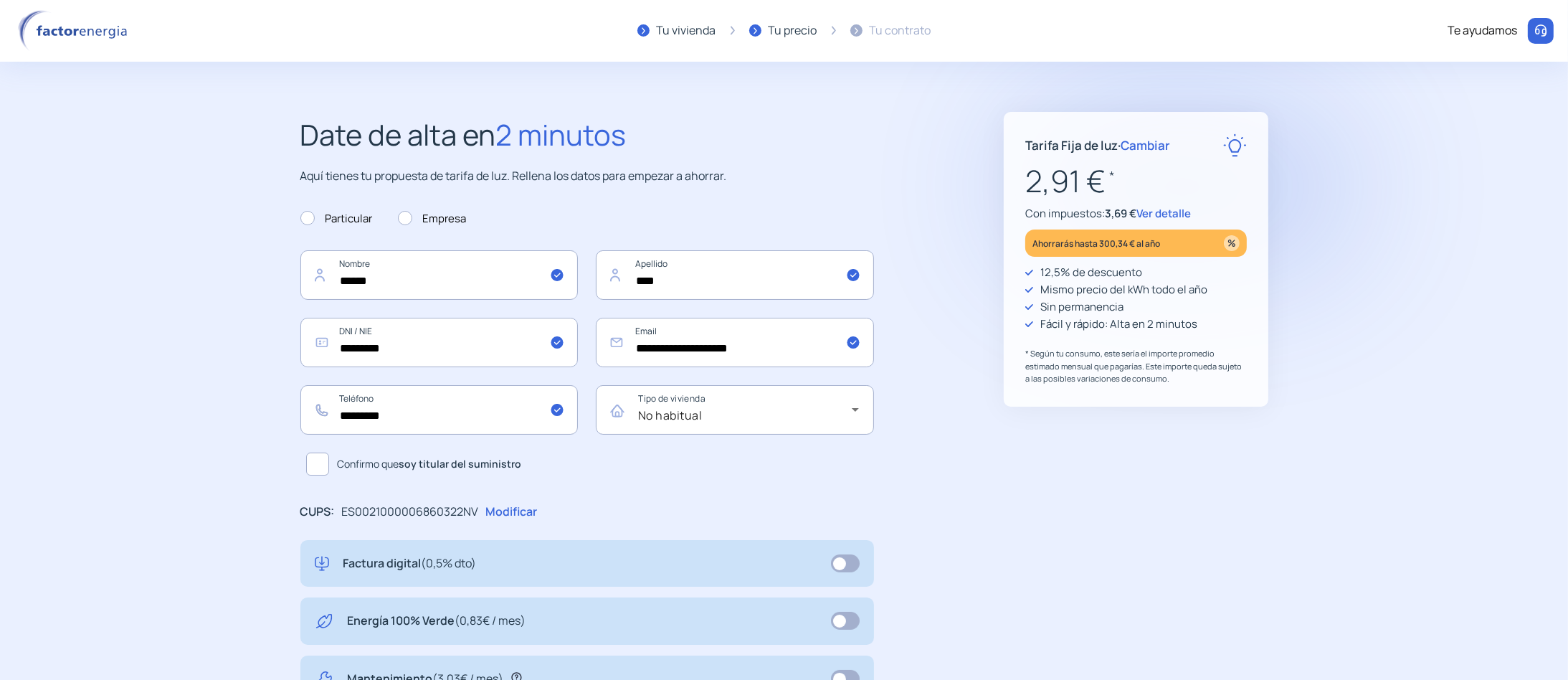 click on "**********" 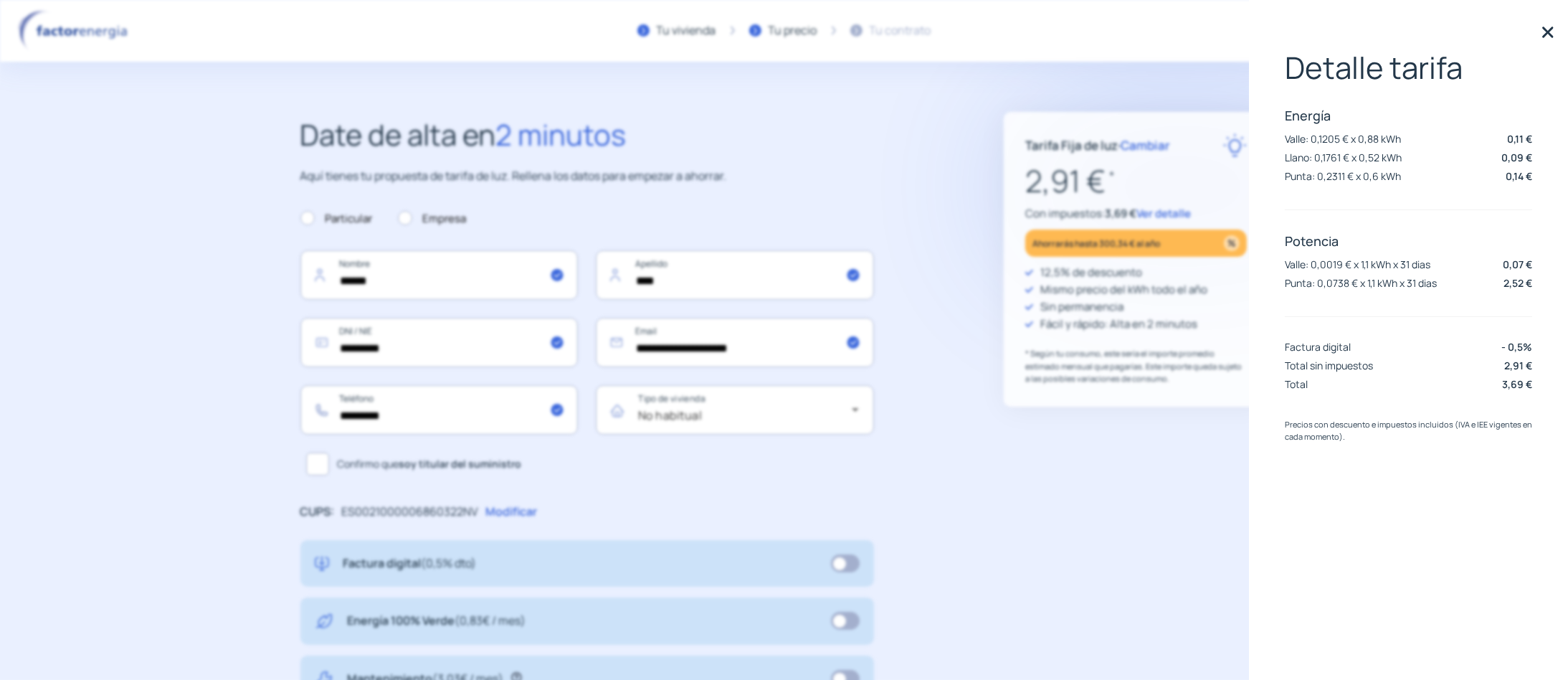 click on "**********" 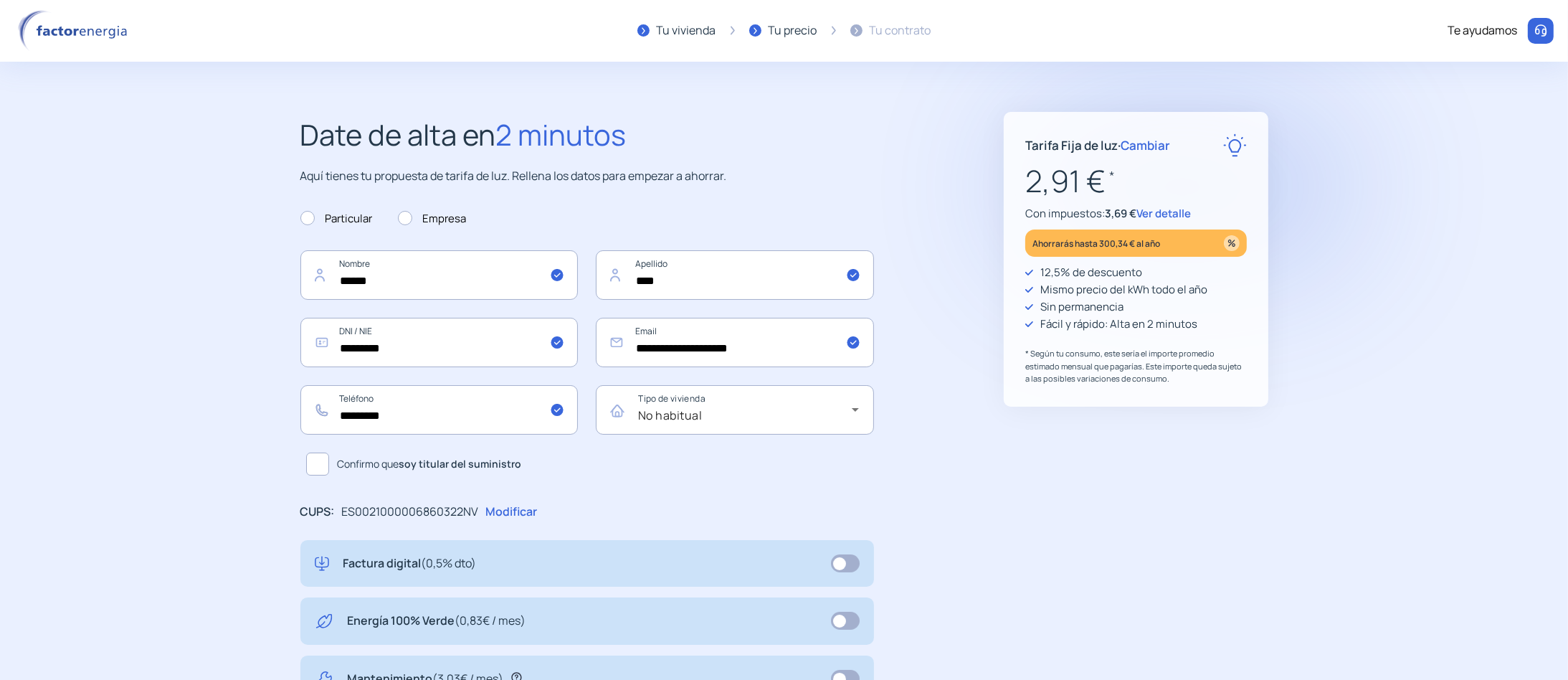 click on "**********" 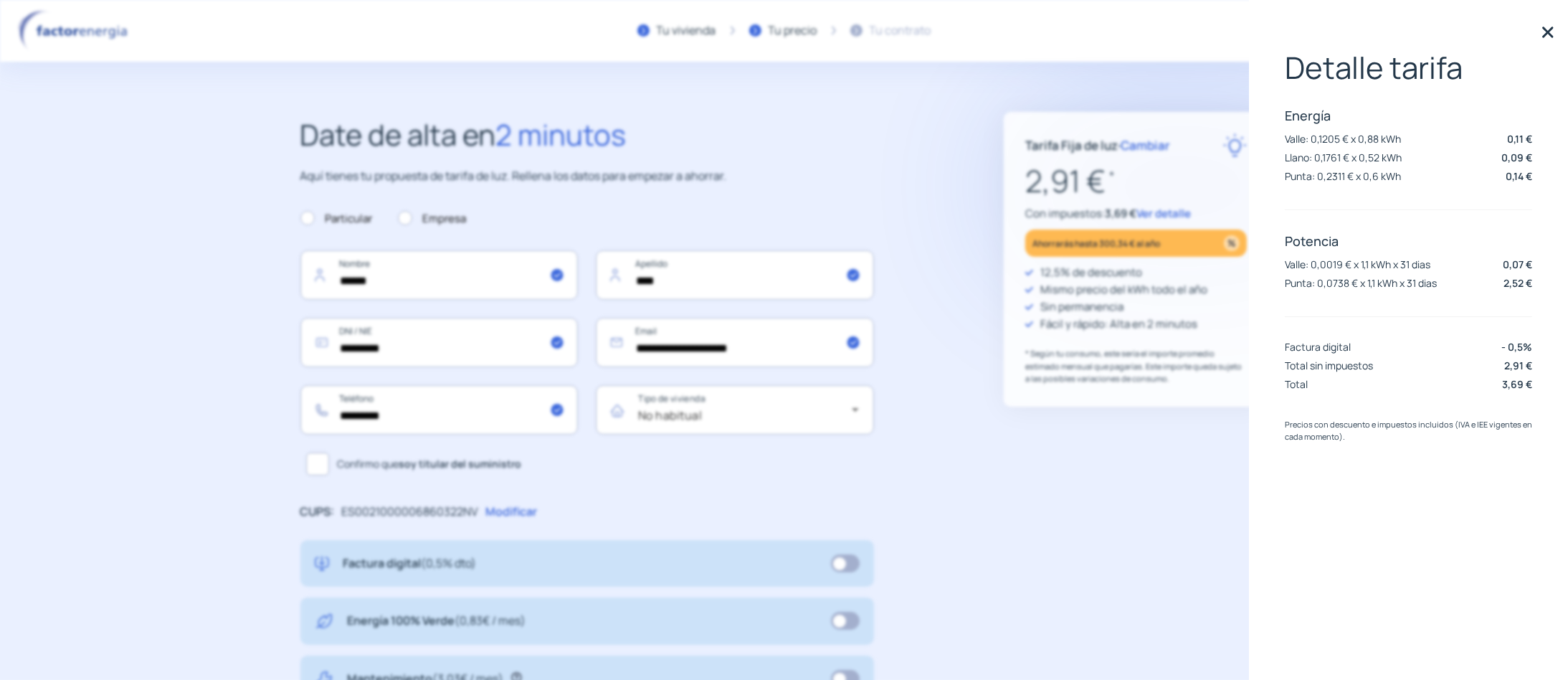 click on "Tarifa Fija de luz   ·   Cambiar  2,91 €  *  Con impuestos:  3,69 €  Ver detalle Ahorrarás hasta 300,34 € al año 12,5% de descuento Mismo precio del kWh todo el año Sin permanencia Fácil y rápido: Alta en 2 minutos * Según tu consumo, este sería el importe promedio estimado mensual que pagarías. Este importe queda sujeto a las posibles variaciones de consumo. "Excelente servicio y atención al cliente" "Respeto por el cliente y variedad de tarifas" "Todo genial y muy rápido" "Rapidez y buen trato al cliente"" 